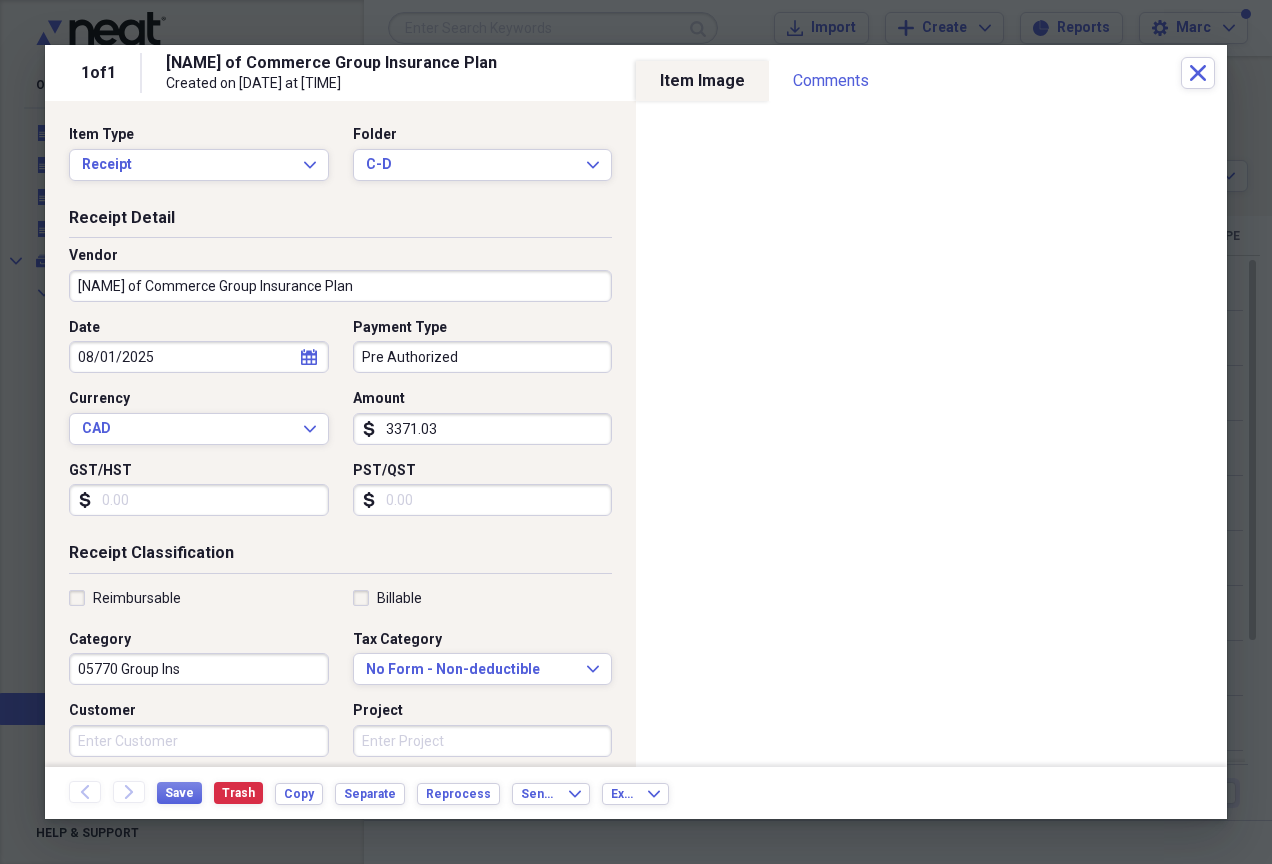 scroll, scrollTop: 0, scrollLeft: 0, axis: both 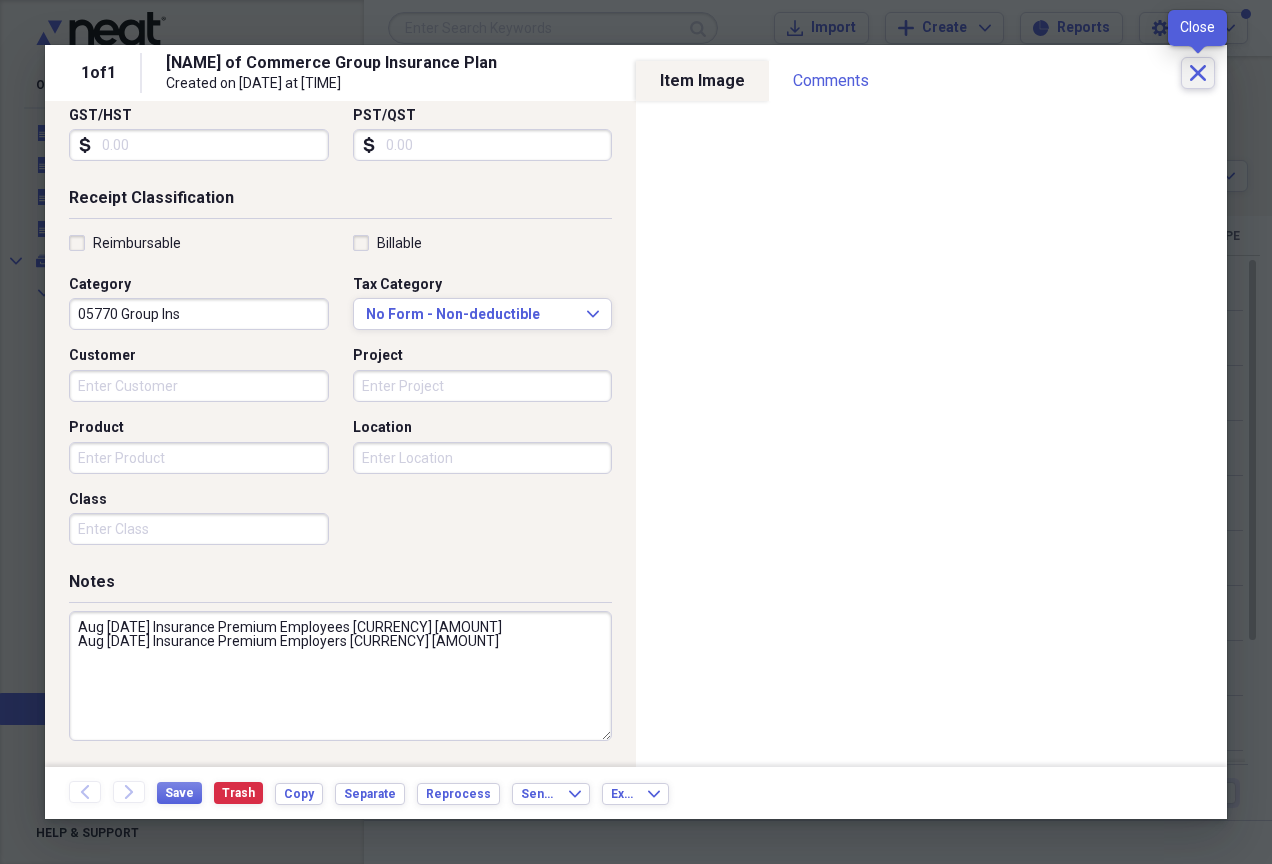click on "Close" 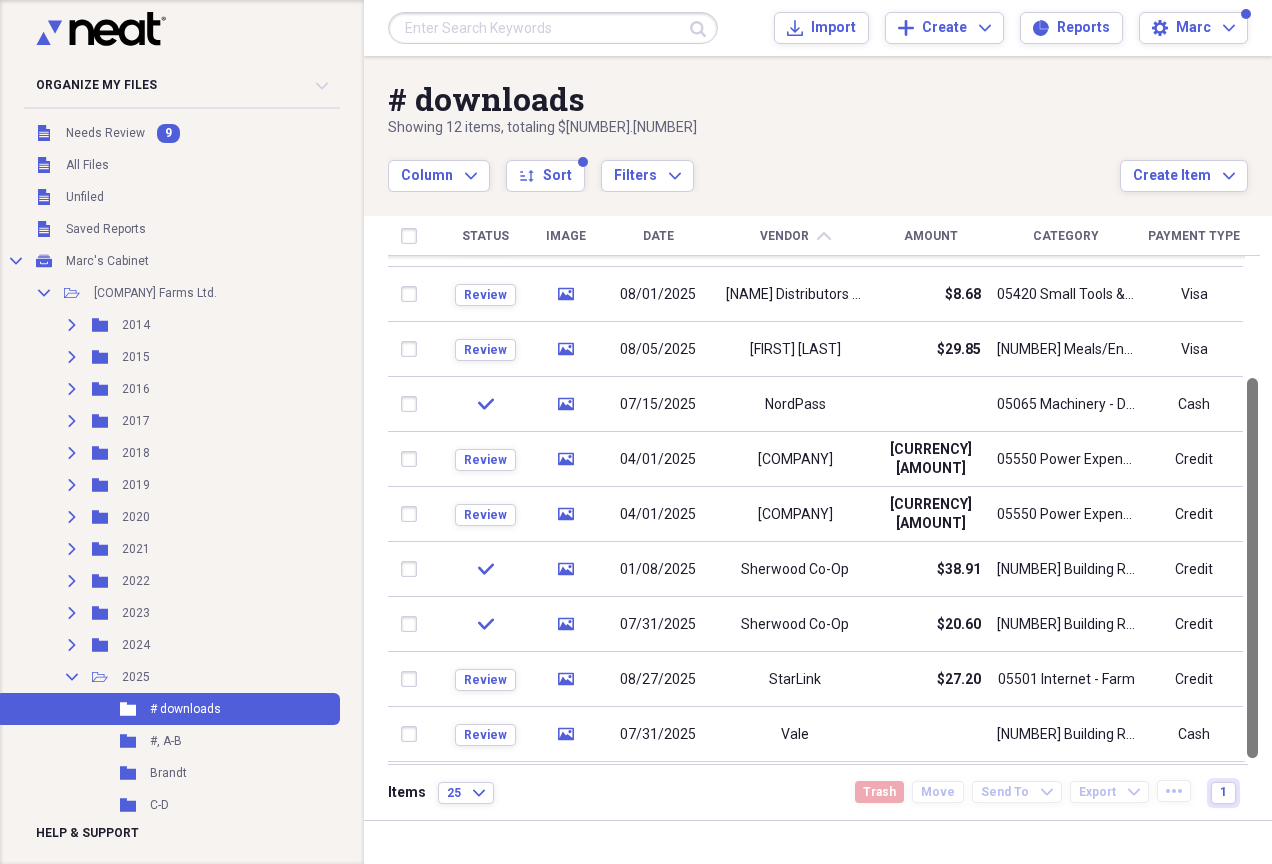 drag, startPoint x: 1268, startPoint y: 327, endPoint x: 1269, endPoint y: 605, distance: 278.0018 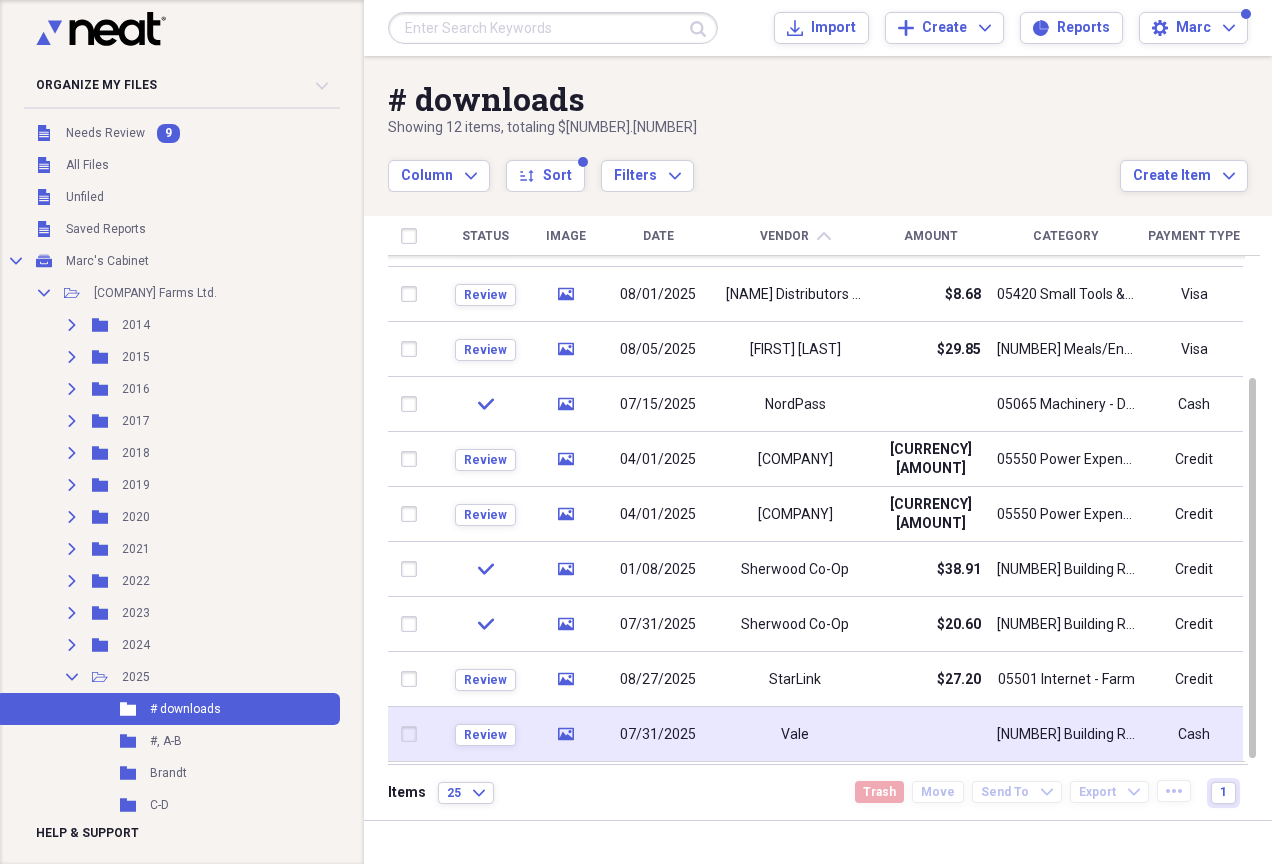 click on "07/31/2025" at bounding box center (658, 735) 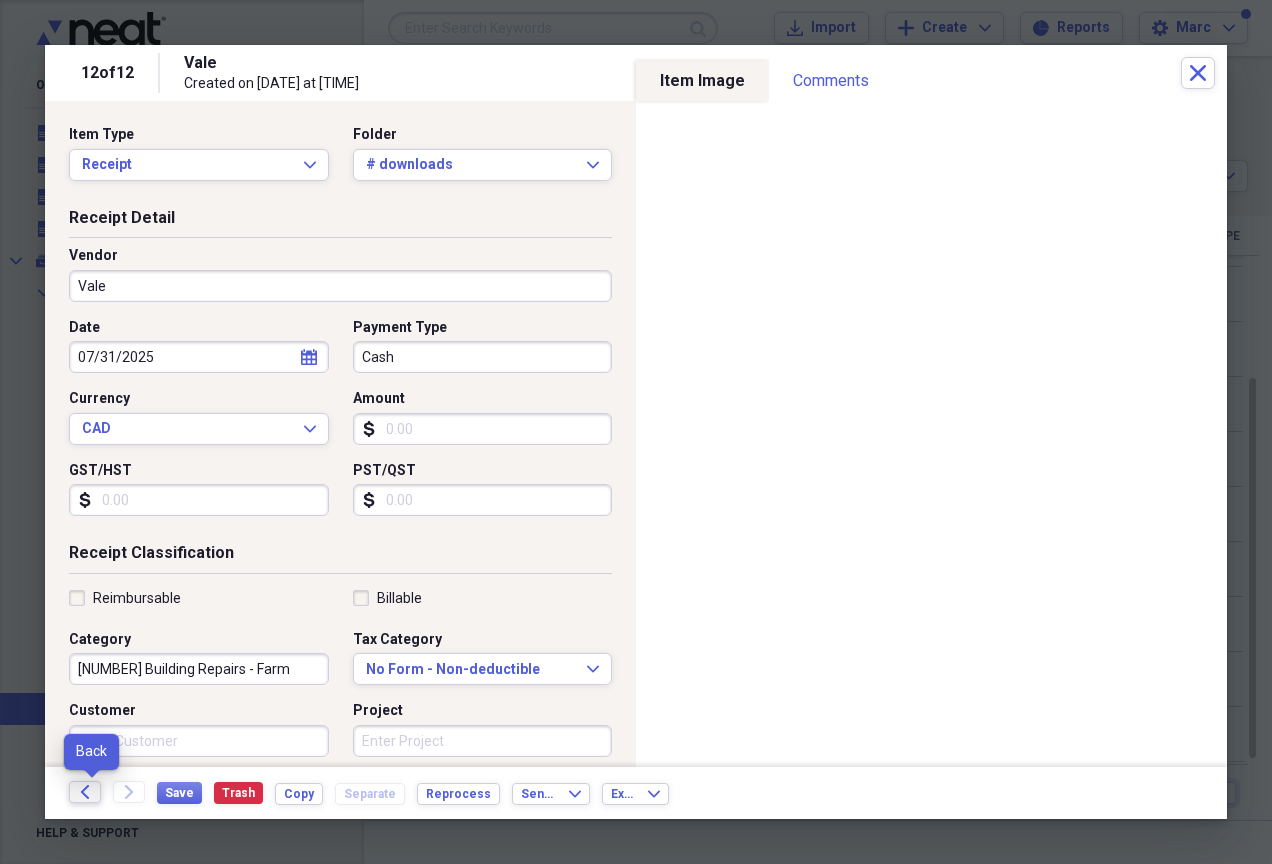 click on "Back" 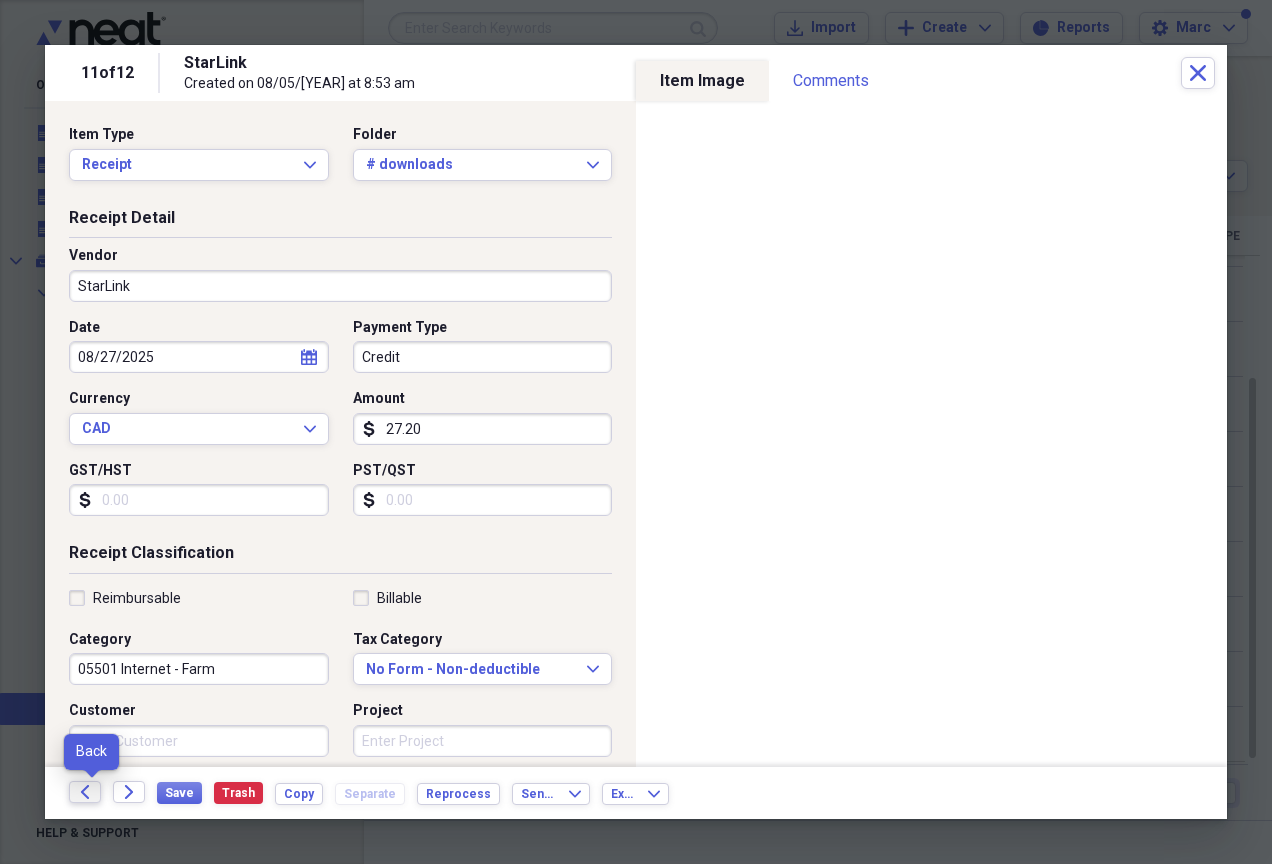 click on "Back" 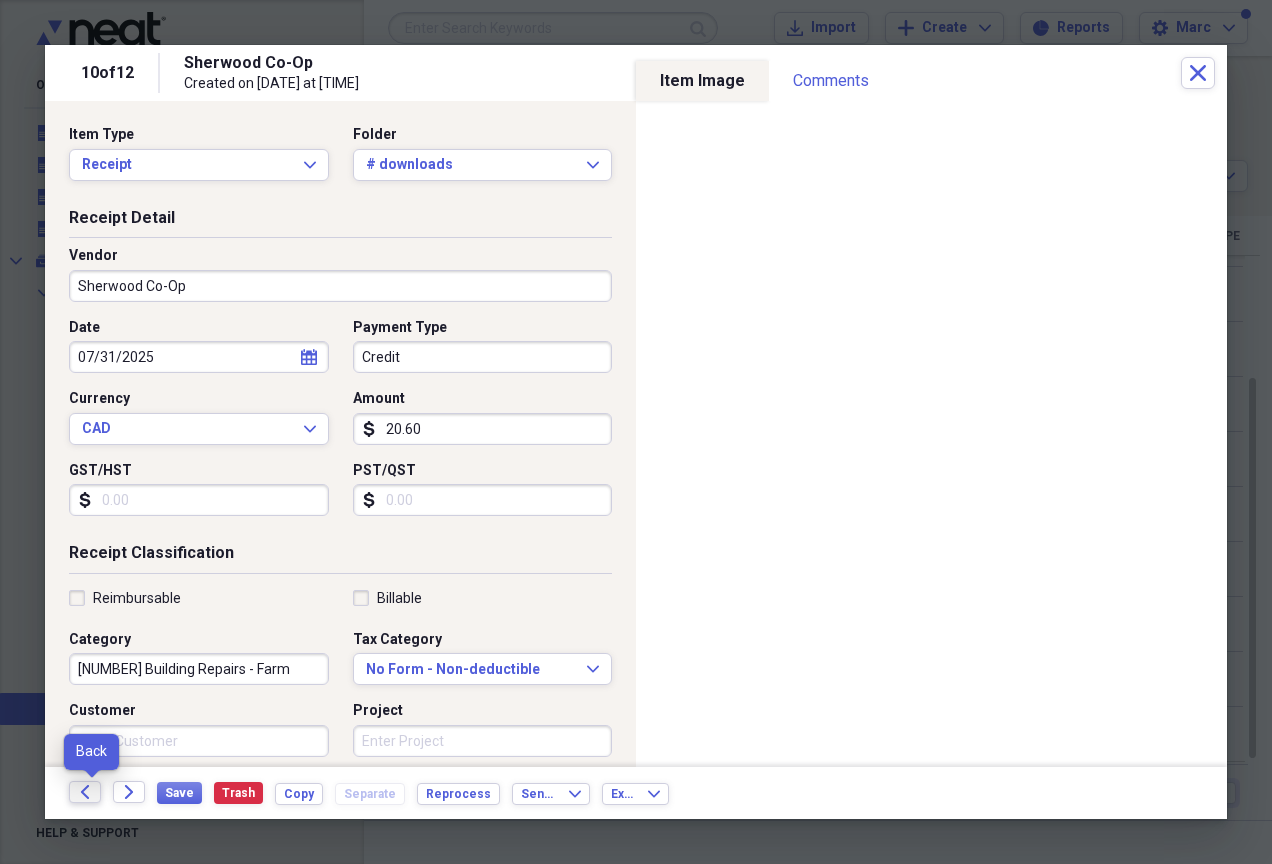 click on "Back" 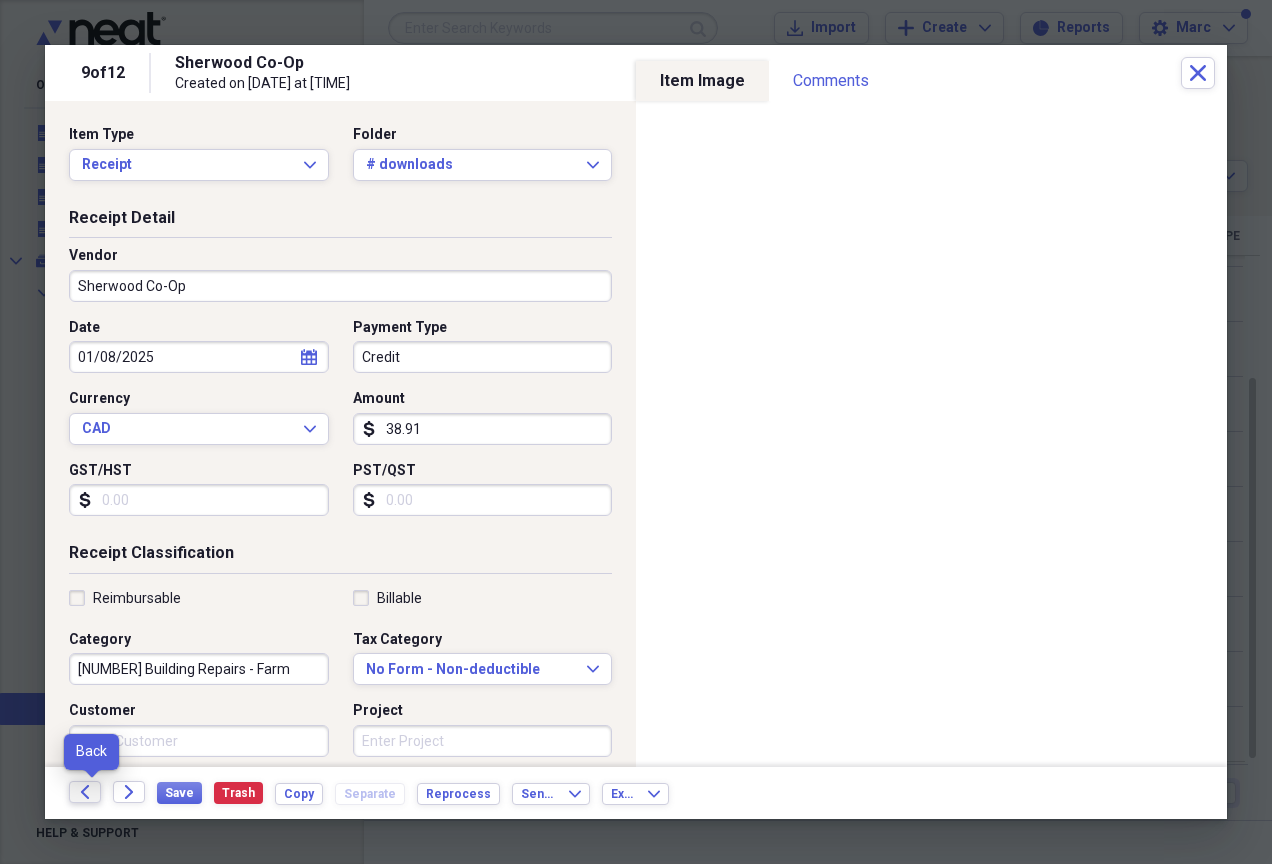 click on "Back" 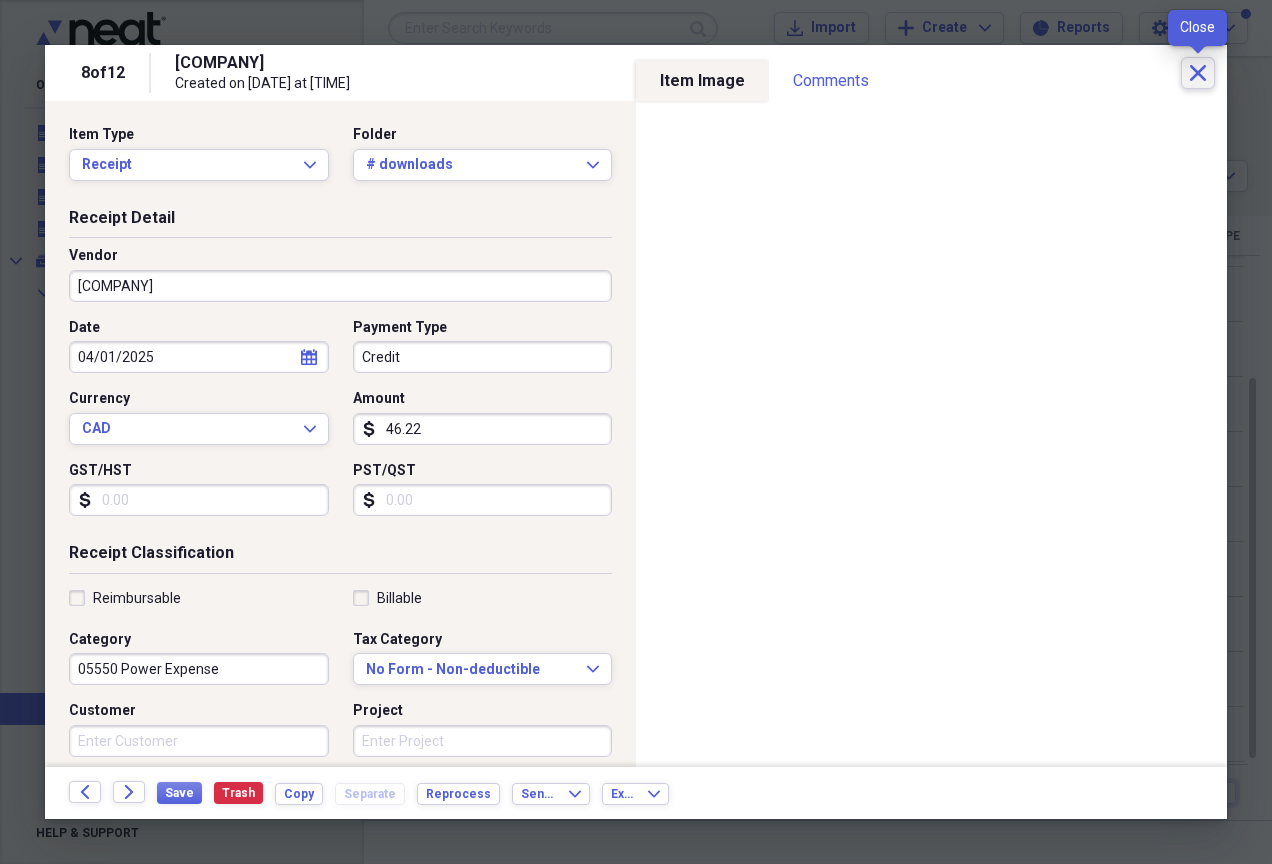 click on "Close" at bounding box center [1198, 73] 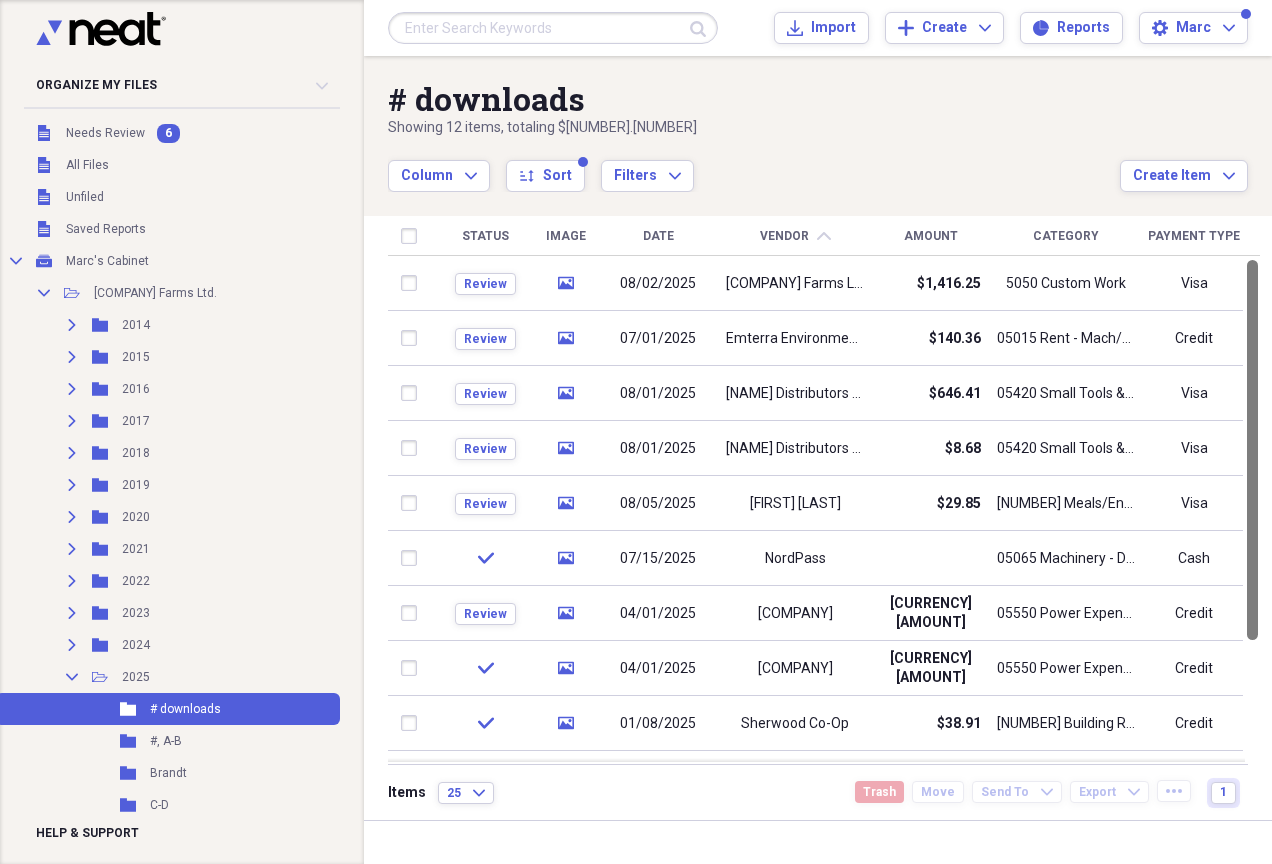 drag, startPoint x: 1263, startPoint y: 585, endPoint x: 1261, endPoint y: 447, distance: 138.0145 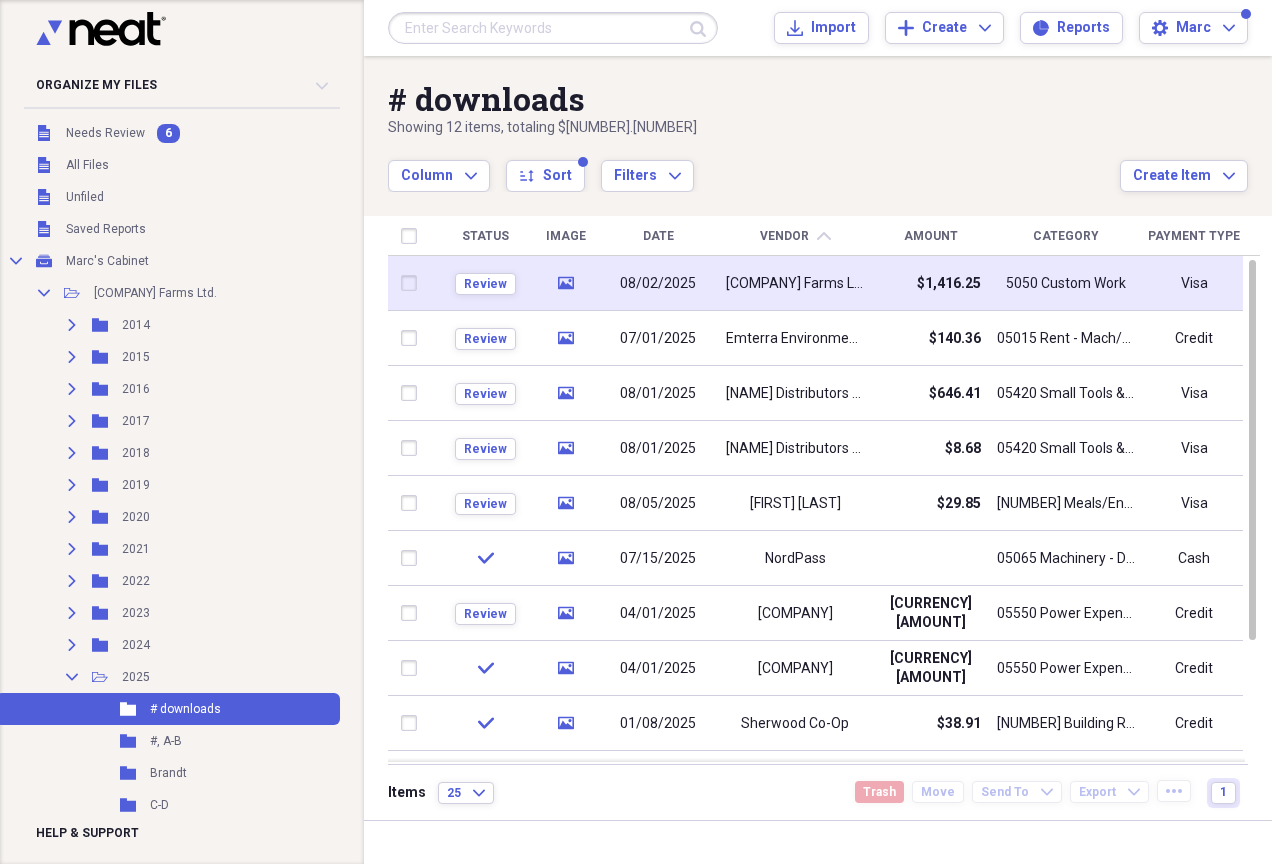 click on "[COMPANY] Farms Ltd." at bounding box center (795, 284) 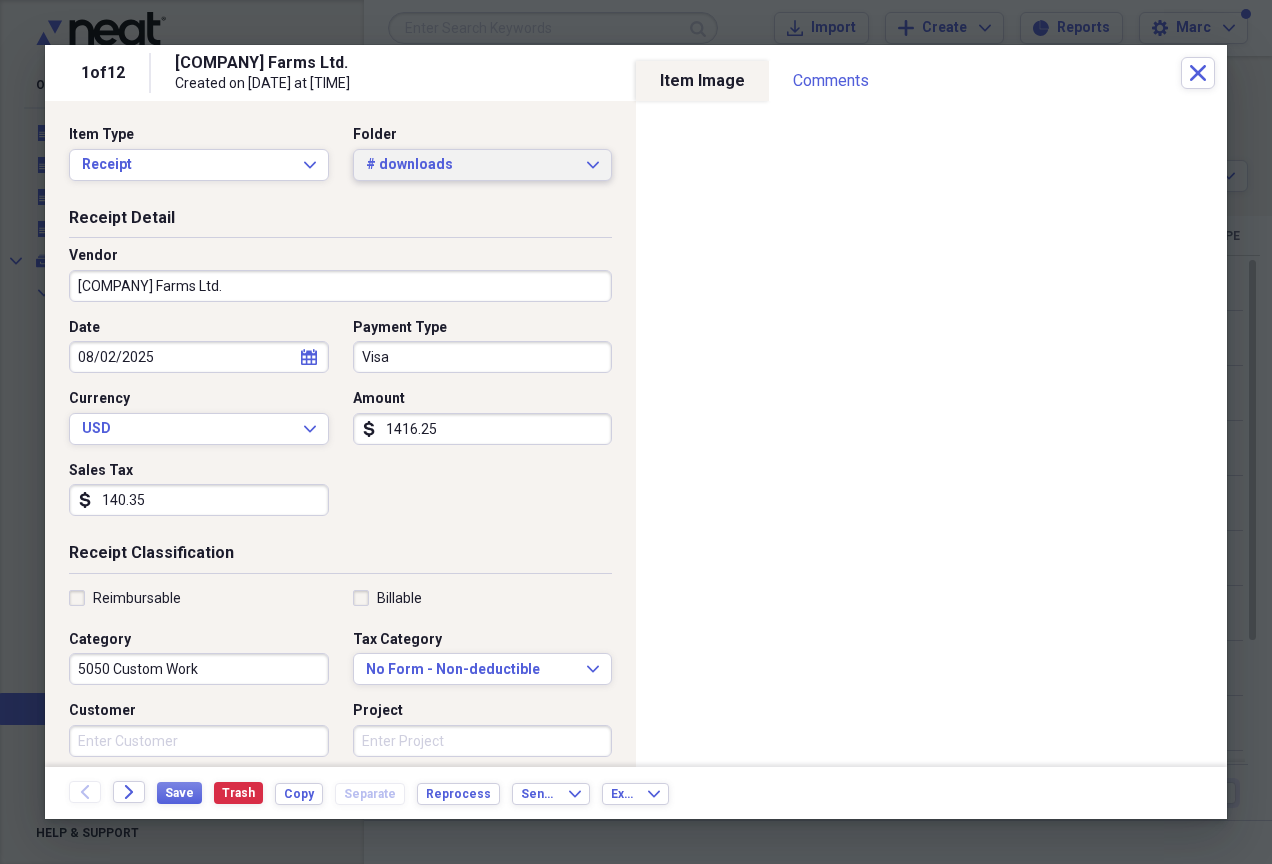 click on "# downloads" at bounding box center [471, 165] 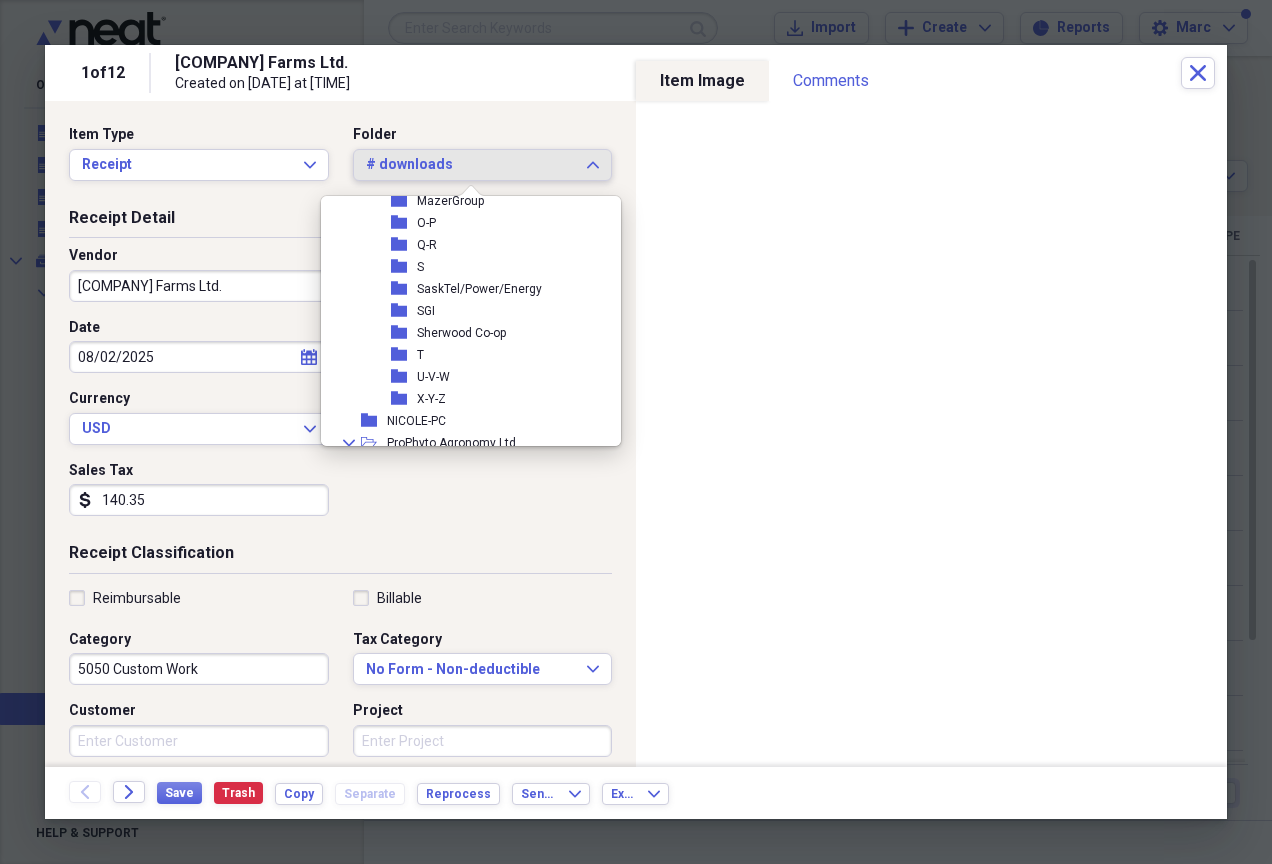 scroll, scrollTop: 667, scrollLeft: 0, axis: vertical 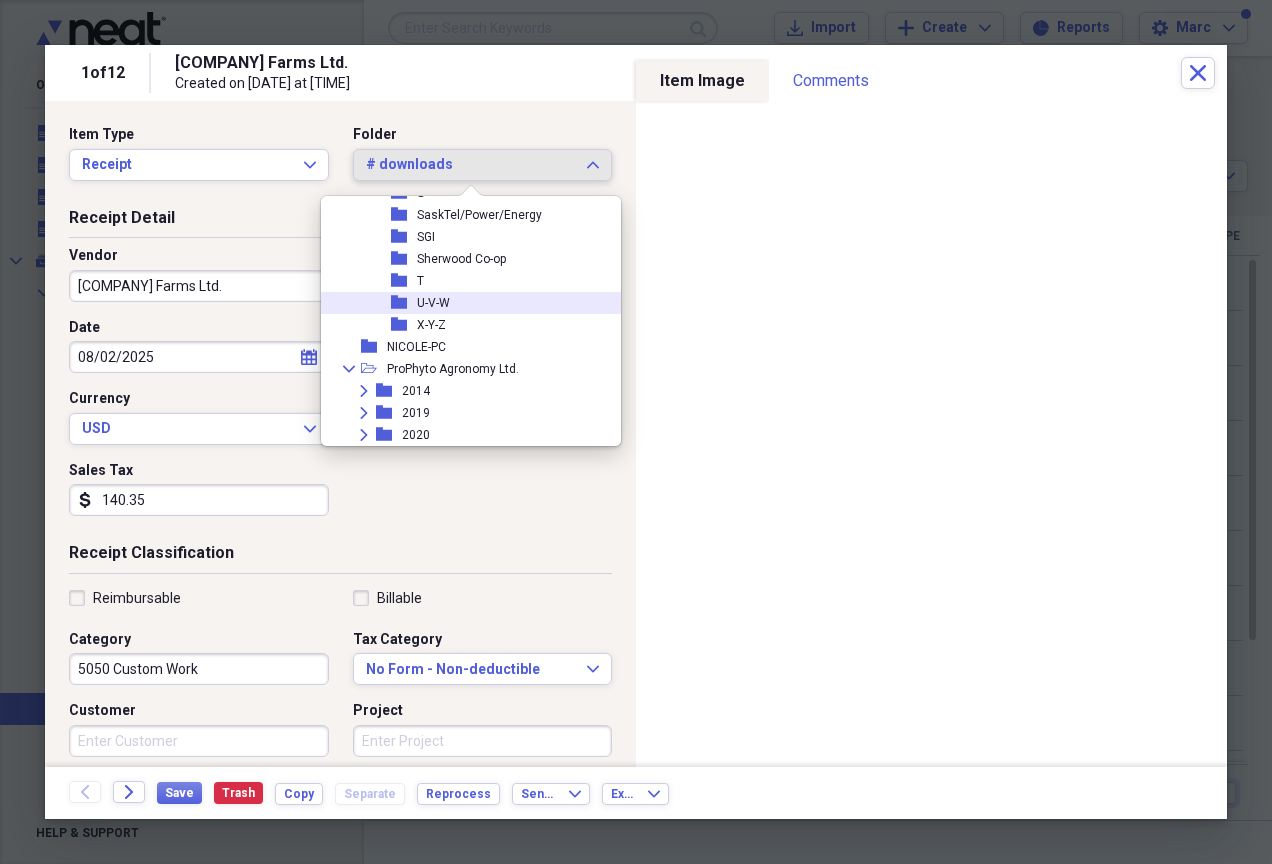 click on "folder U-V-W" at bounding box center [463, 303] 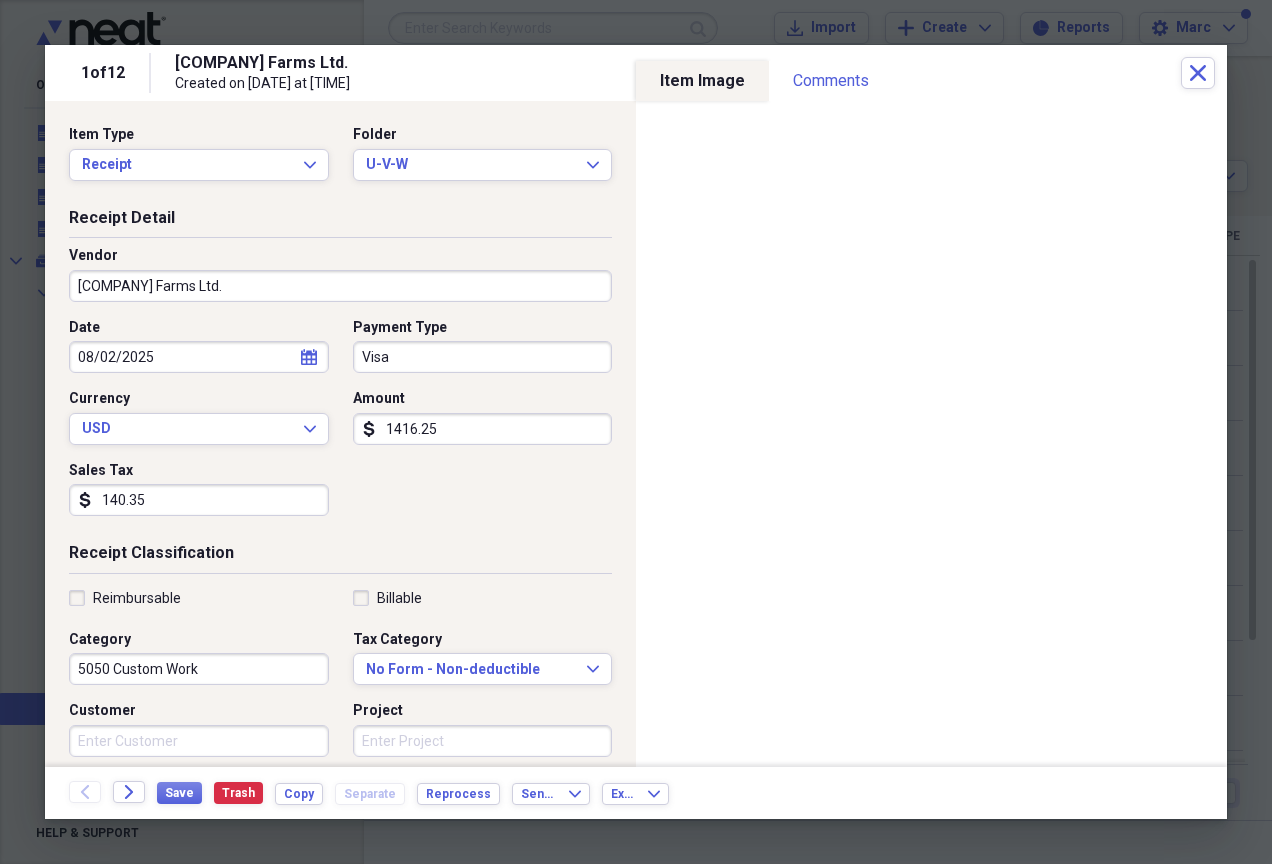 click on "[COMPANY] Farms Ltd." at bounding box center [340, 286] 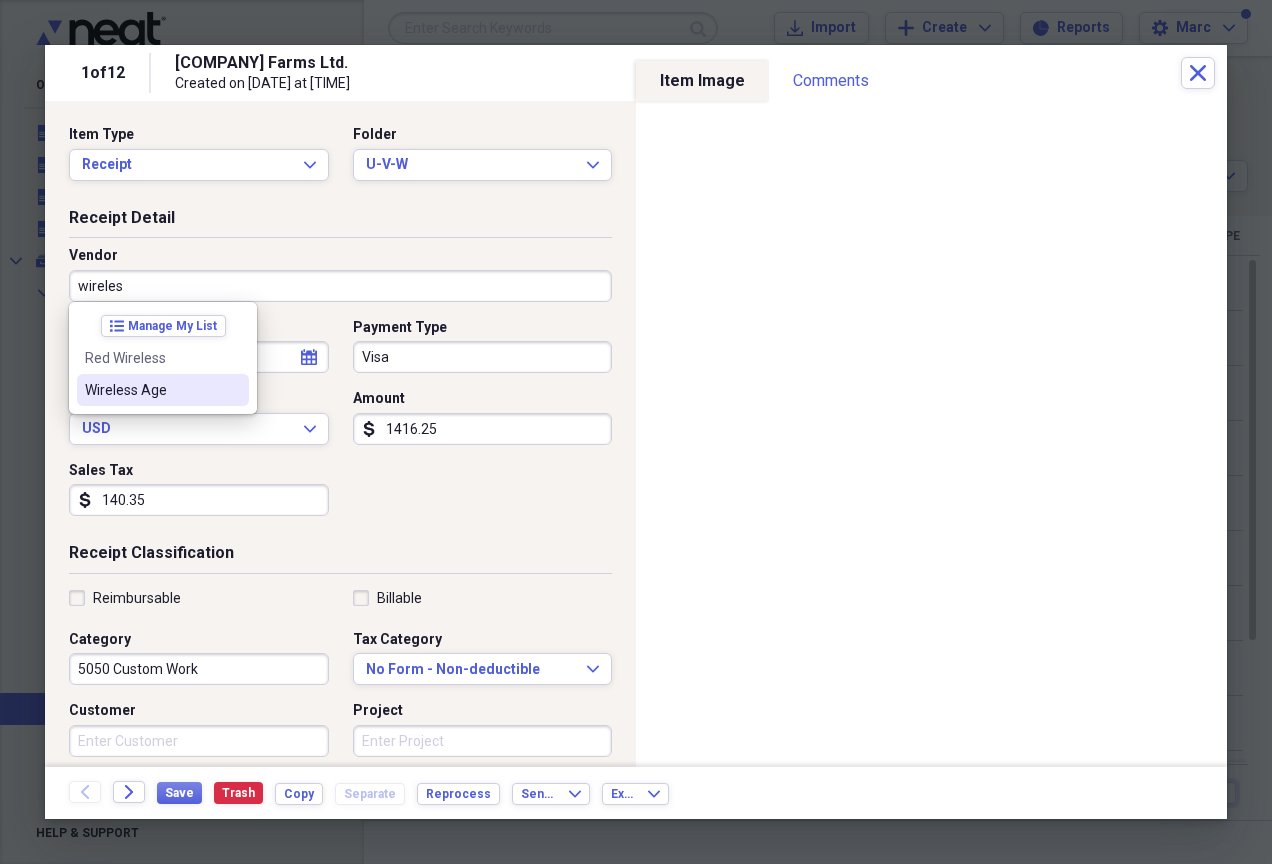 click on "Wireless Age" at bounding box center (163, 390) 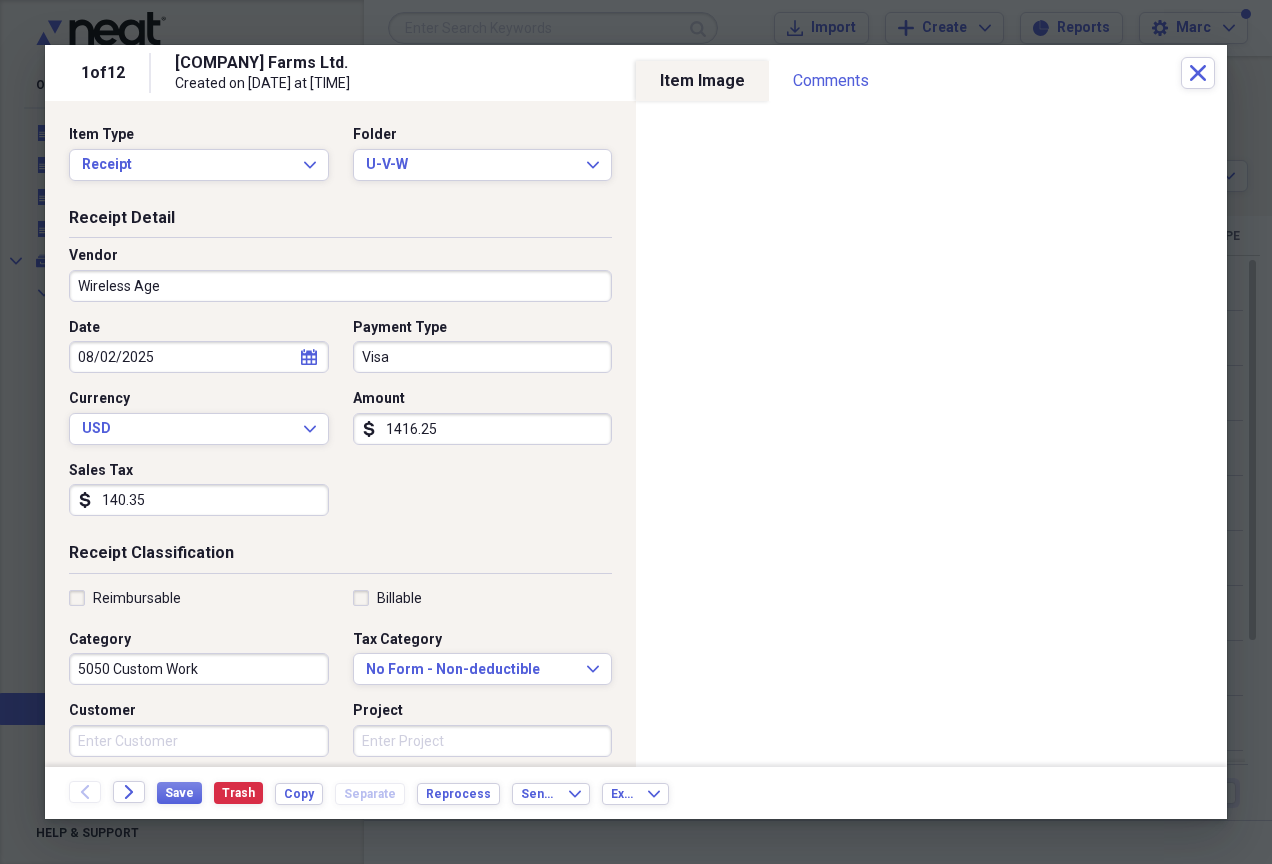type on "05510 Cellular Expense" 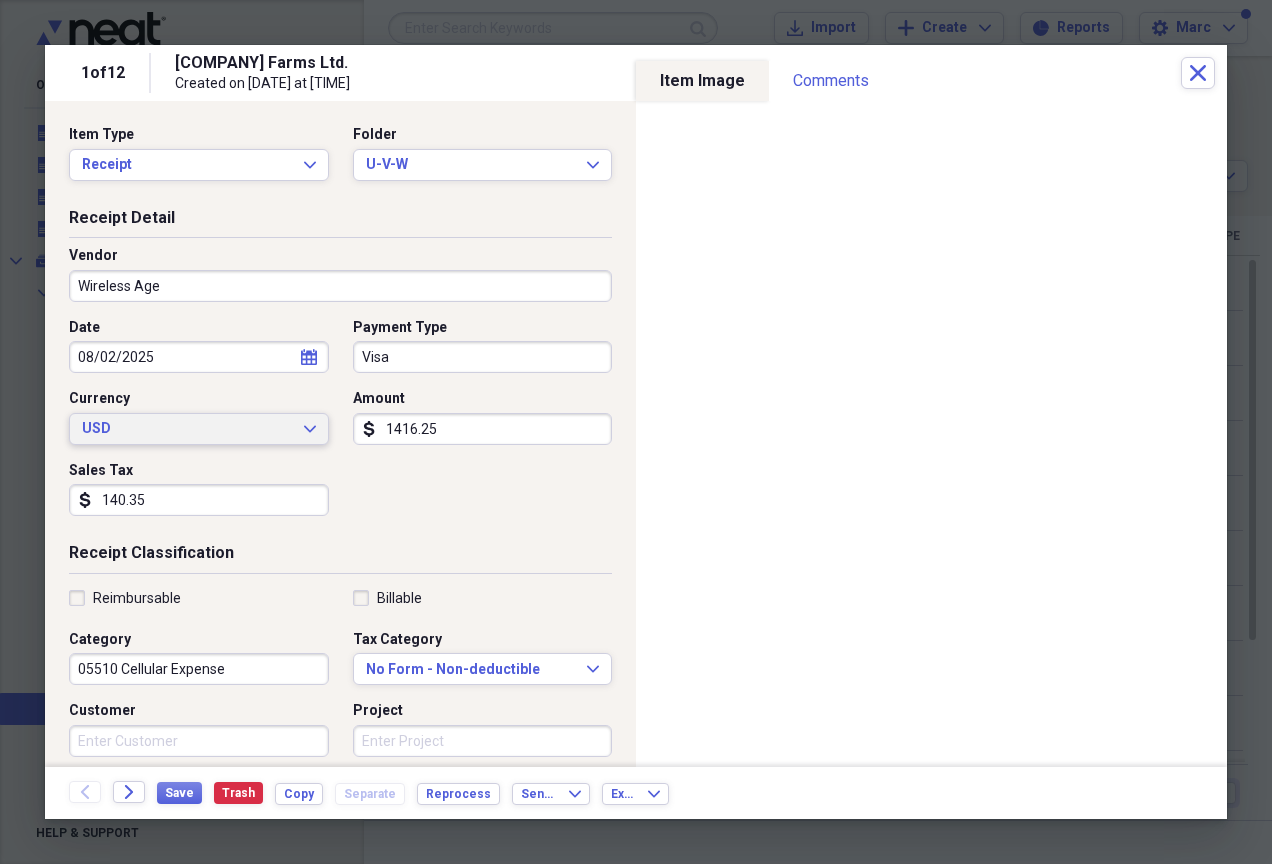 click on "USD" at bounding box center (187, 429) 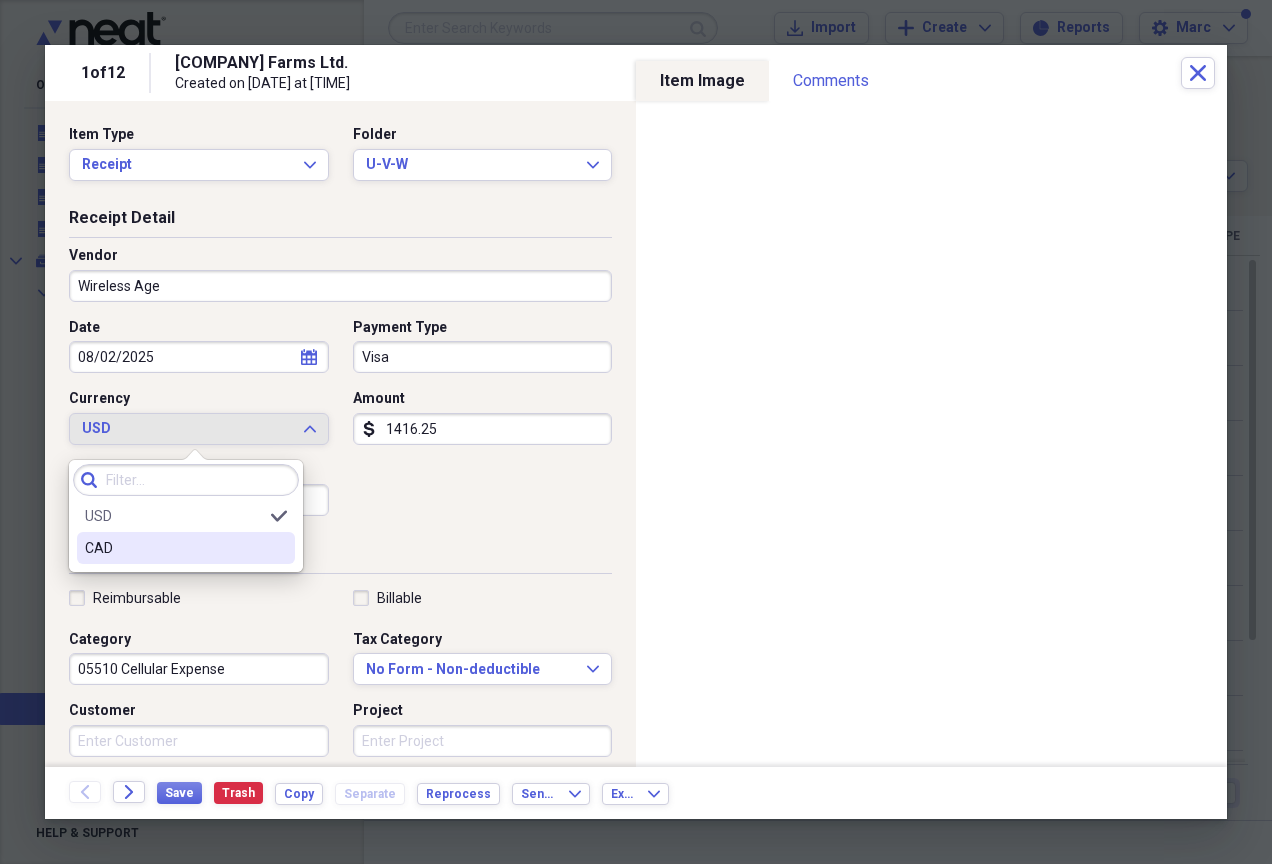 click on "CAD" at bounding box center [174, 548] 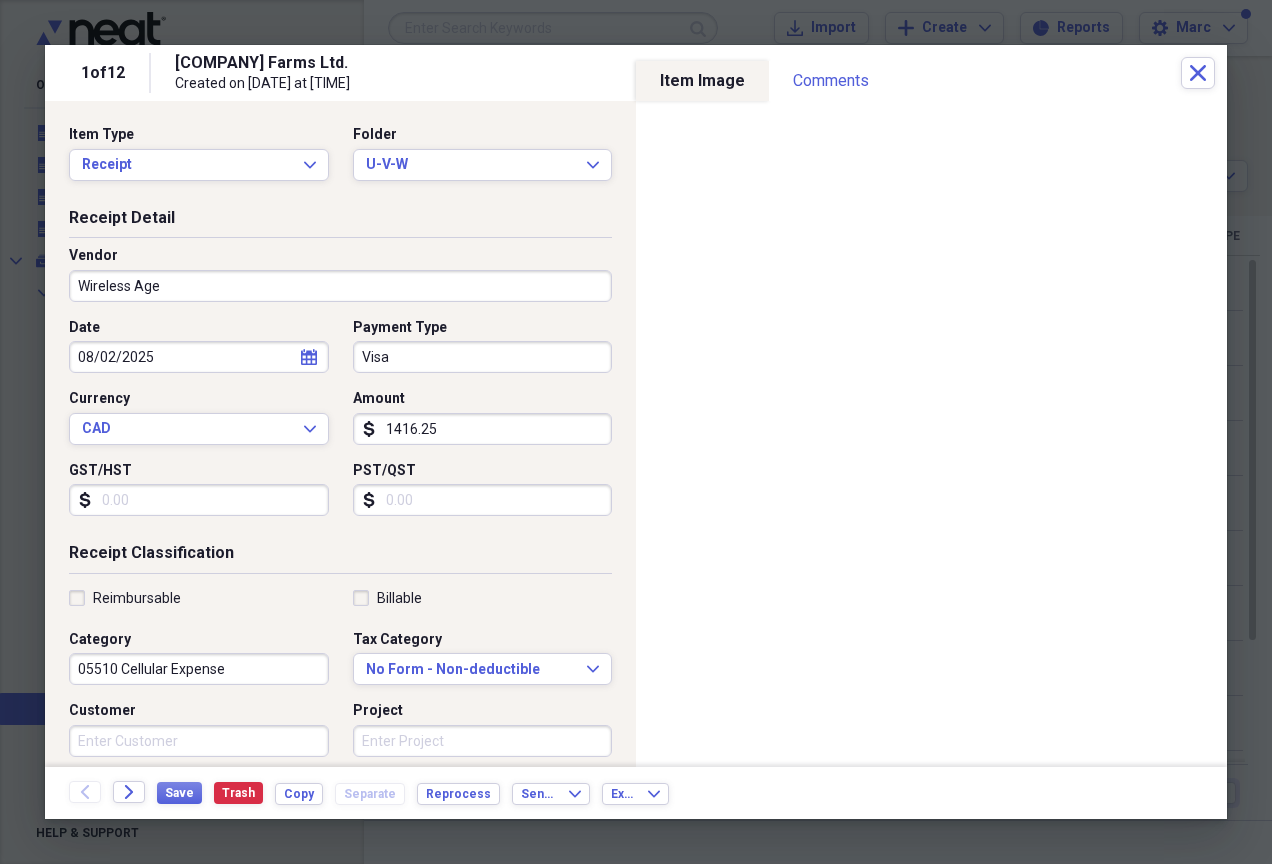 click on "GST/HST" at bounding box center [199, 500] 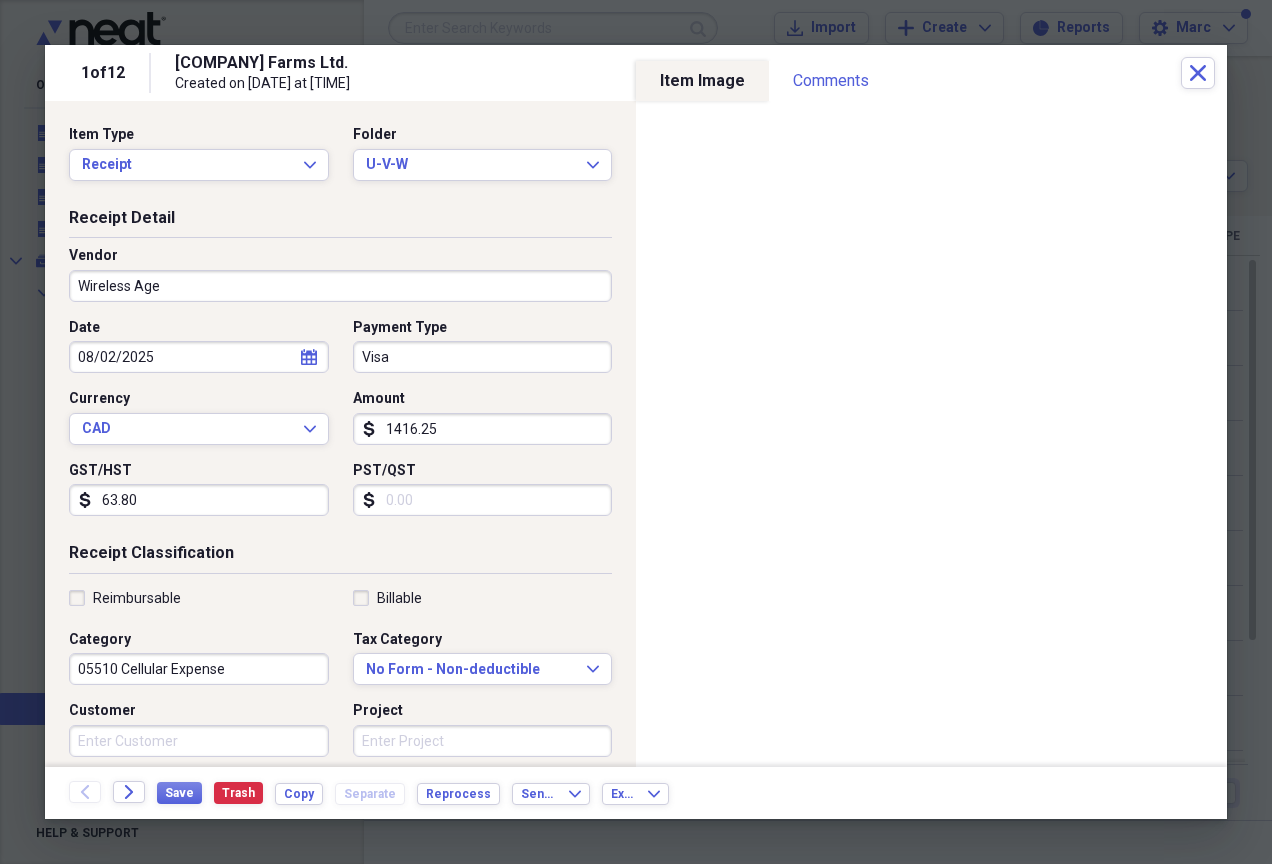 type on "63.80" 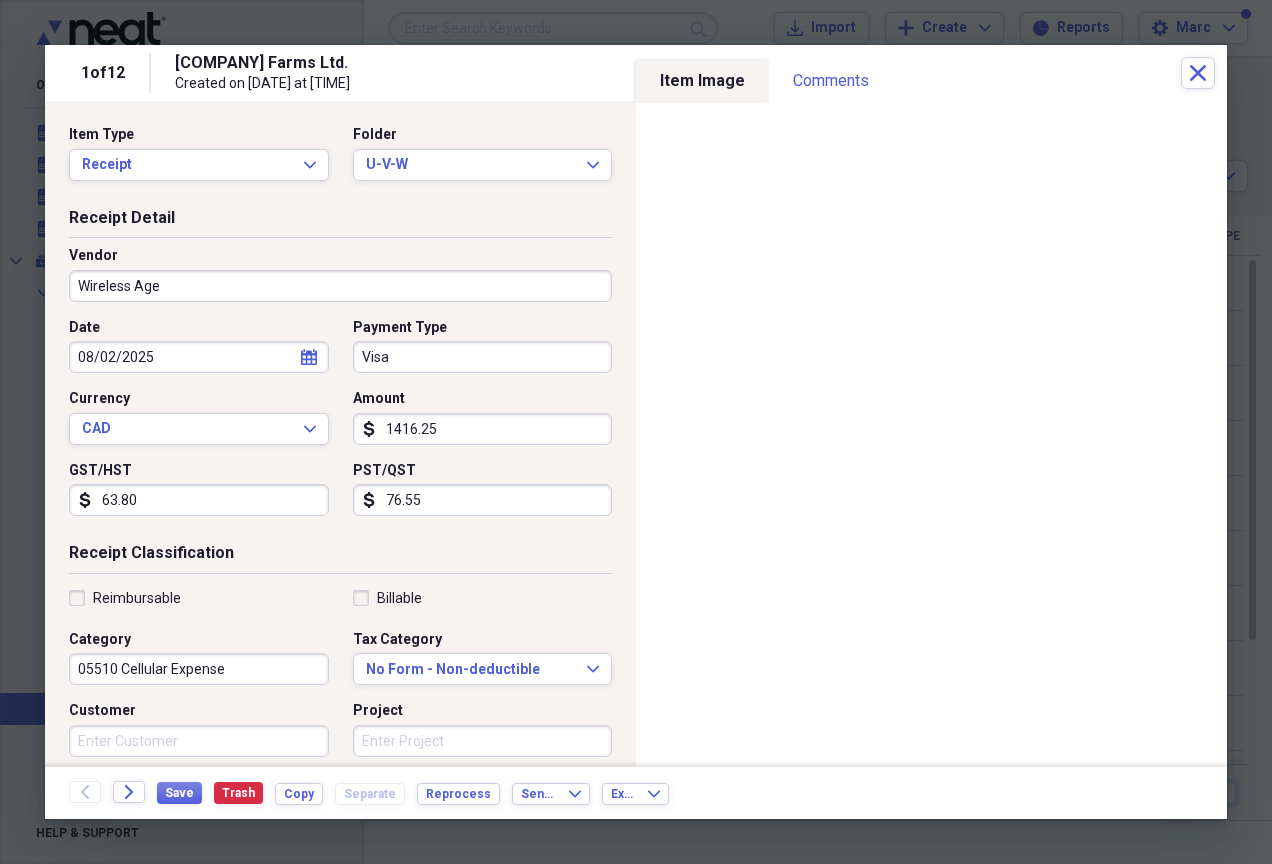 type on "76.55" 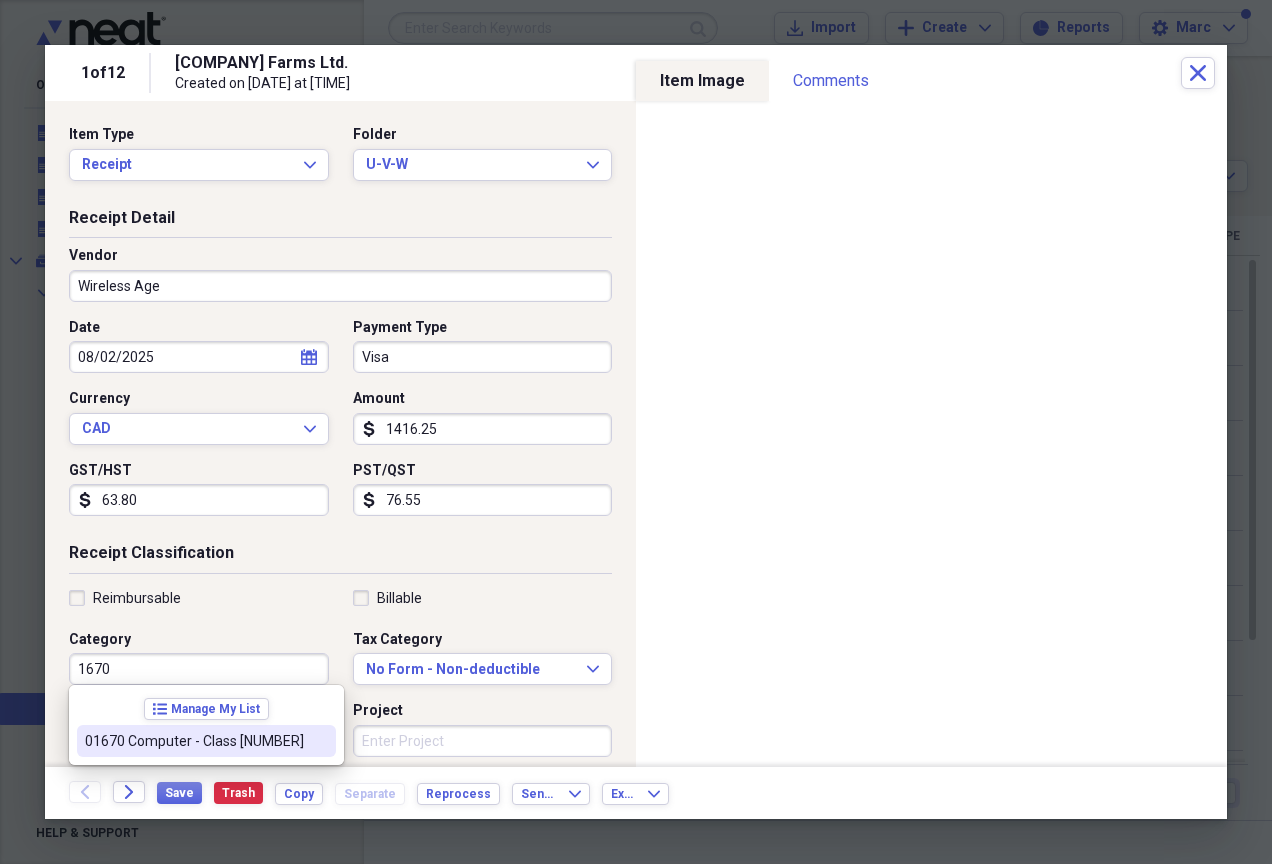 click on "01670 Computer - Class [NUMBER]" at bounding box center [206, 741] 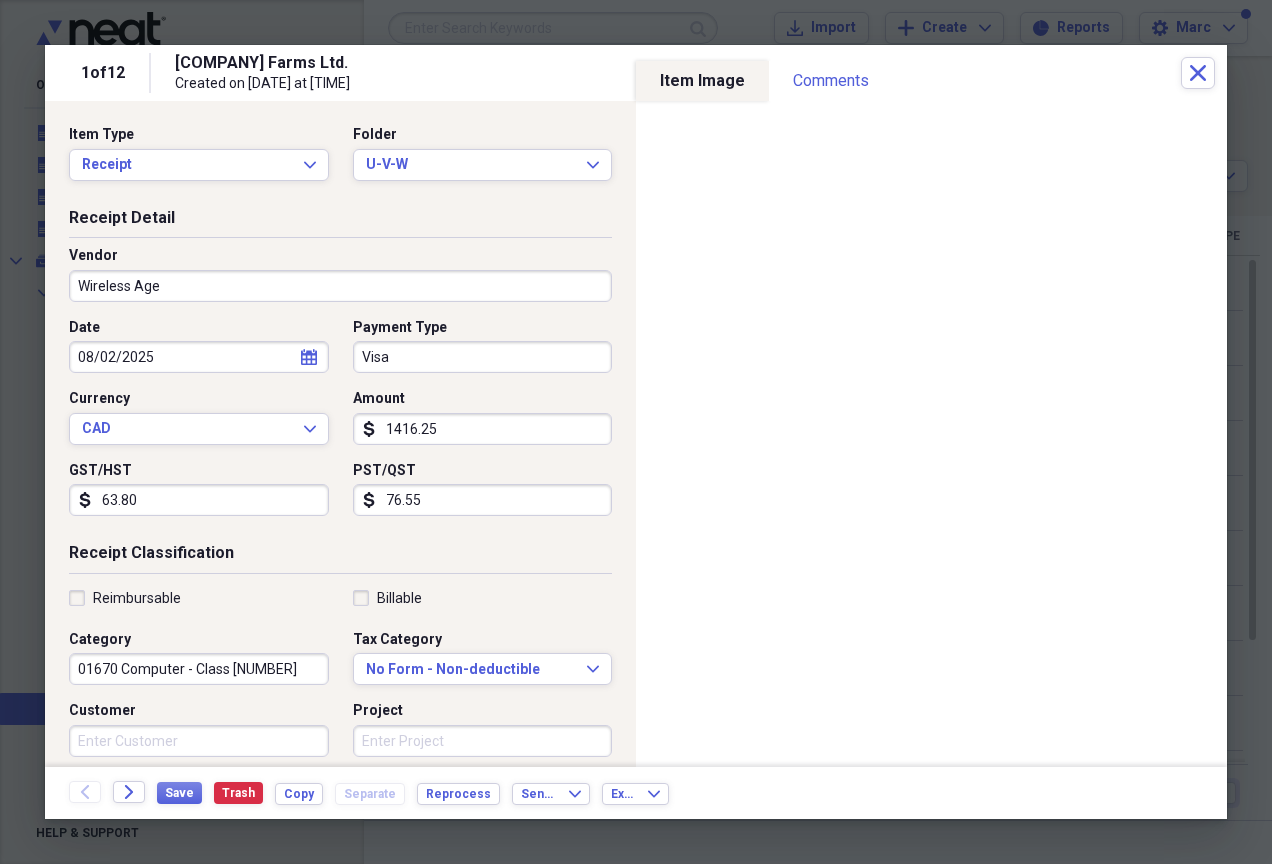 scroll, scrollTop: 355, scrollLeft: 0, axis: vertical 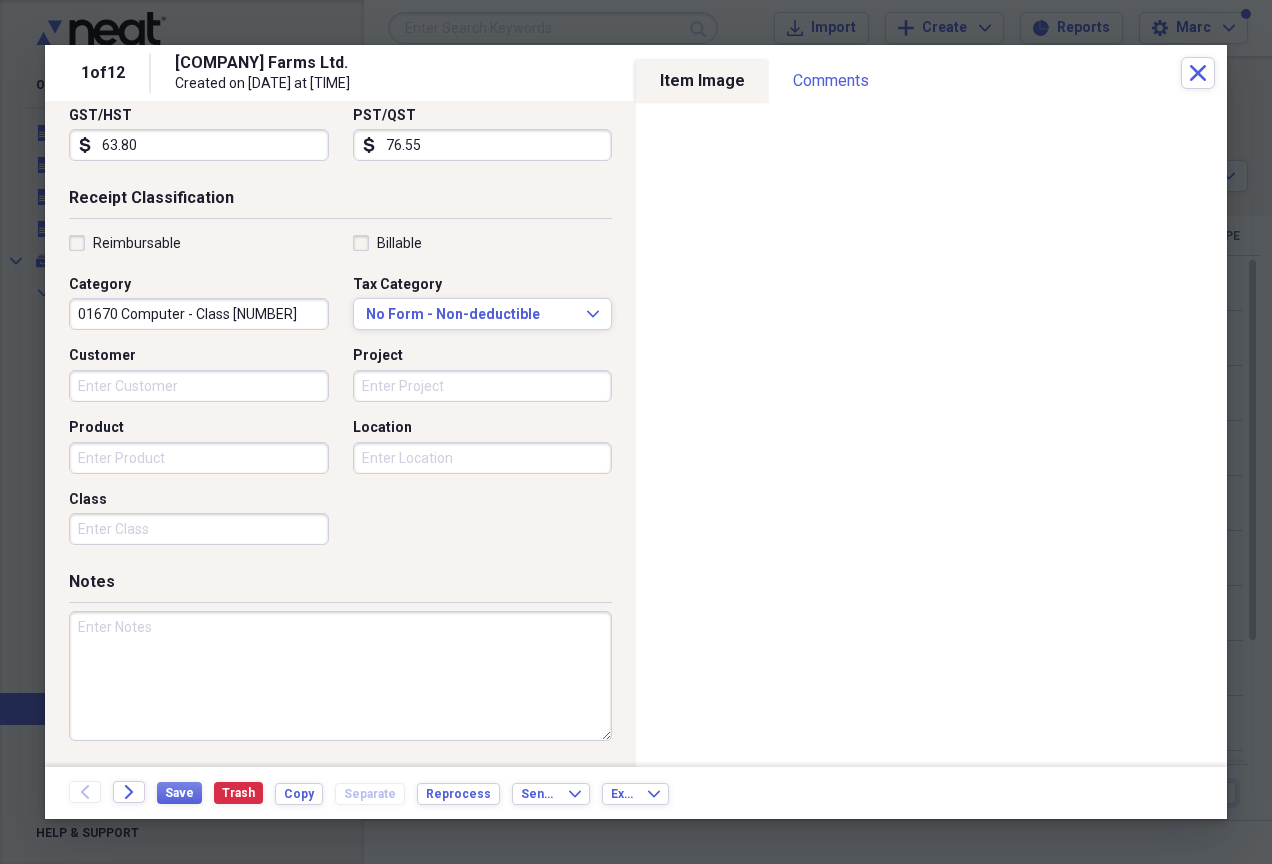click at bounding box center (340, 676) 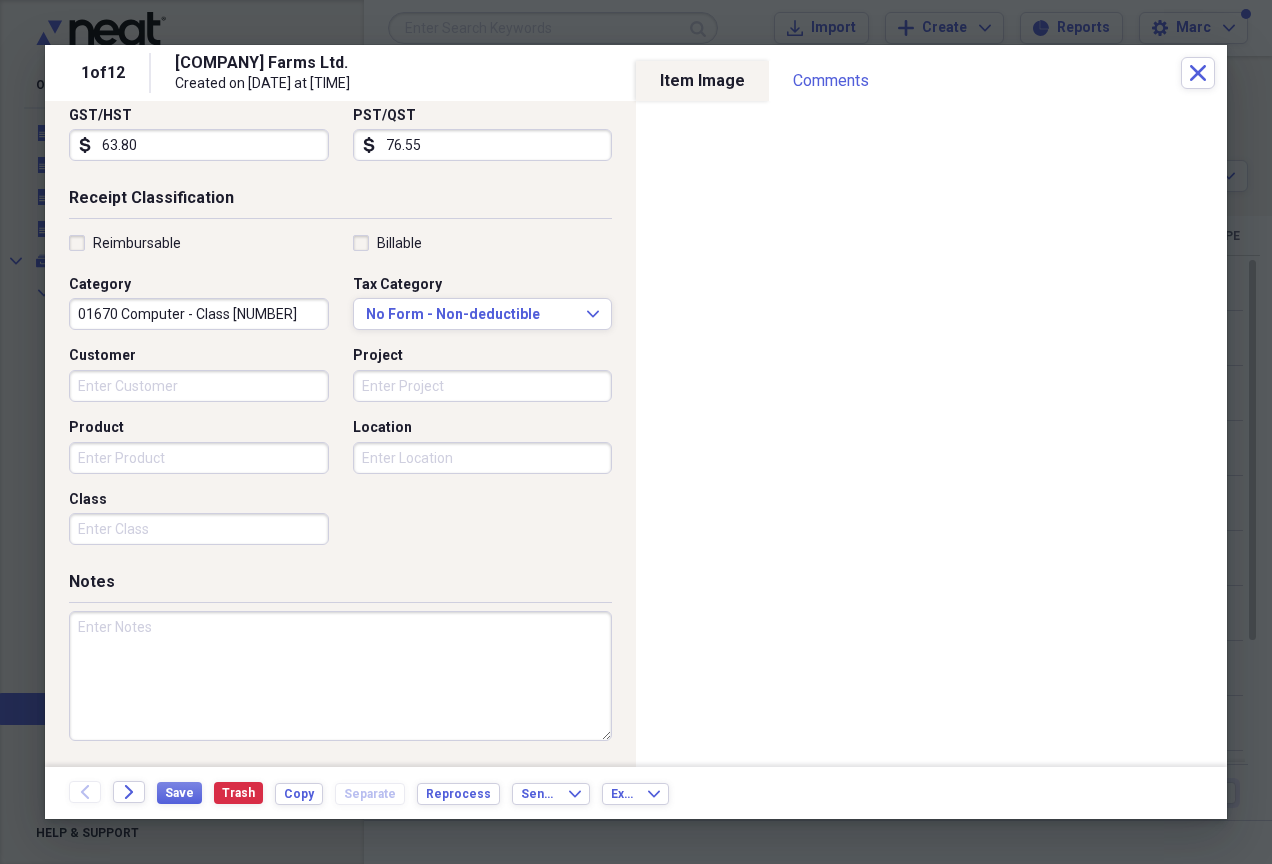 paste on "Inv#[NUMBER]-[NUMBER] - Apple Ipad [NUMBER].[NUMBER]-[NUMBER] S[LAST NAME]([NUMBER]th Generation)sn[NUMBER]+[NUMBER] + Otter defender x [NUMBER]" 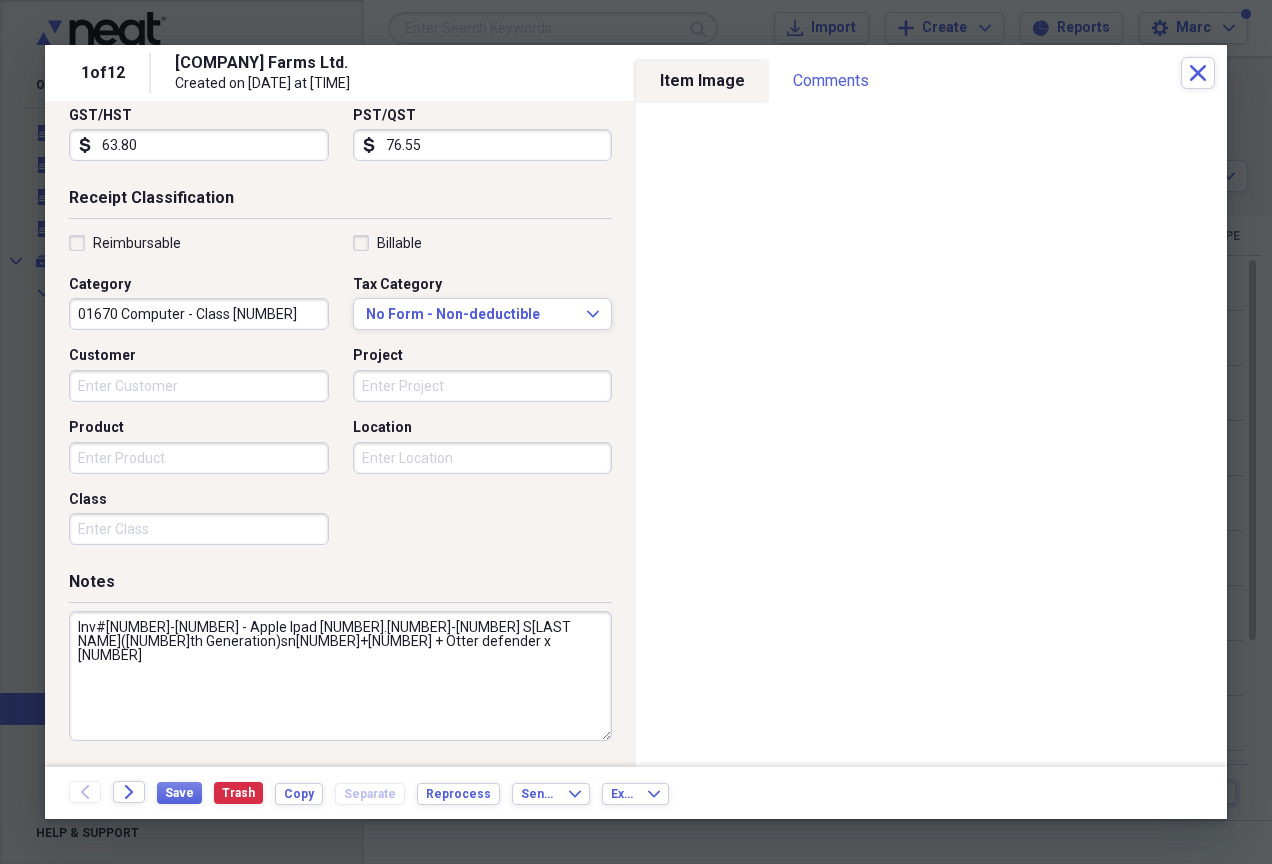 click on "Inv#[NUMBER]-[NUMBER] - Apple Ipad [NUMBER].[NUMBER]-[NUMBER] S[LAST NAME]([NUMBER]th Generation)sn[NUMBER]+[NUMBER] + Otter defender x [NUMBER]" at bounding box center [340, 676] 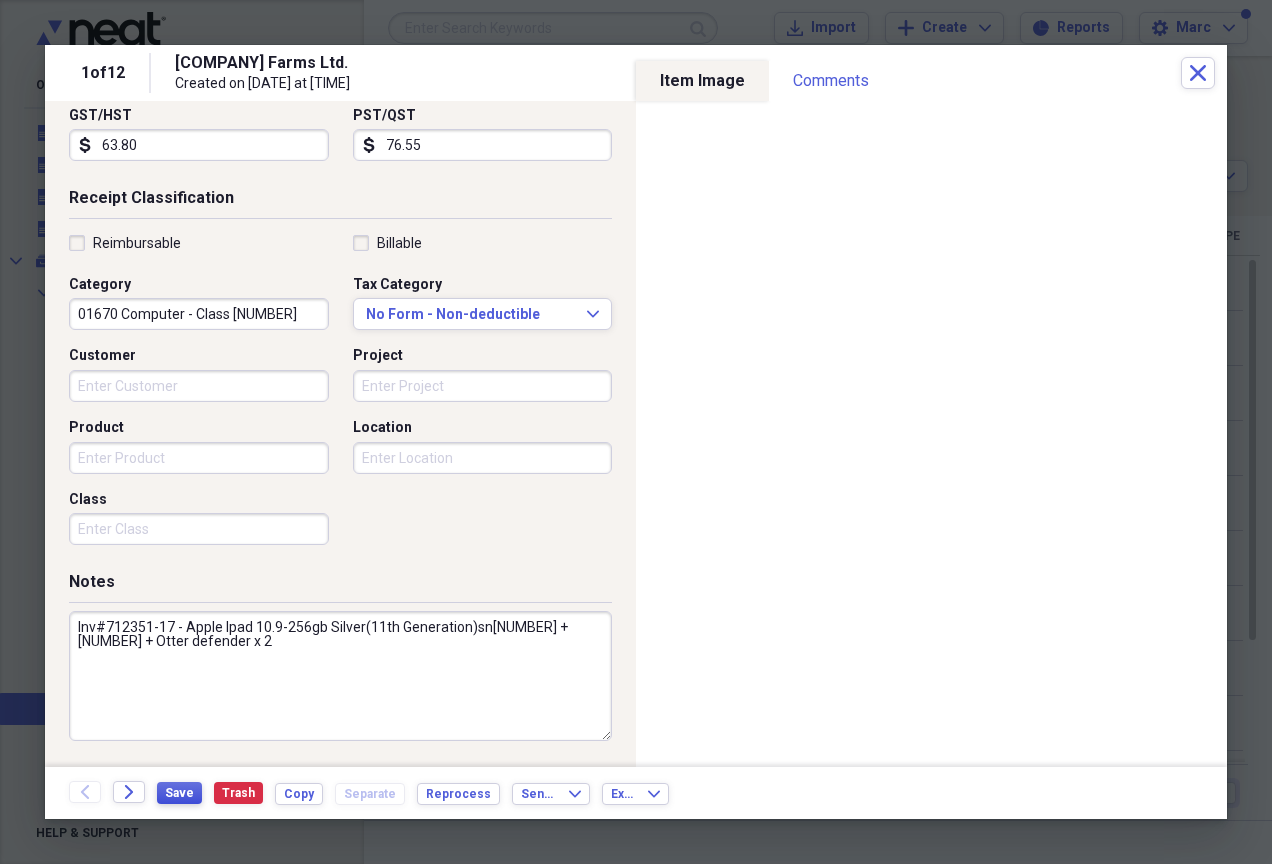 type on "Inv#712351-17 - Apple Ipad 10.9-256gb Silver(11th Generation)sn[NUMBER] + [NUMBER] + Otter defender x 2" 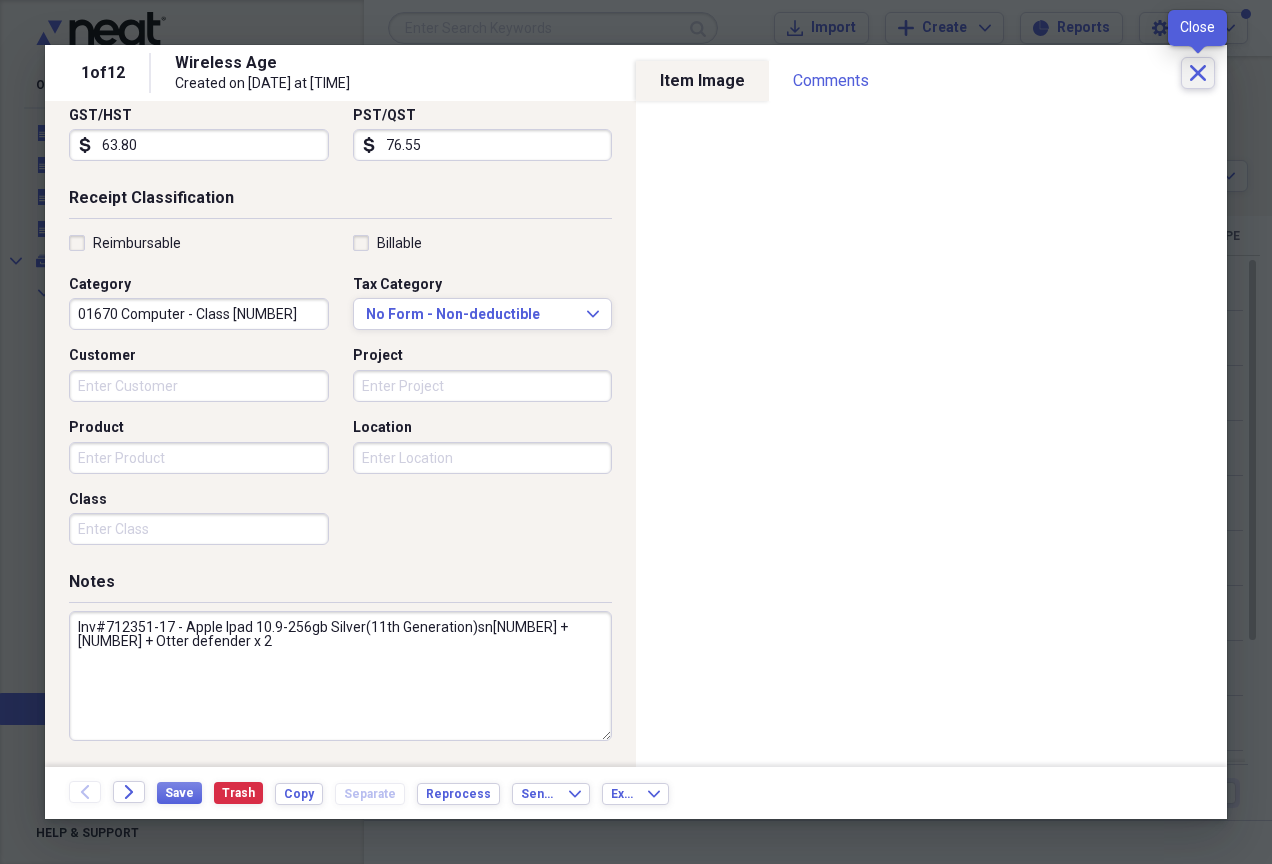 click on "Close" 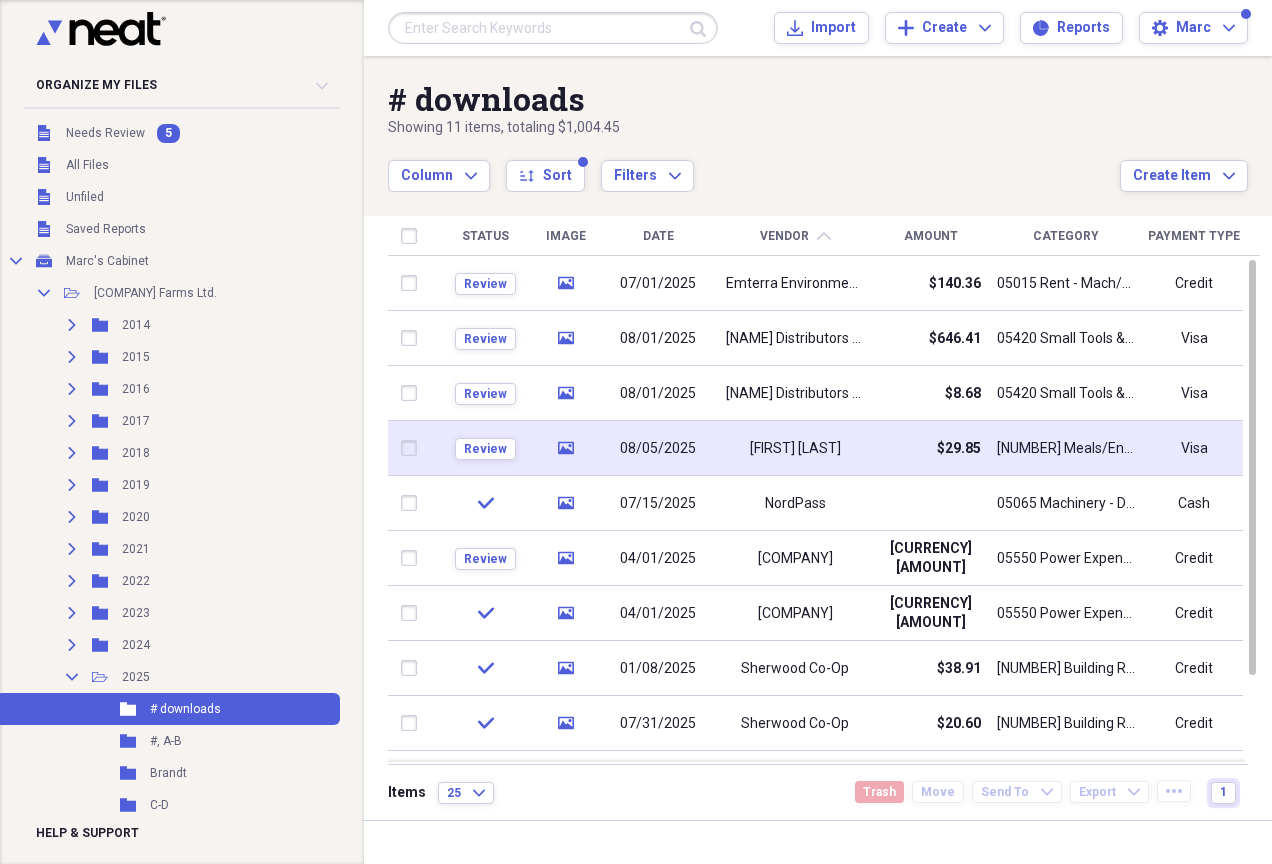 click on "[FIRST] [LAST]" at bounding box center (795, 448) 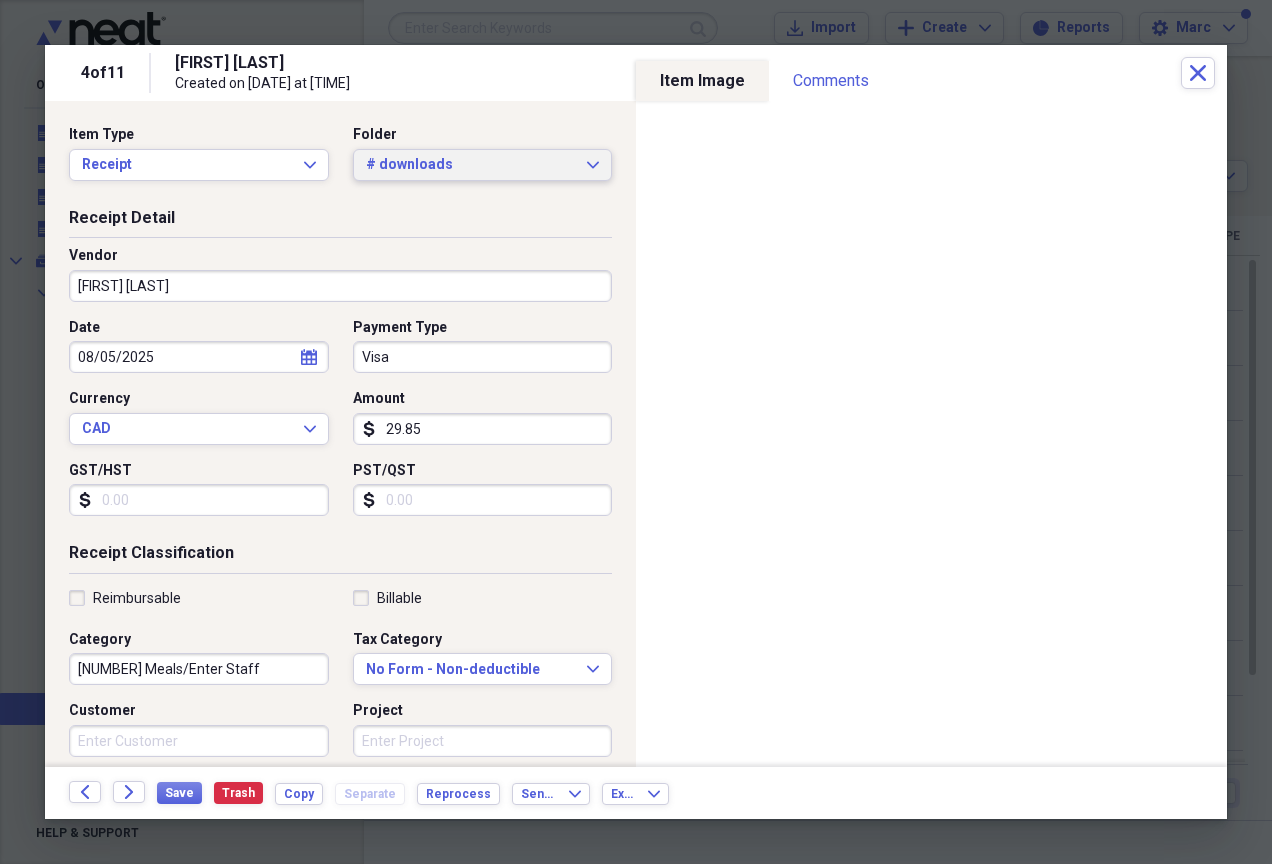 click on "# downloads" at bounding box center (471, 165) 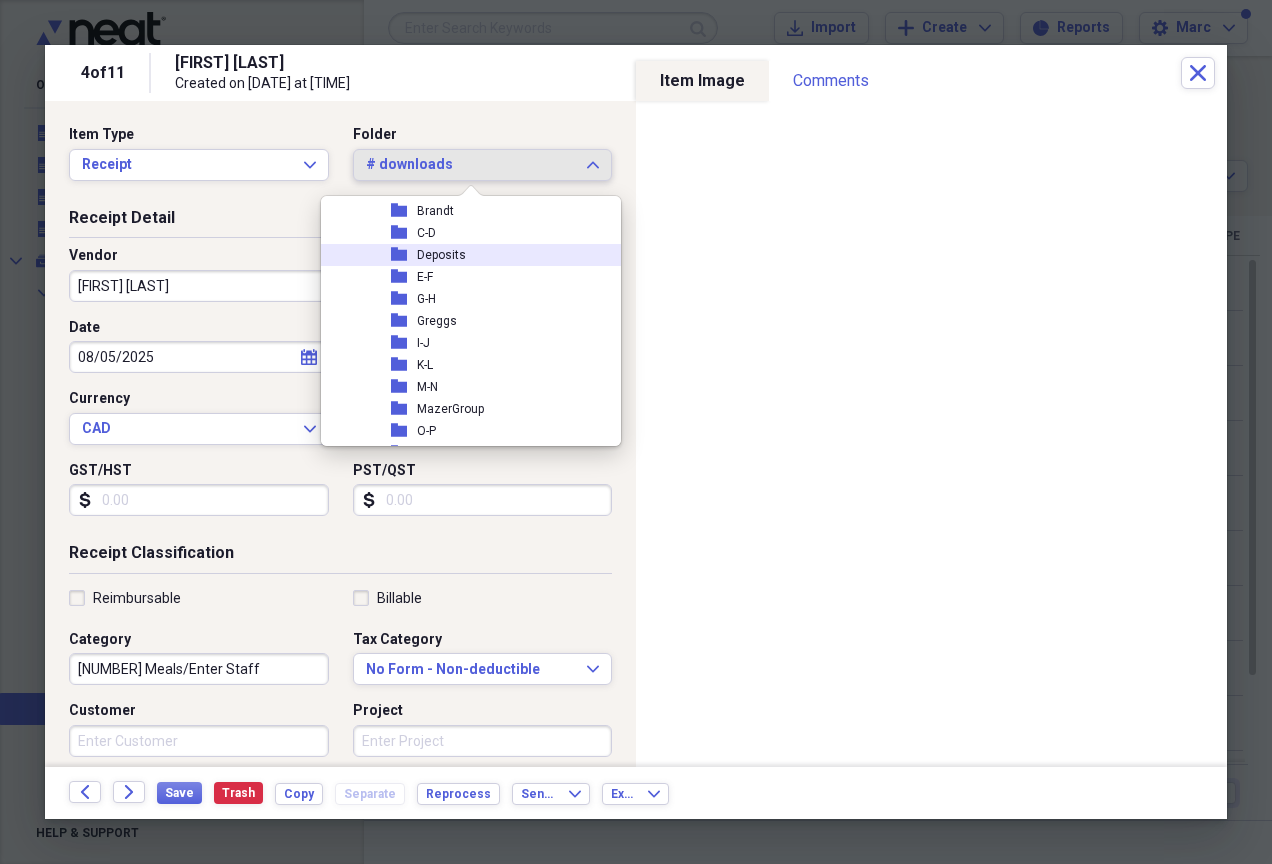scroll, scrollTop: 449, scrollLeft: 0, axis: vertical 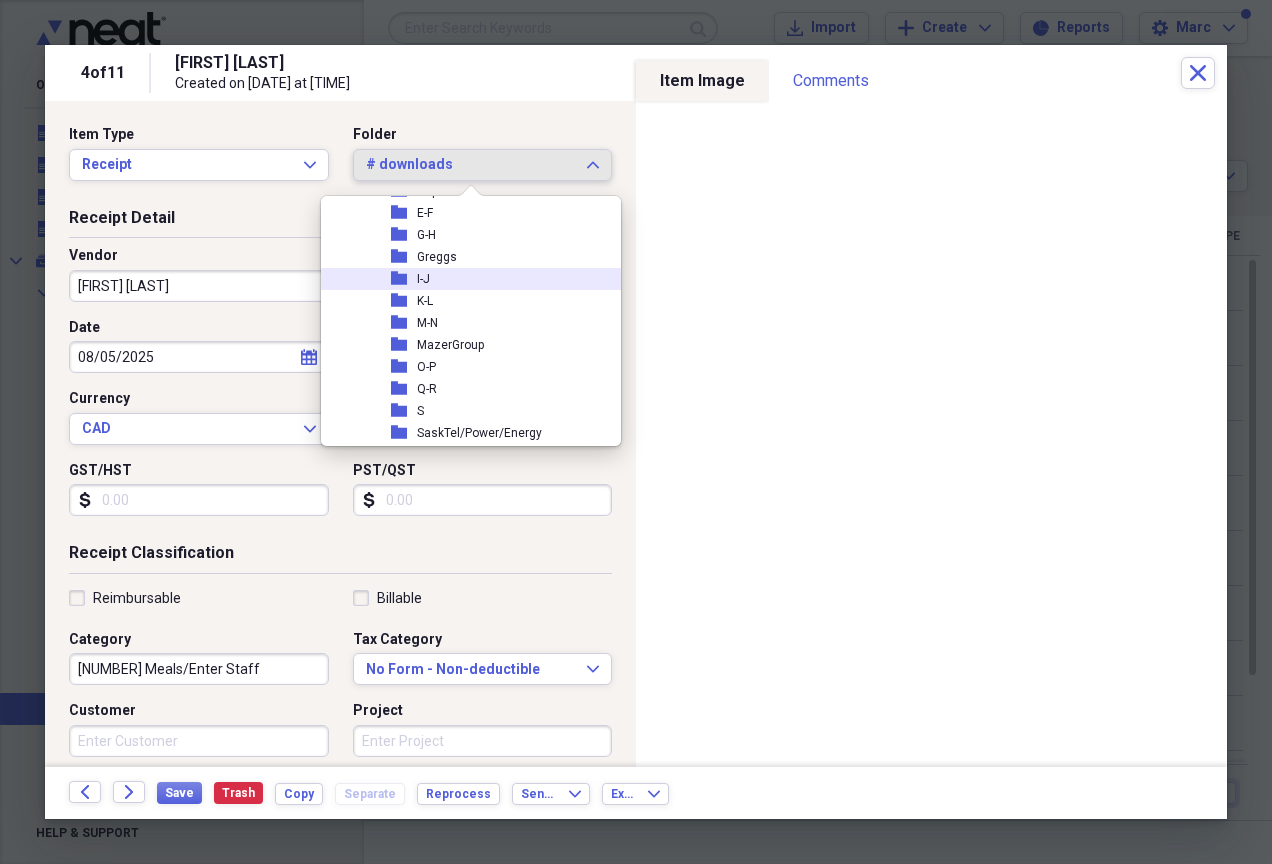 click on "folder I-J" at bounding box center [463, 279] 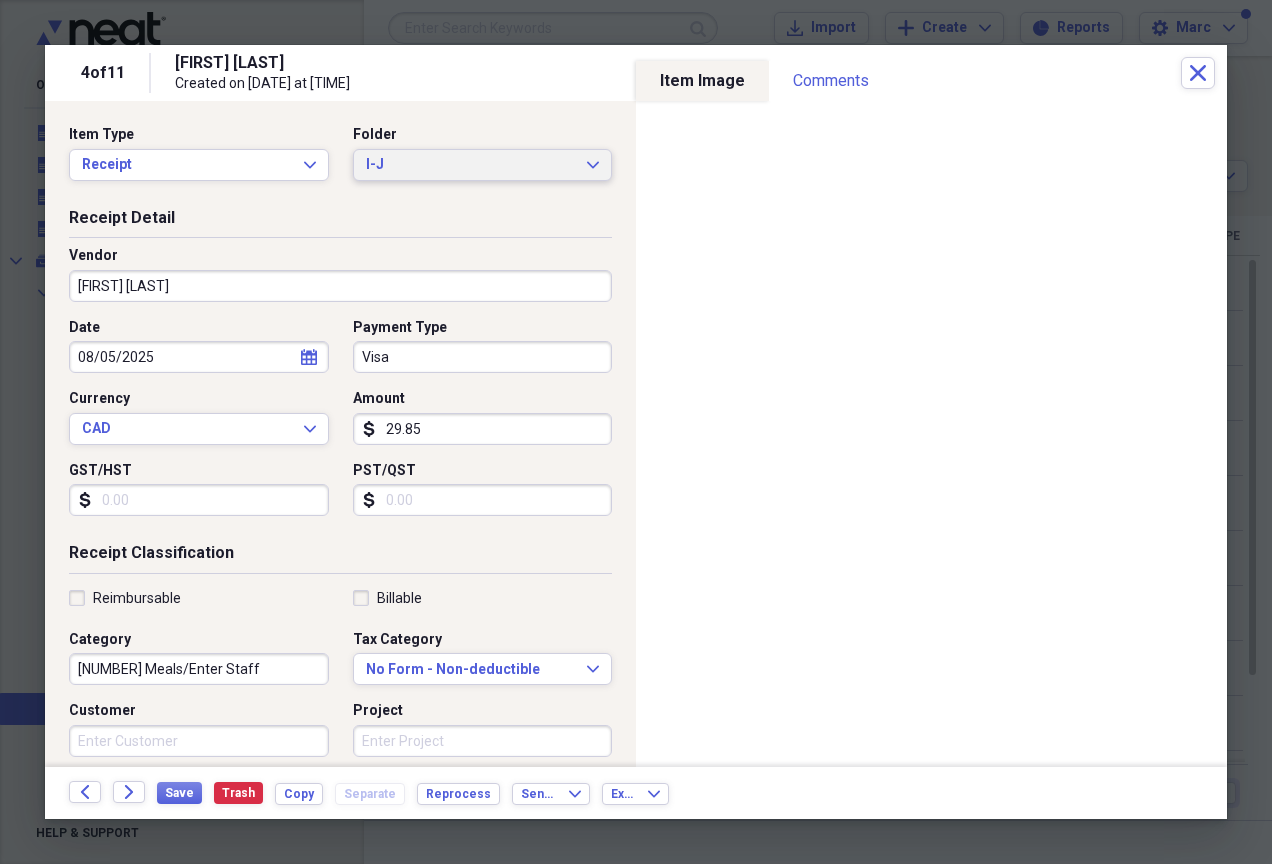 scroll, scrollTop: 355, scrollLeft: 0, axis: vertical 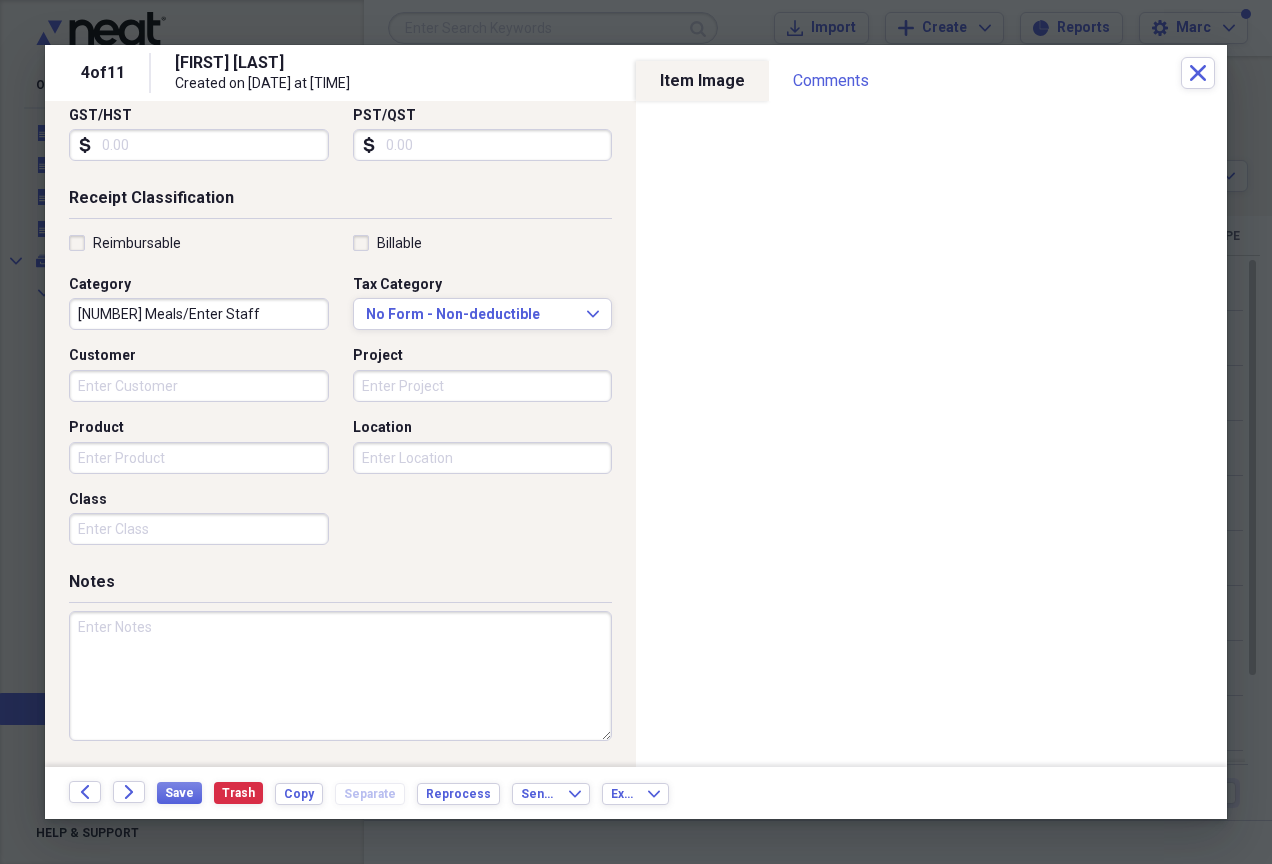 click at bounding box center [340, 676] 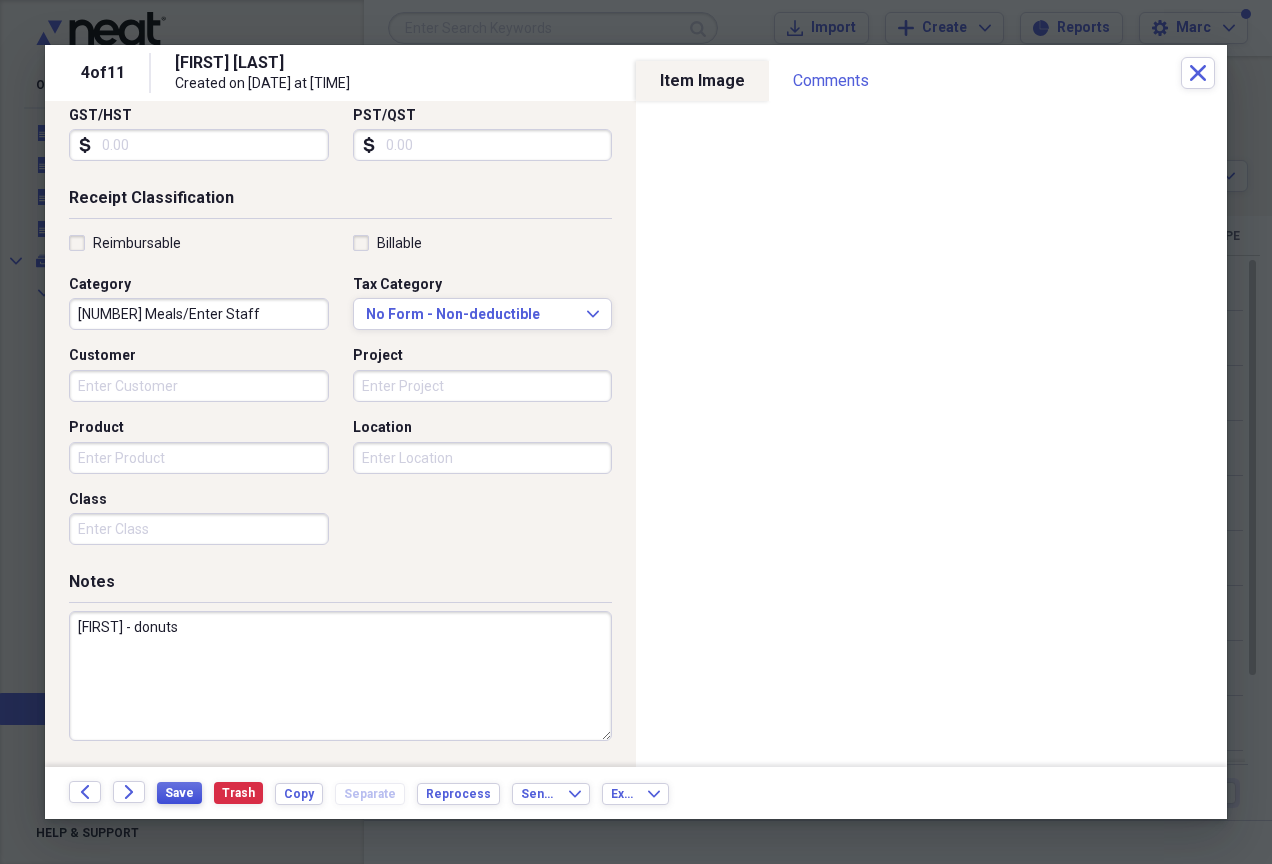 type on "[FIRST] - donuts" 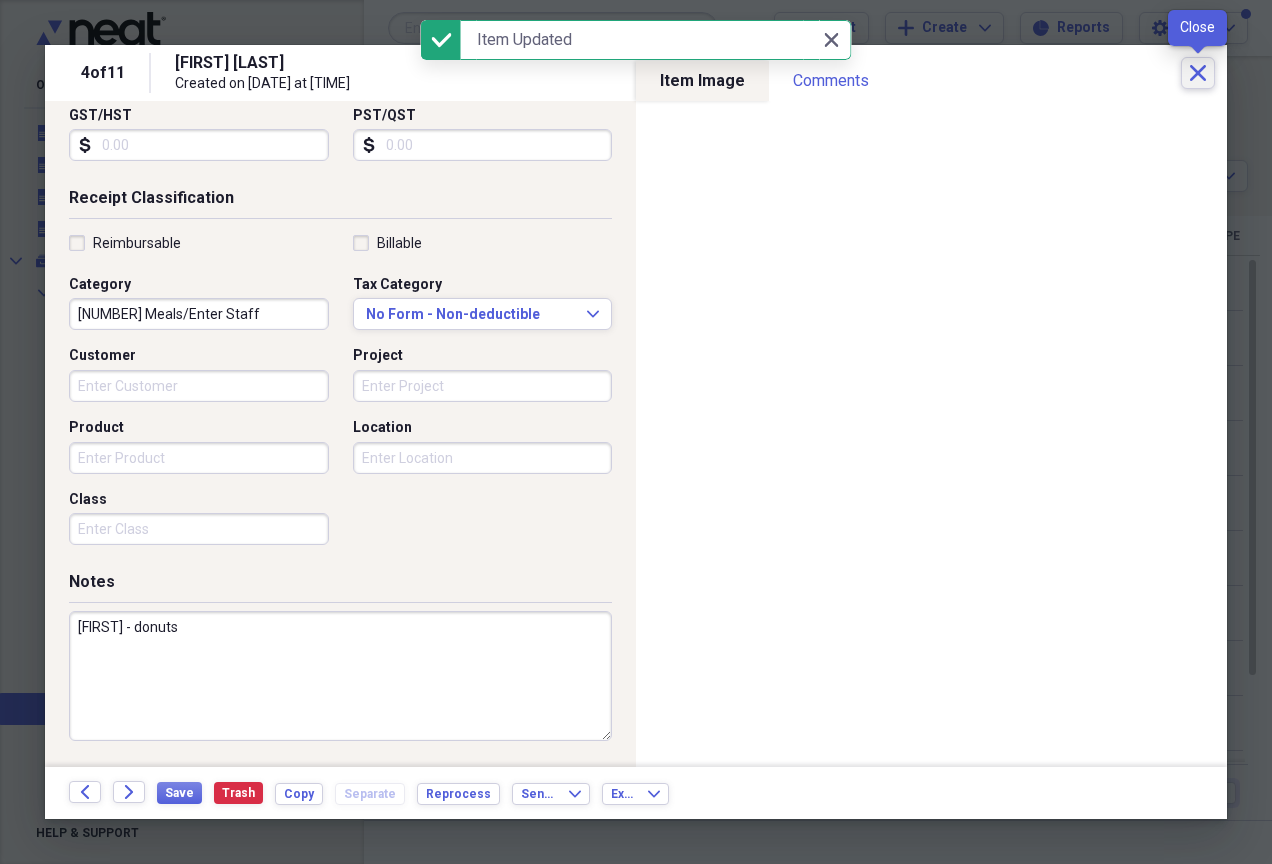 click 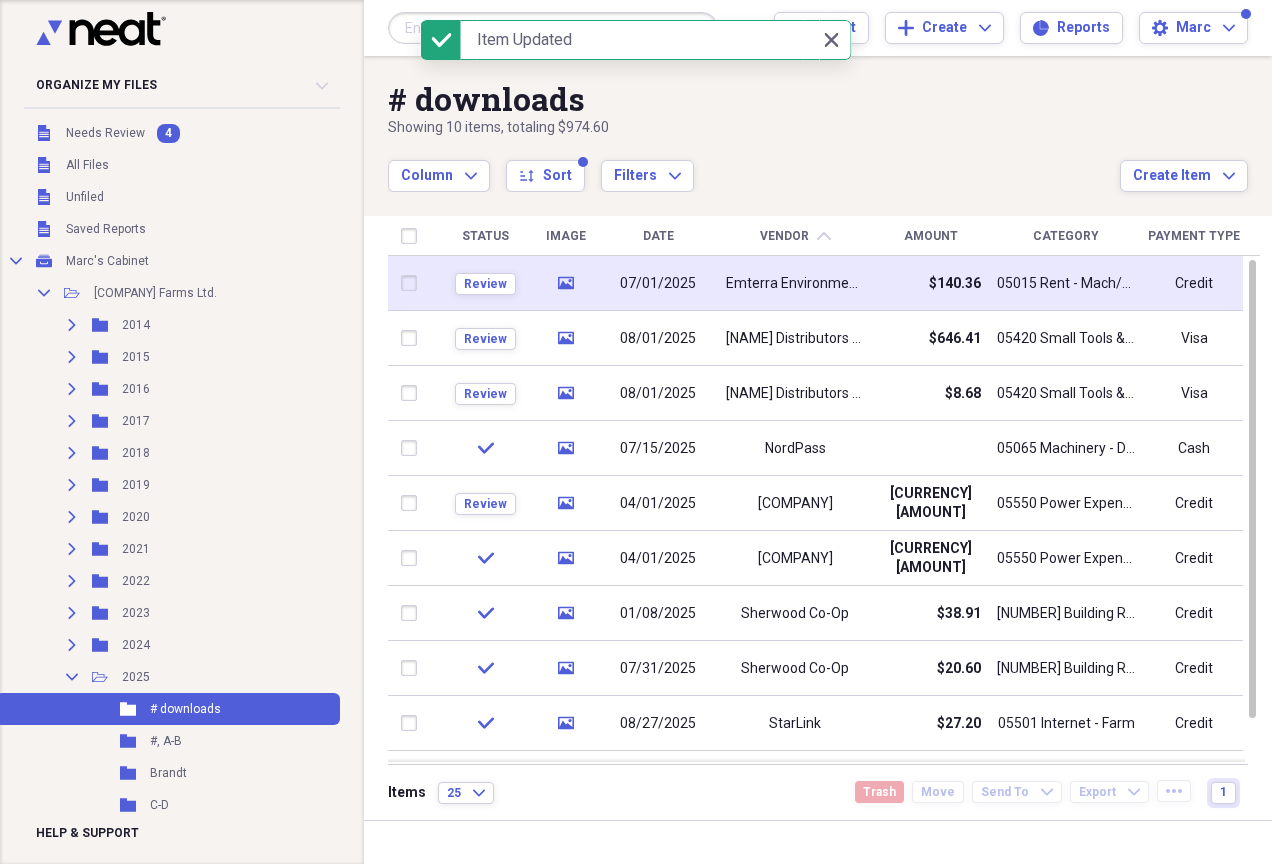 click on "Emterra Environmental" at bounding box center [795, 283] 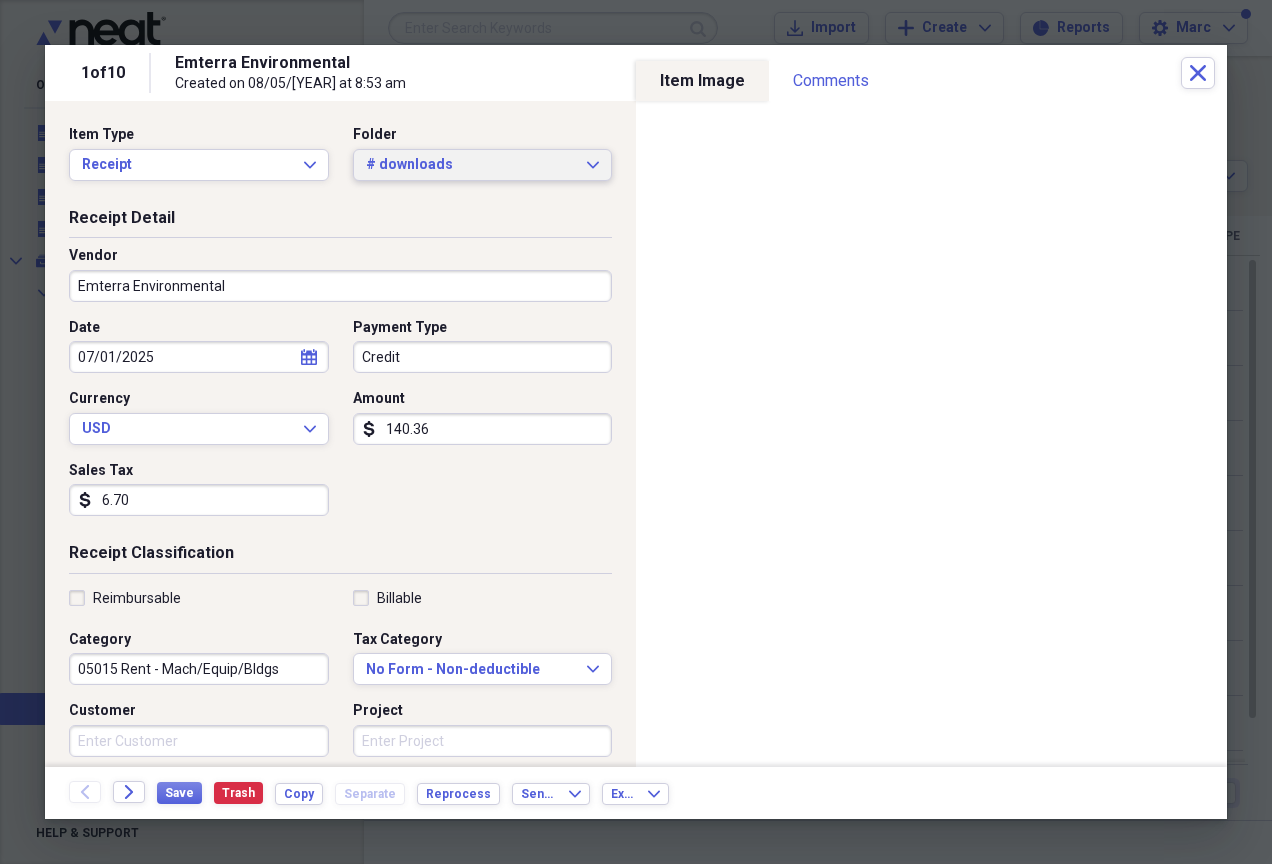 click on "# downloads" at bounding box center (471, 165) 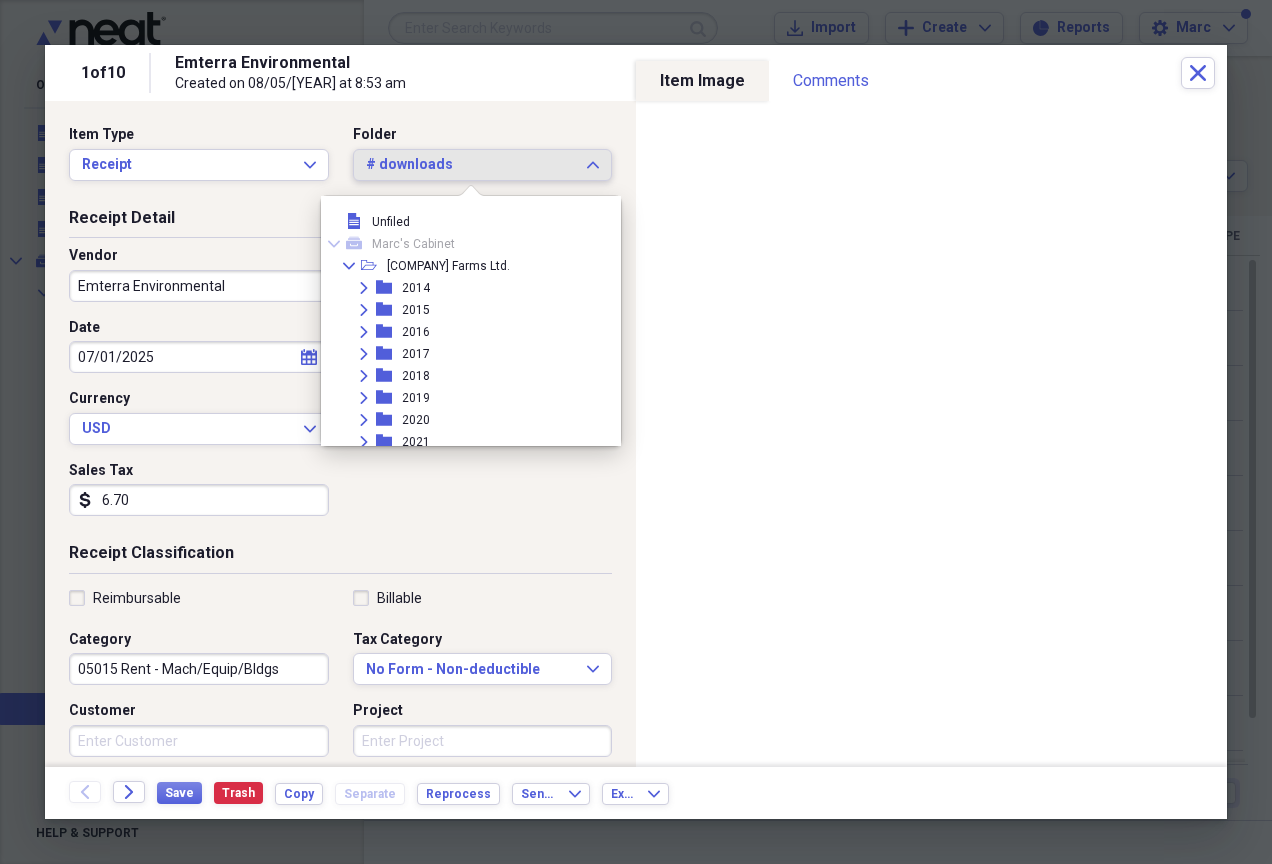 scroll, scrollTop: 231, scrollLeft: 0, axis: vertical 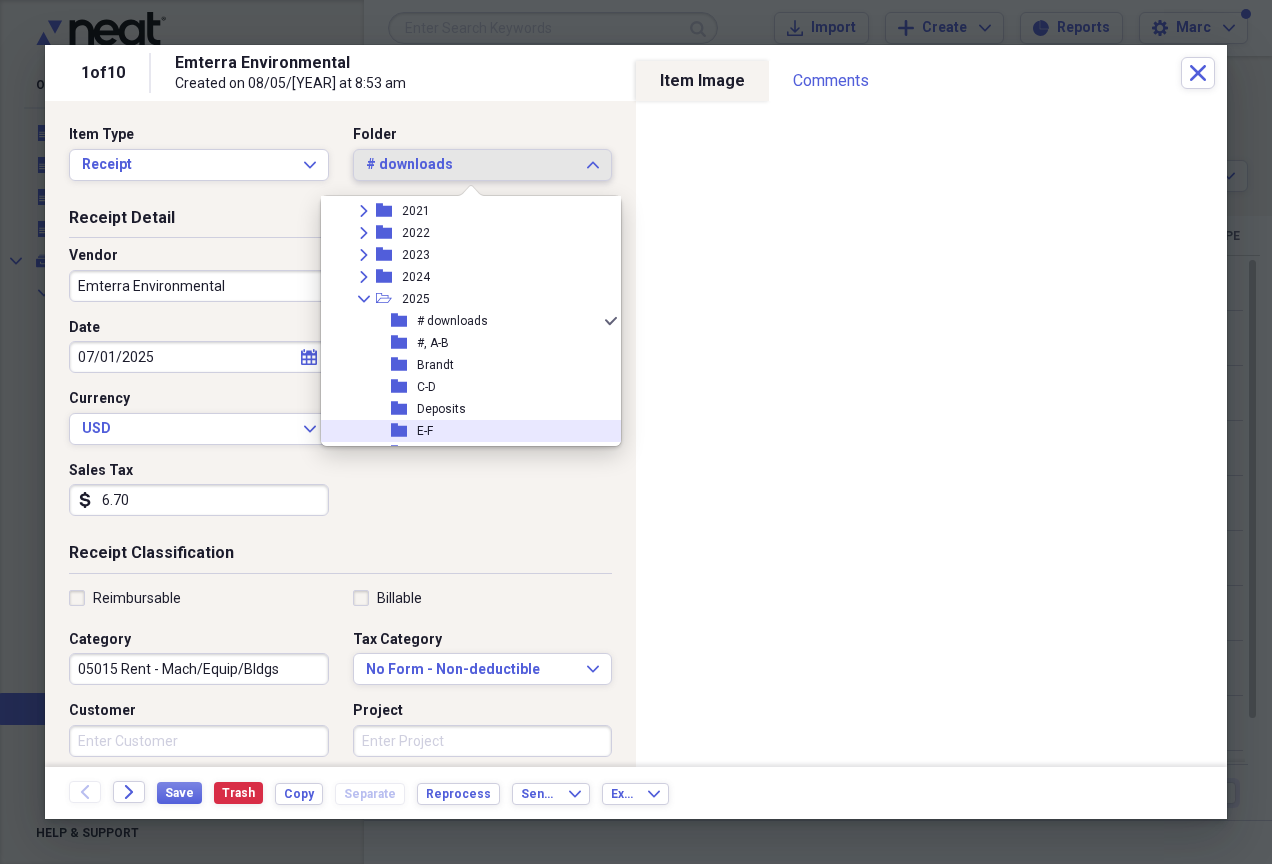 click on "folder E-F" at bounding box center [463, 431] 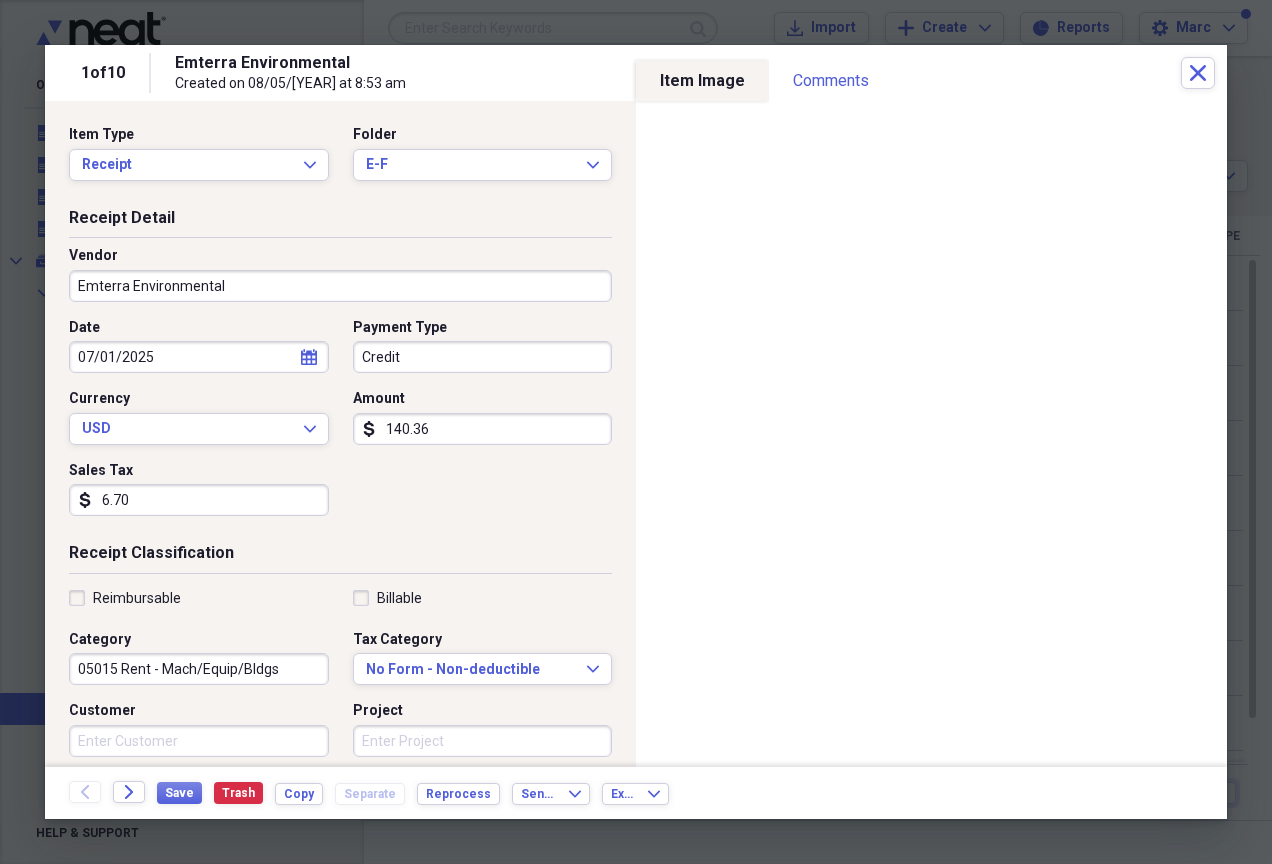 click on "Credit" at bounding box center [483, 357] 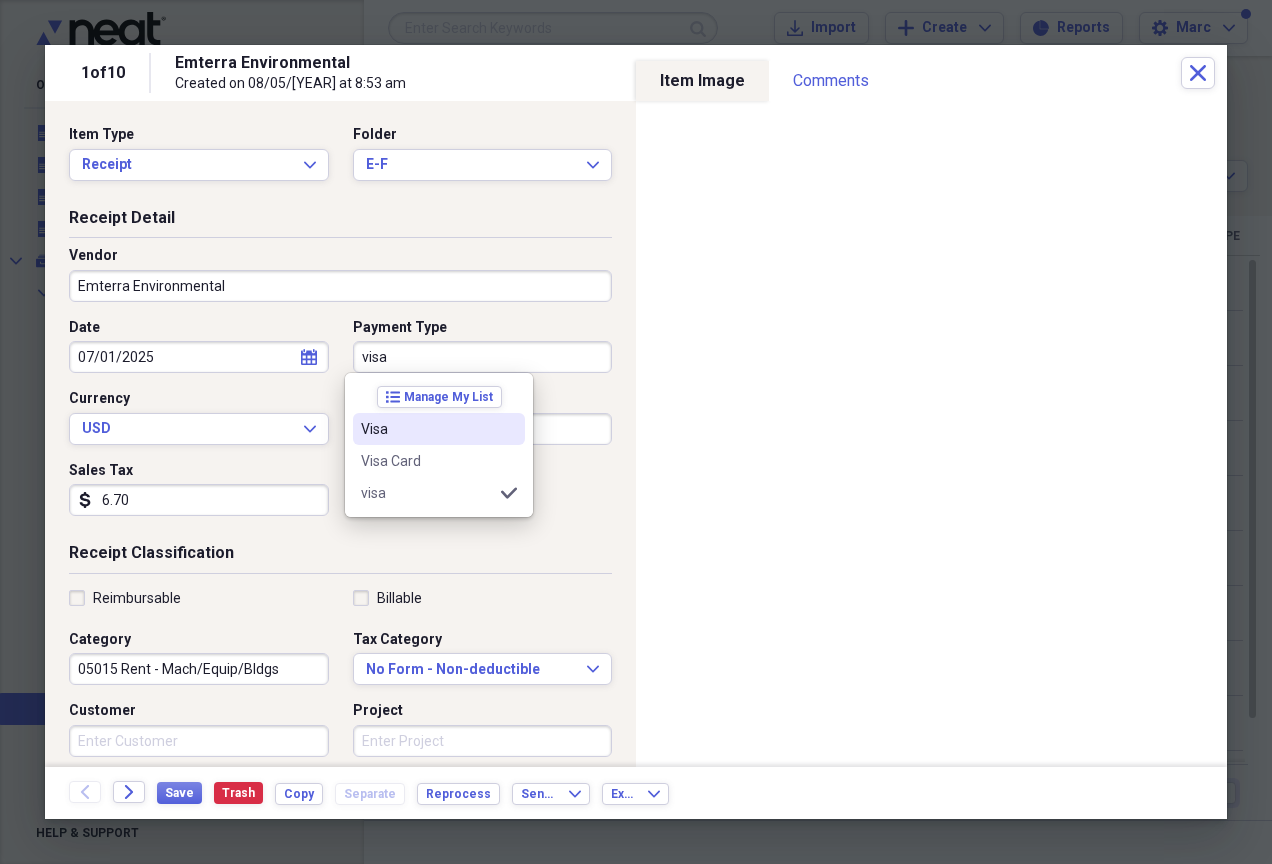 click on "Visa" at bounding box center [427, 429] 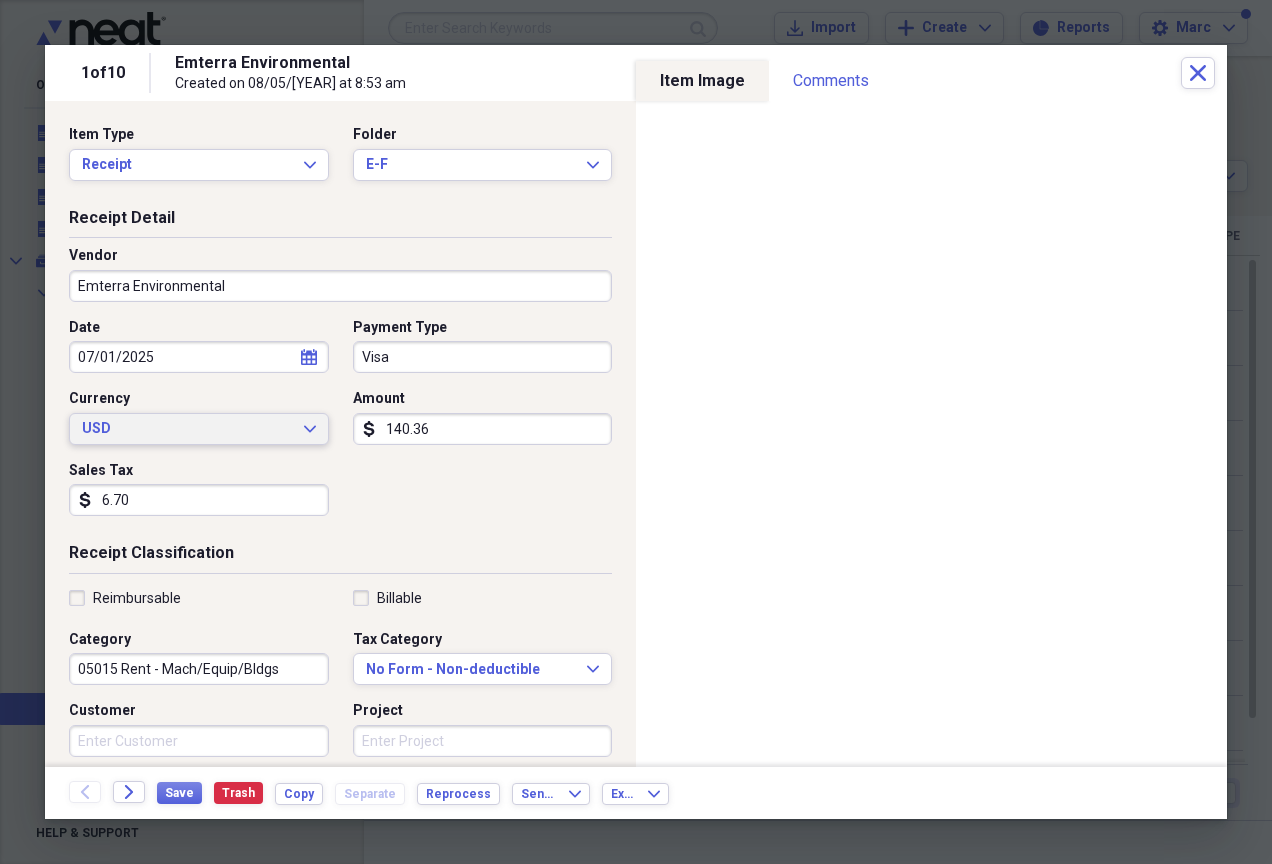 click on "USD" at bounding box center (187, 429) 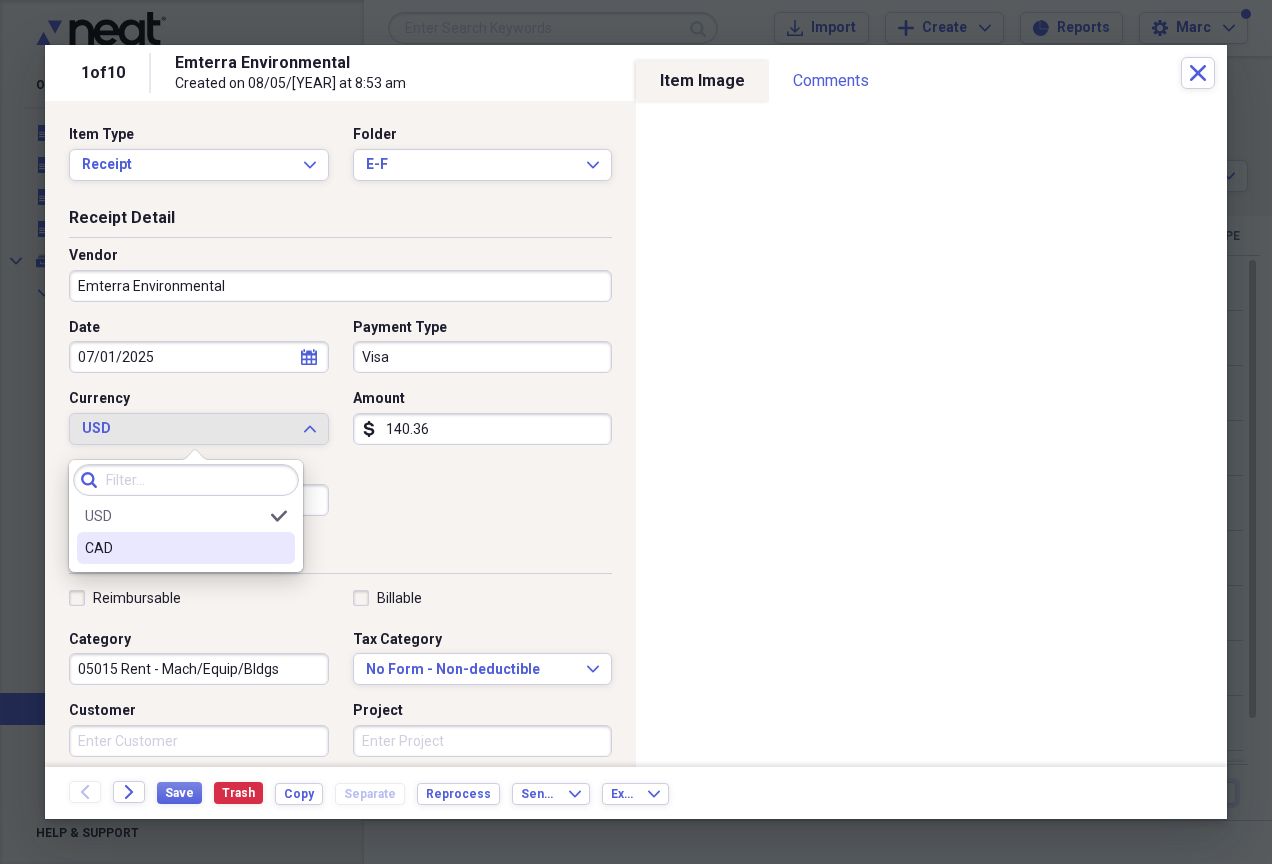click on "CAD" at bounding box center (174, 548) 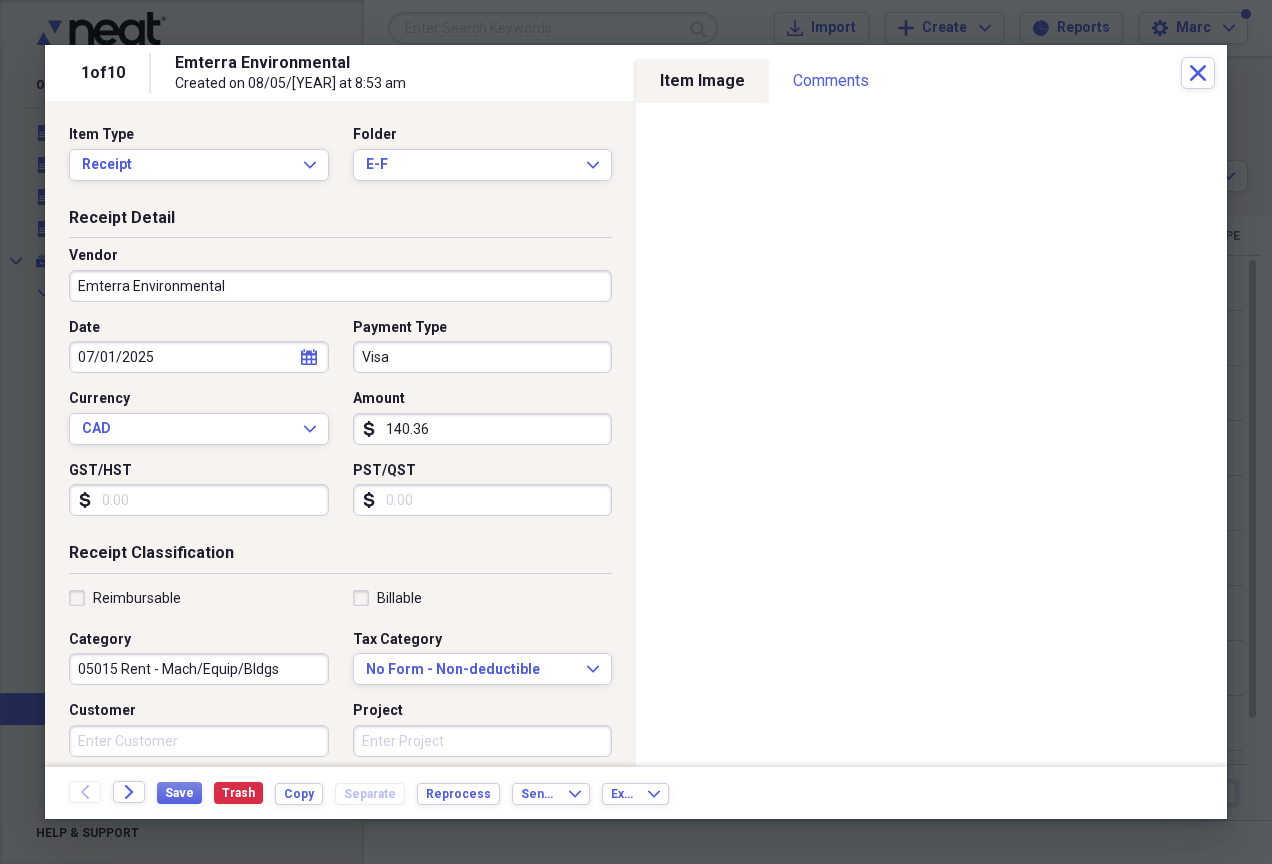 click on "GST/HST" at bounding box center [199, 500] 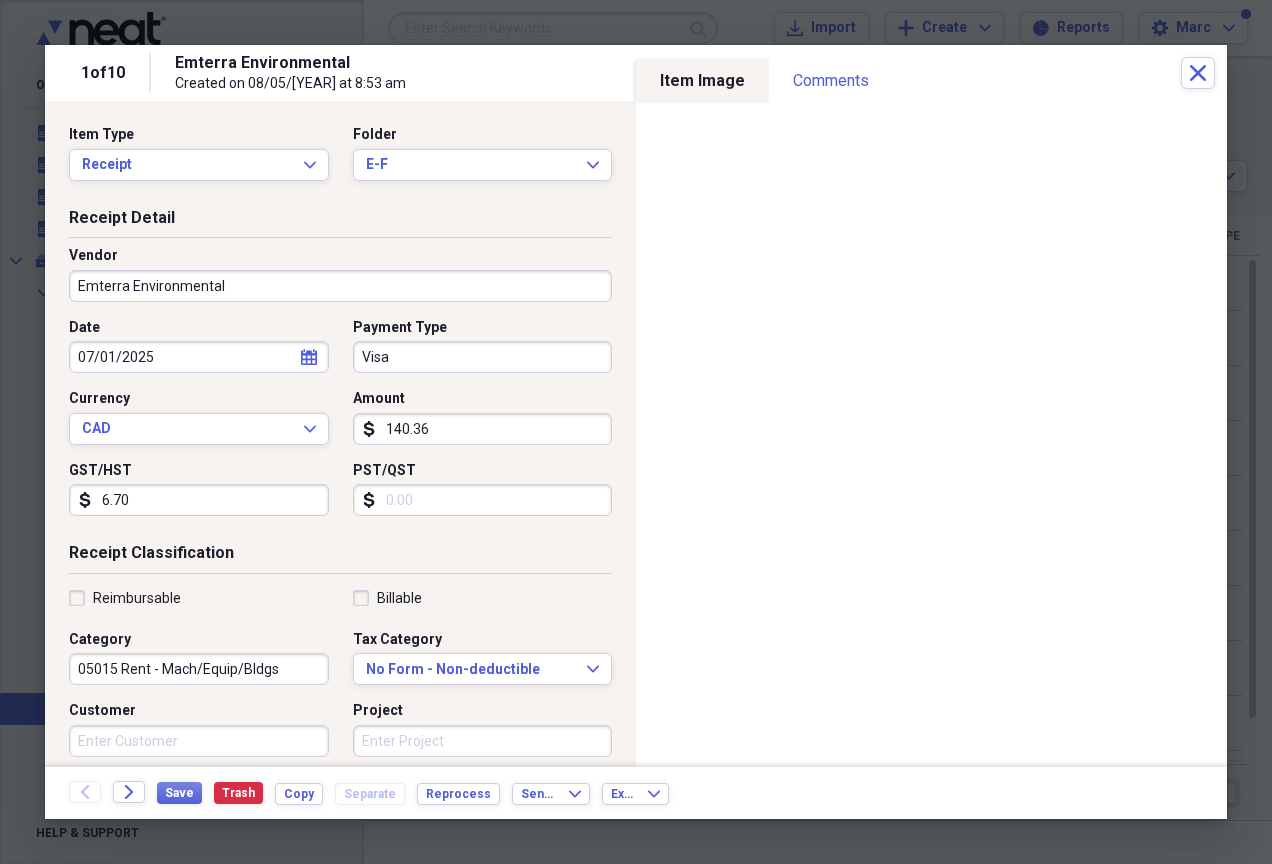 type on "6.70" 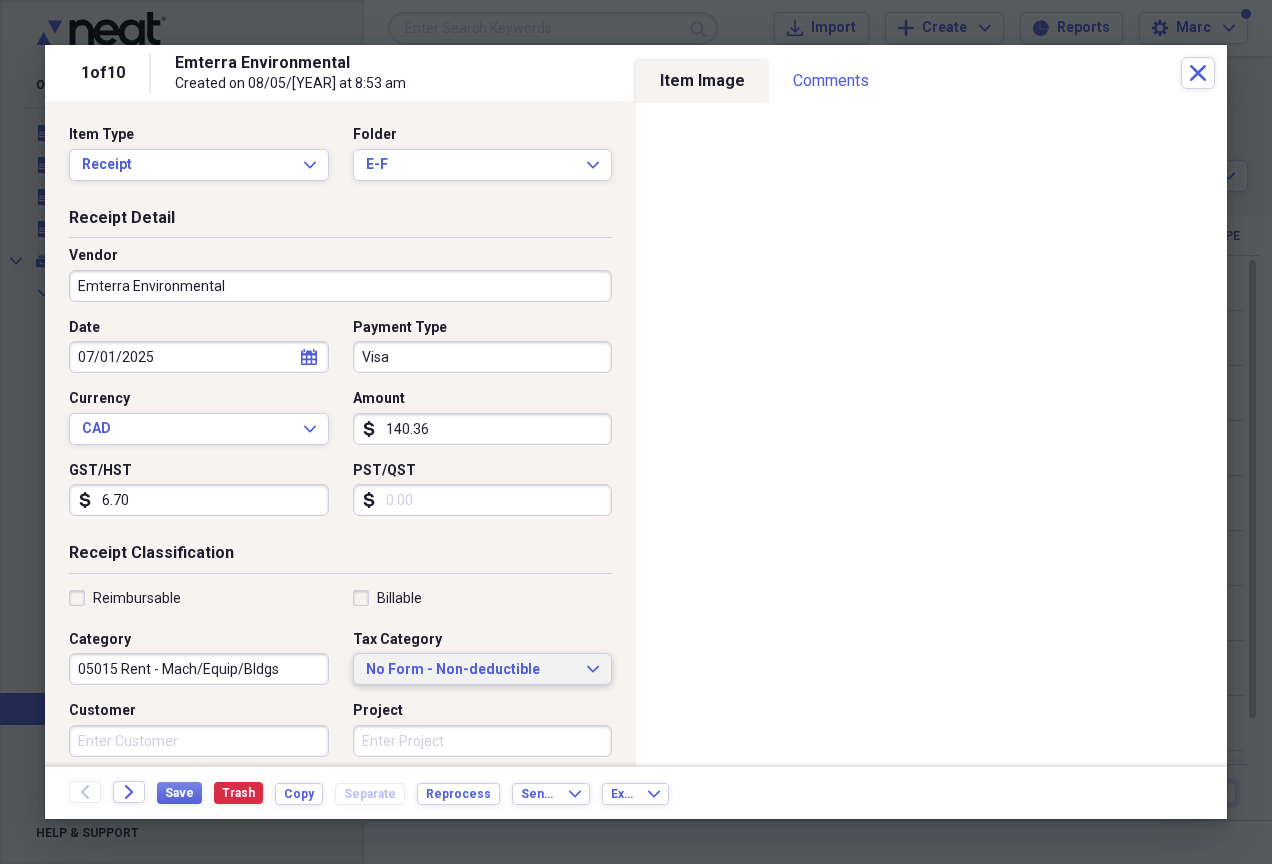 type 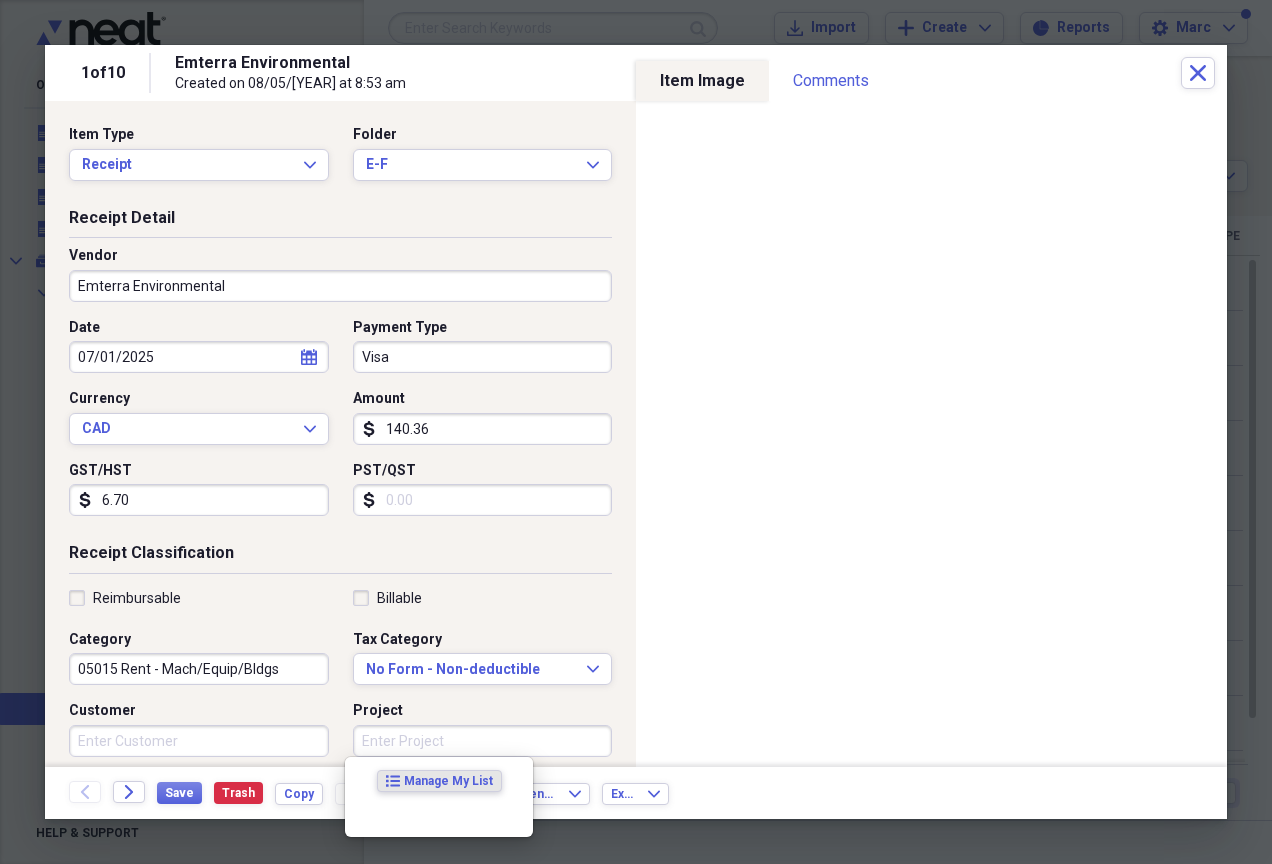 scroll, scrollTop: 355, scrollLeft: 0, axis: vertical 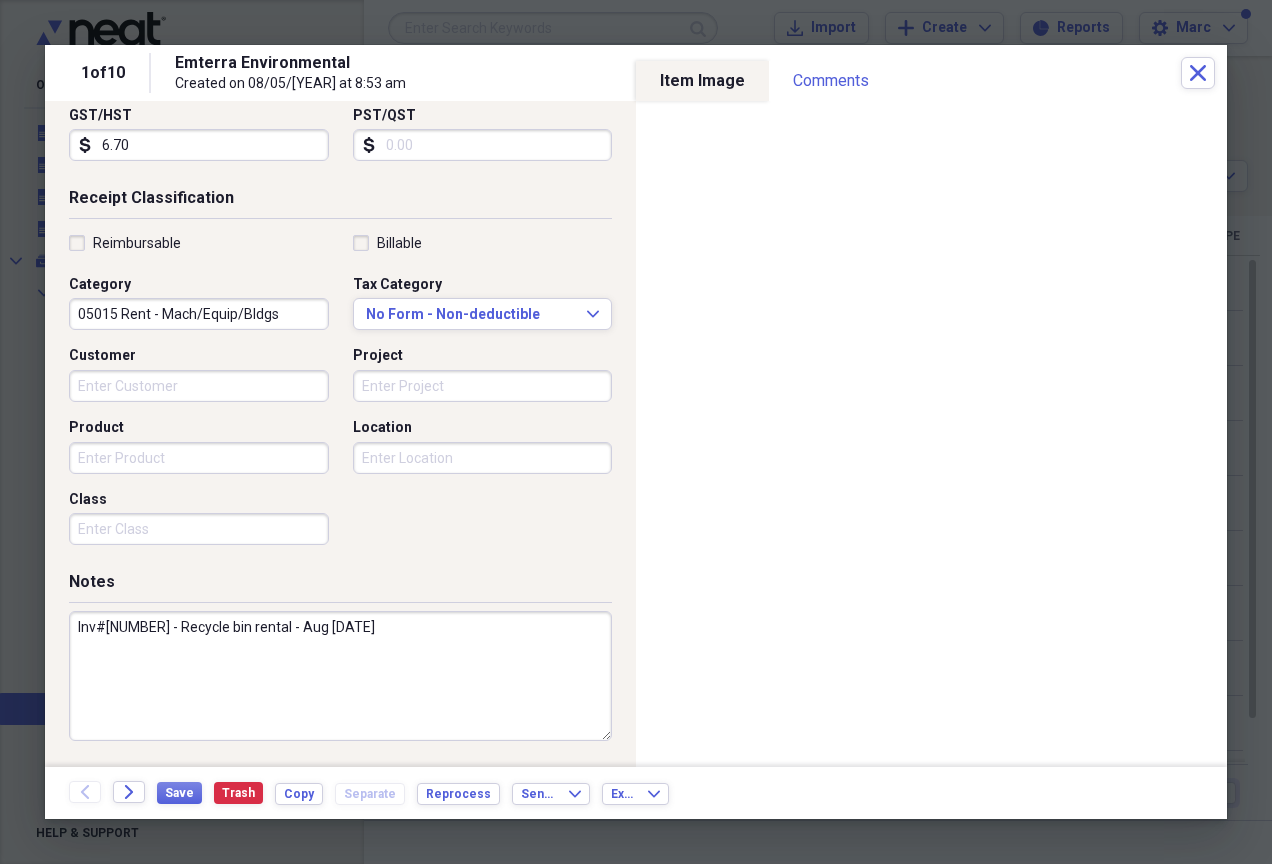 drag, startPoint x: 471, startPoint y: 625, endPoint x: 75, endPoint y: 595, distance: 397.13474 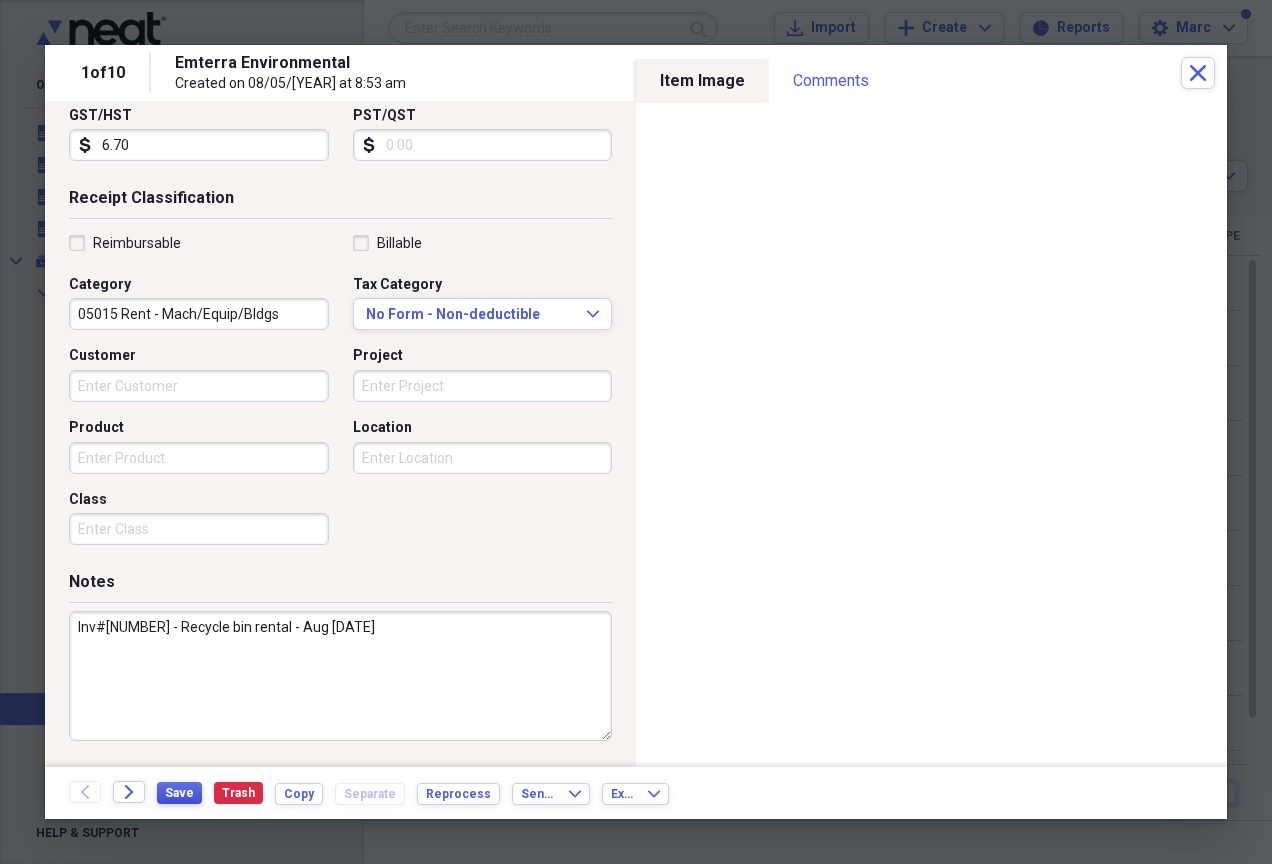 click on "Save" at bounding box center [179, 793] 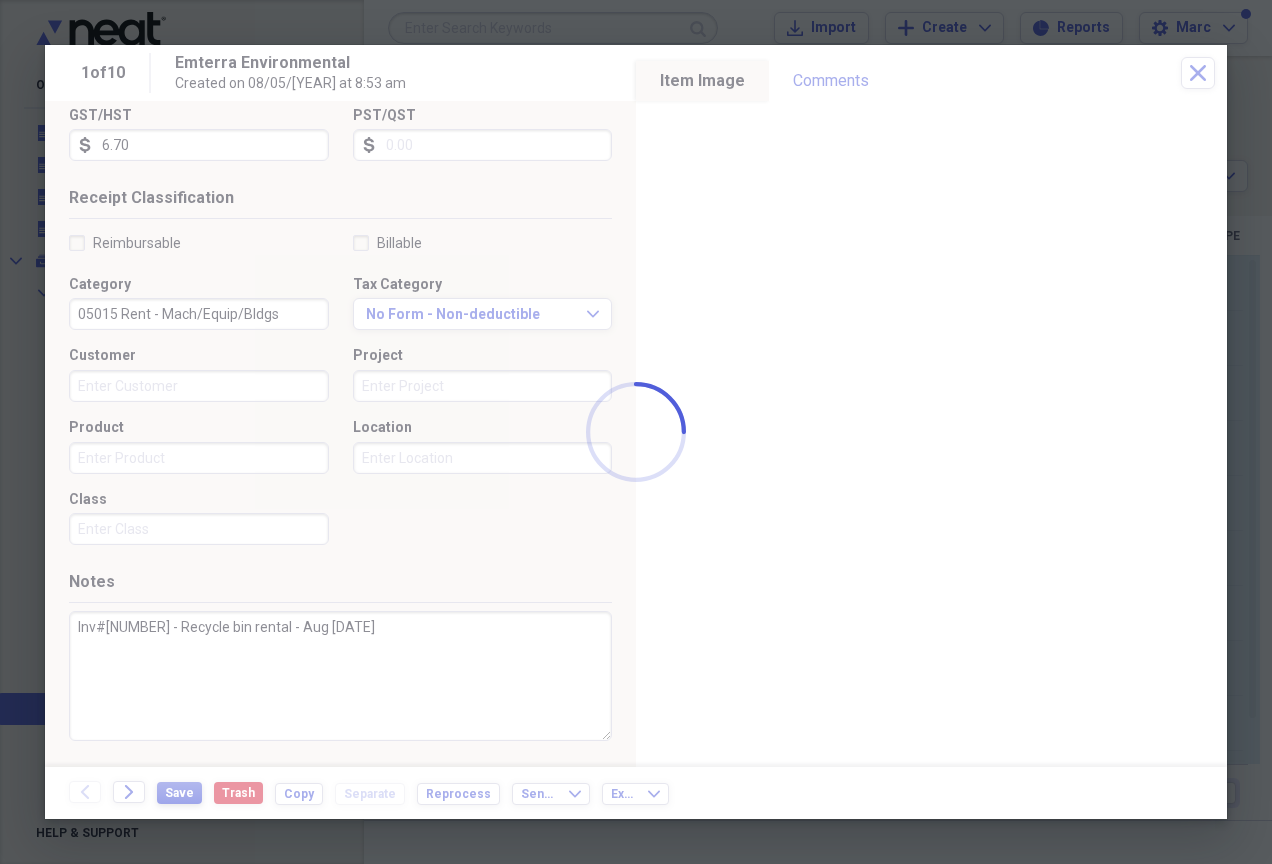 type on "Inv#[NUMBER] - Recycle bin rental - Aug [DATE]" 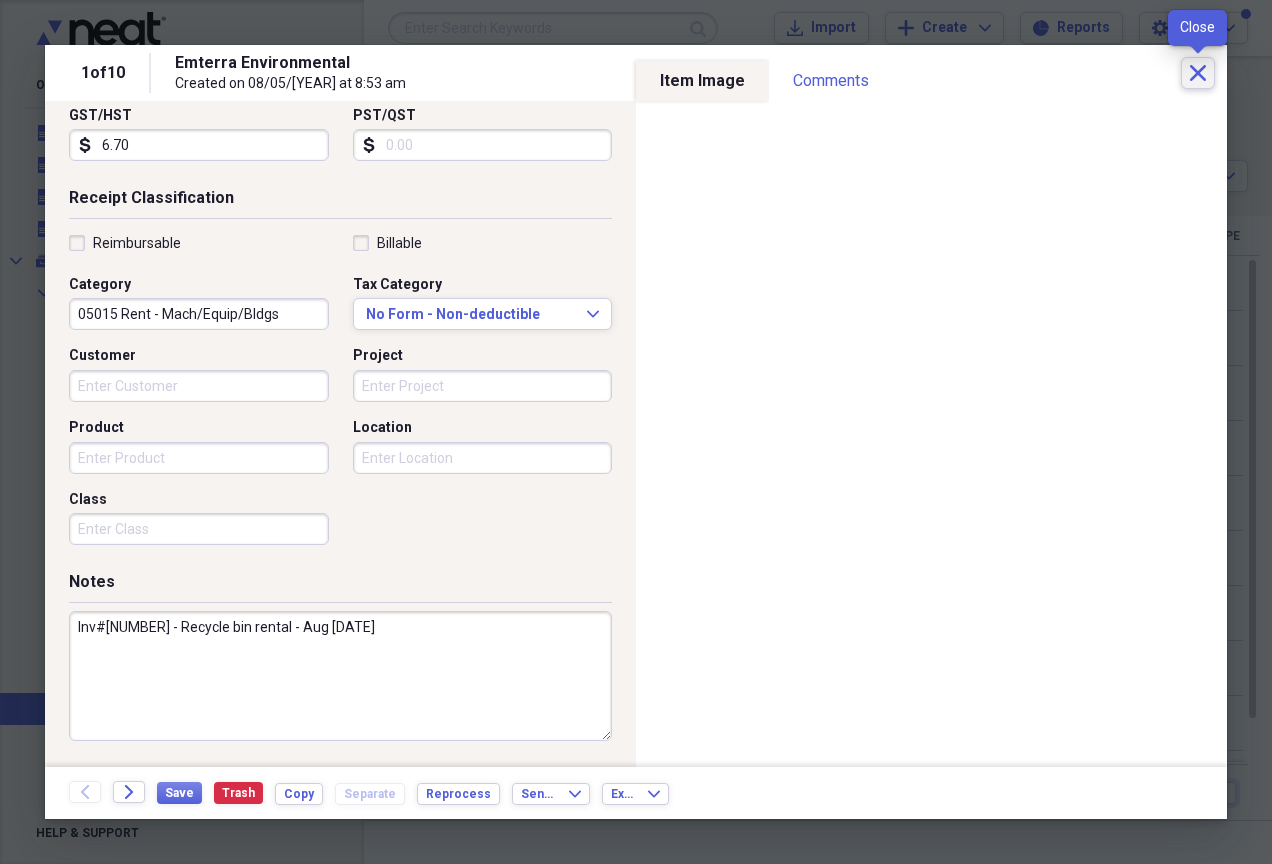 click 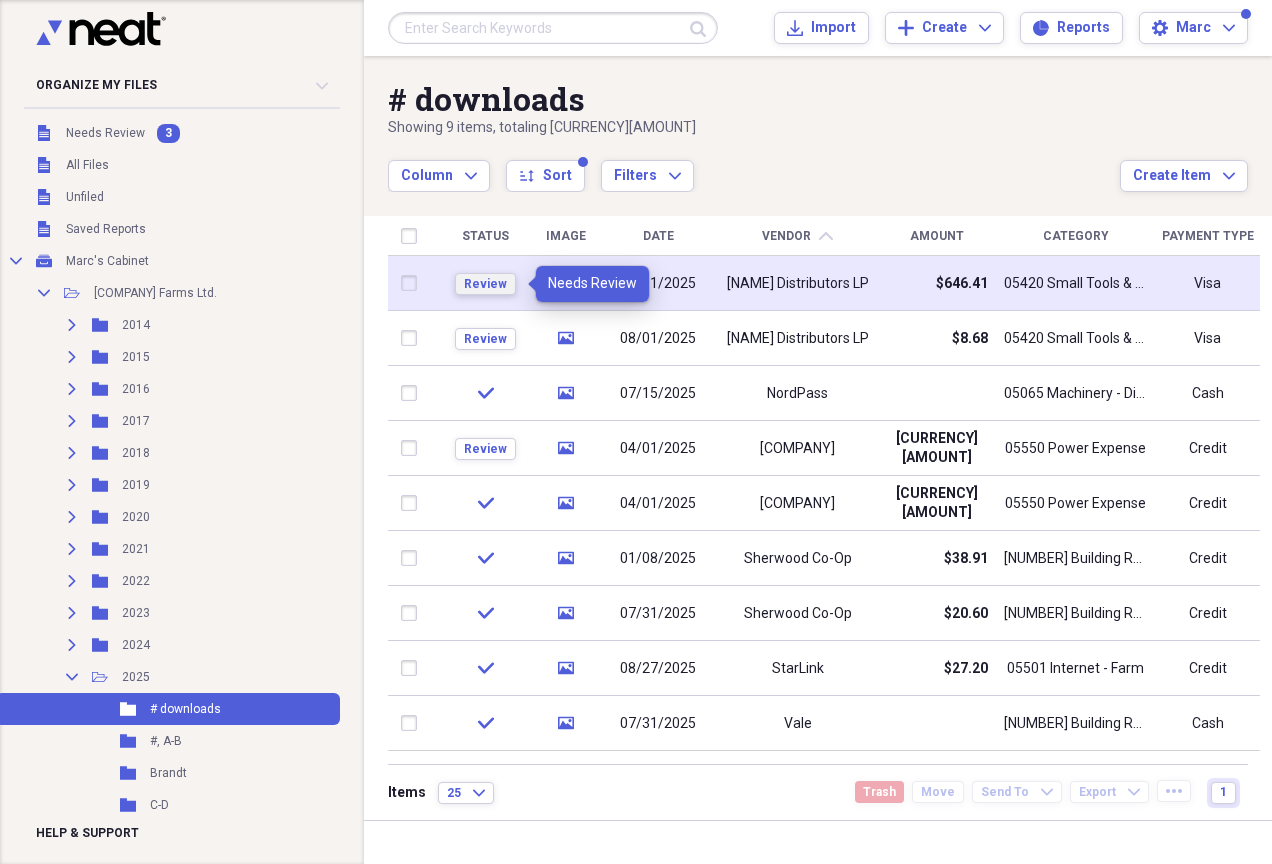 click on "Review" at bounding box center [485, 284] 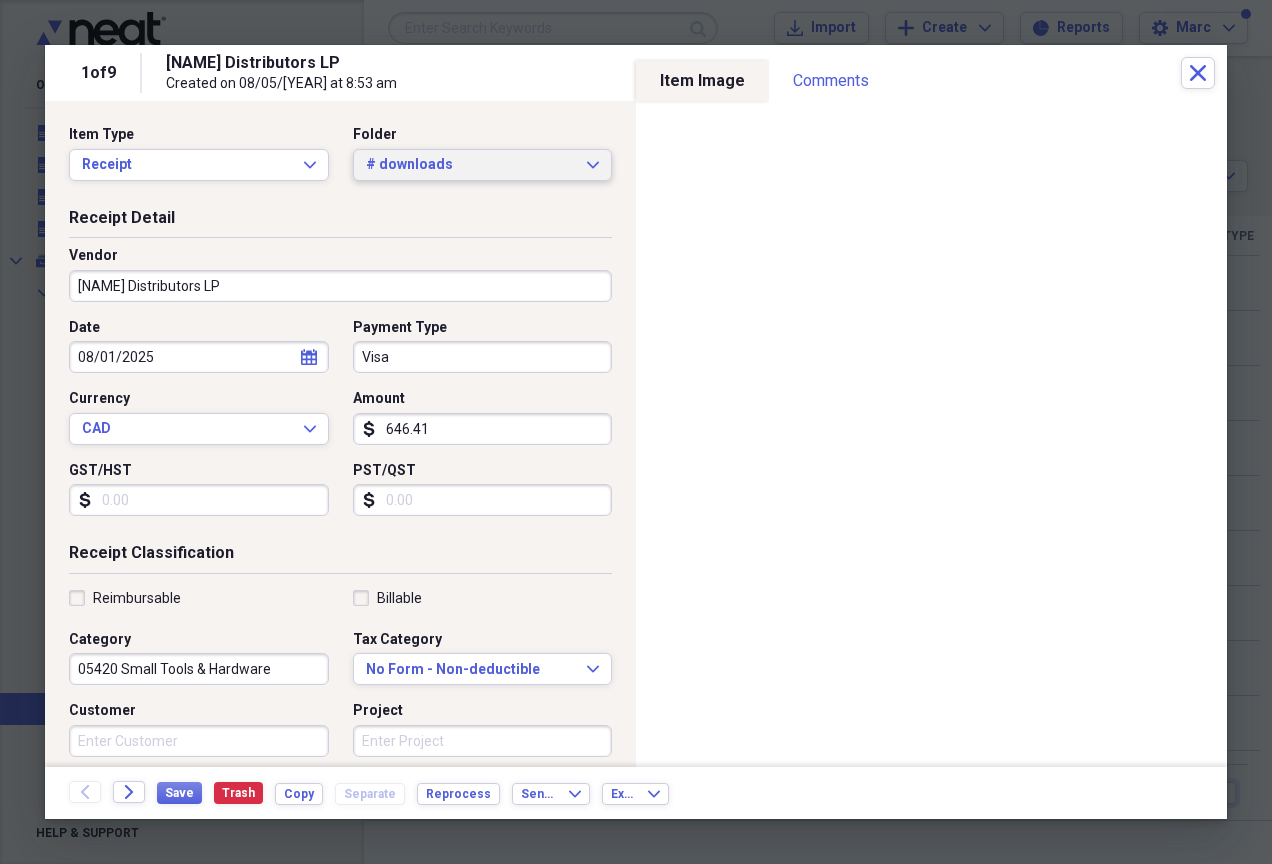 click on "# downloads" at bounding box center (471, 165) 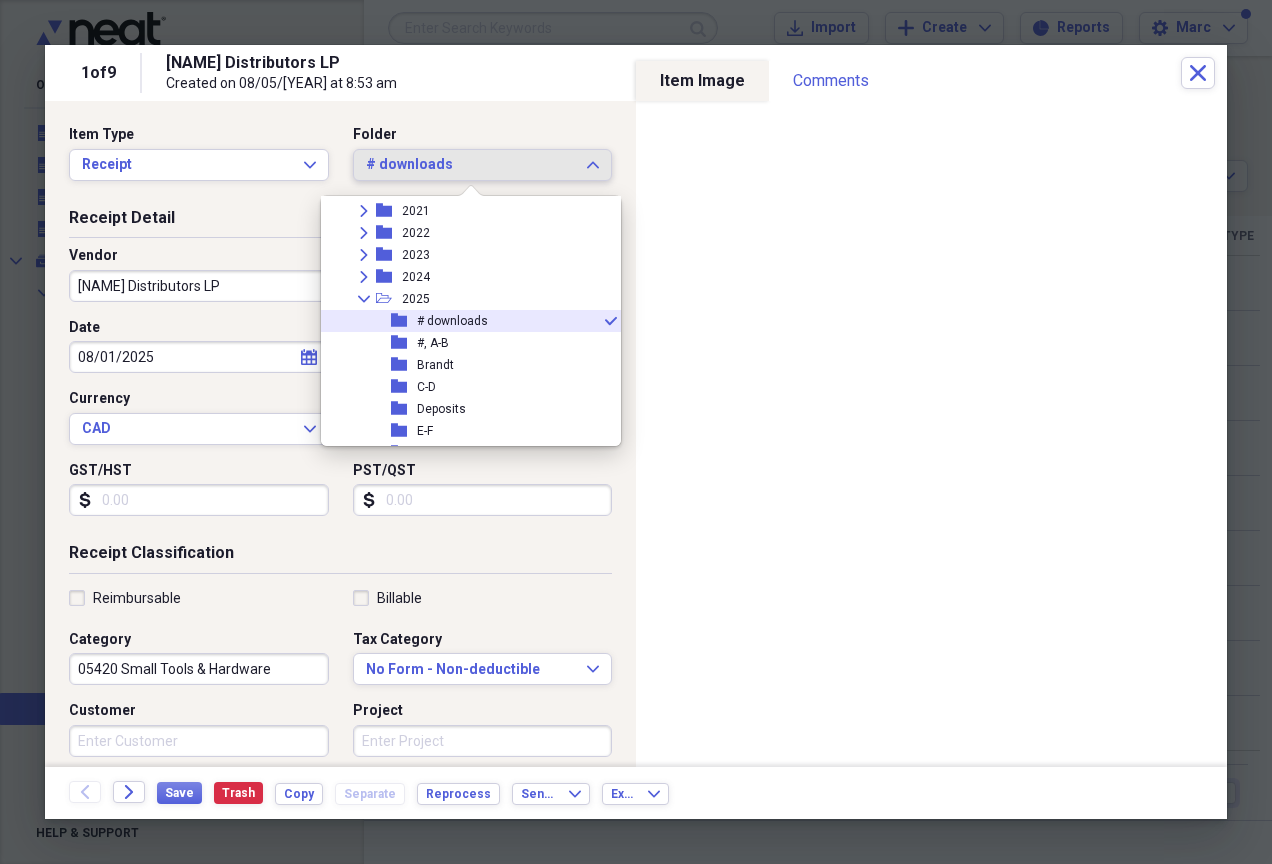 scroll, scrollTop: 449, scrollLeft: 0, axis: vertical 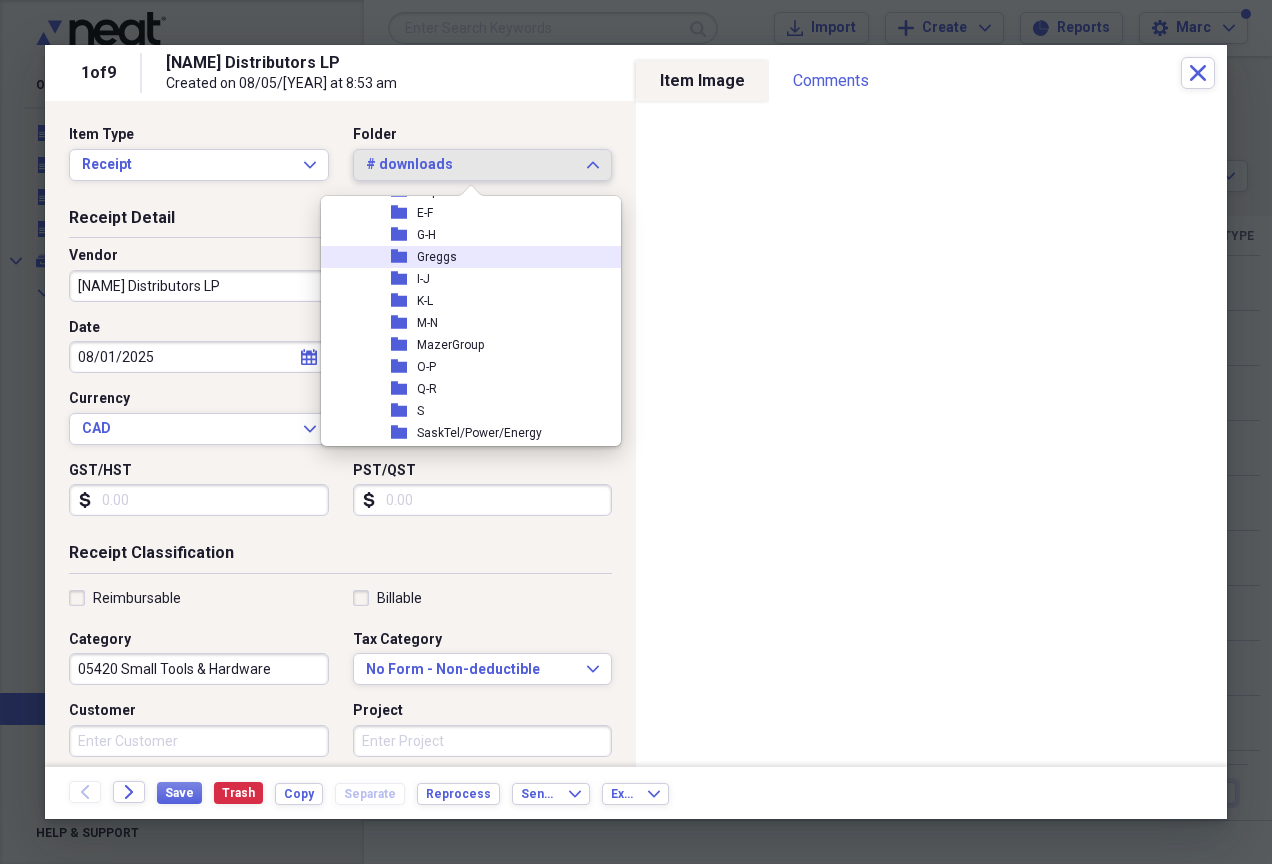 click on "folder [NAME]s" at bounding box center (463, 257) 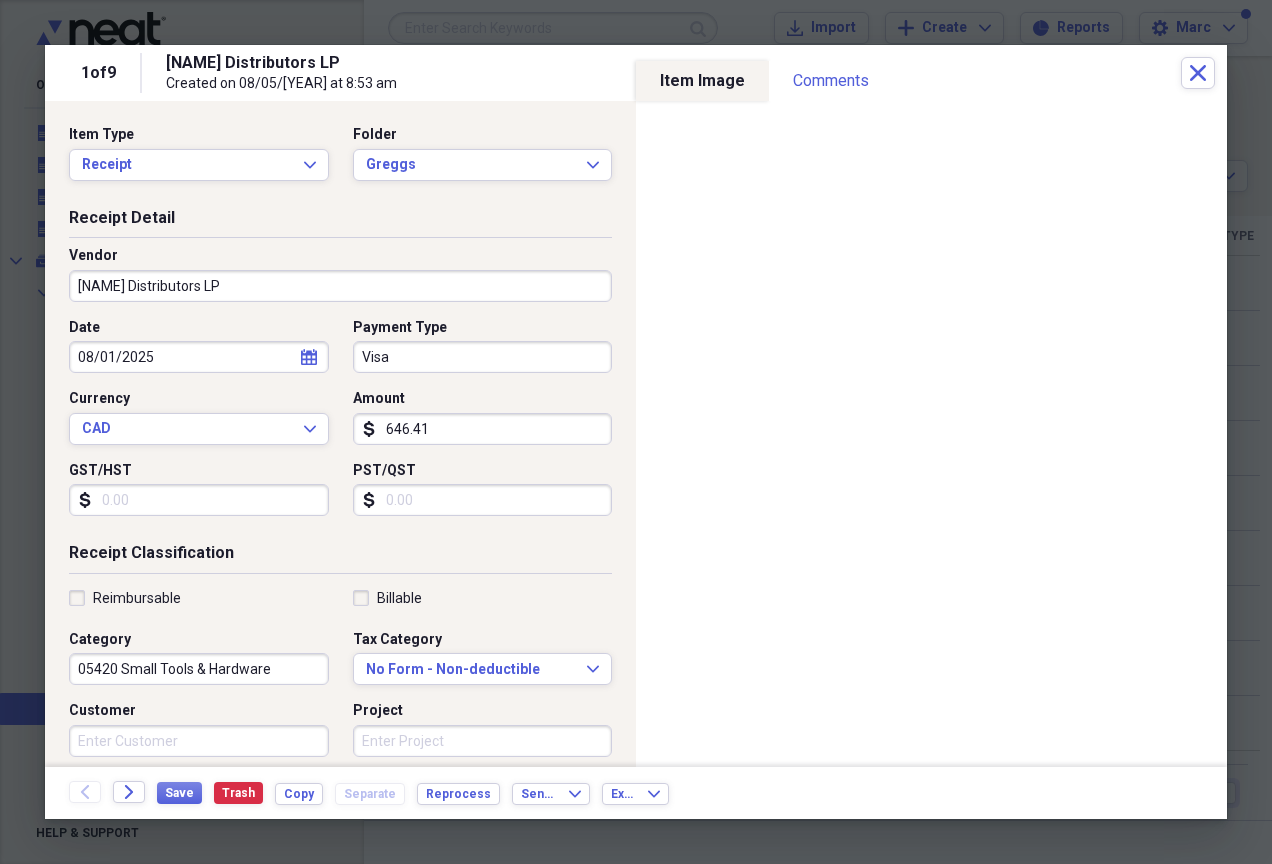 click on "GST/HST" at bounding box center [199, 500] 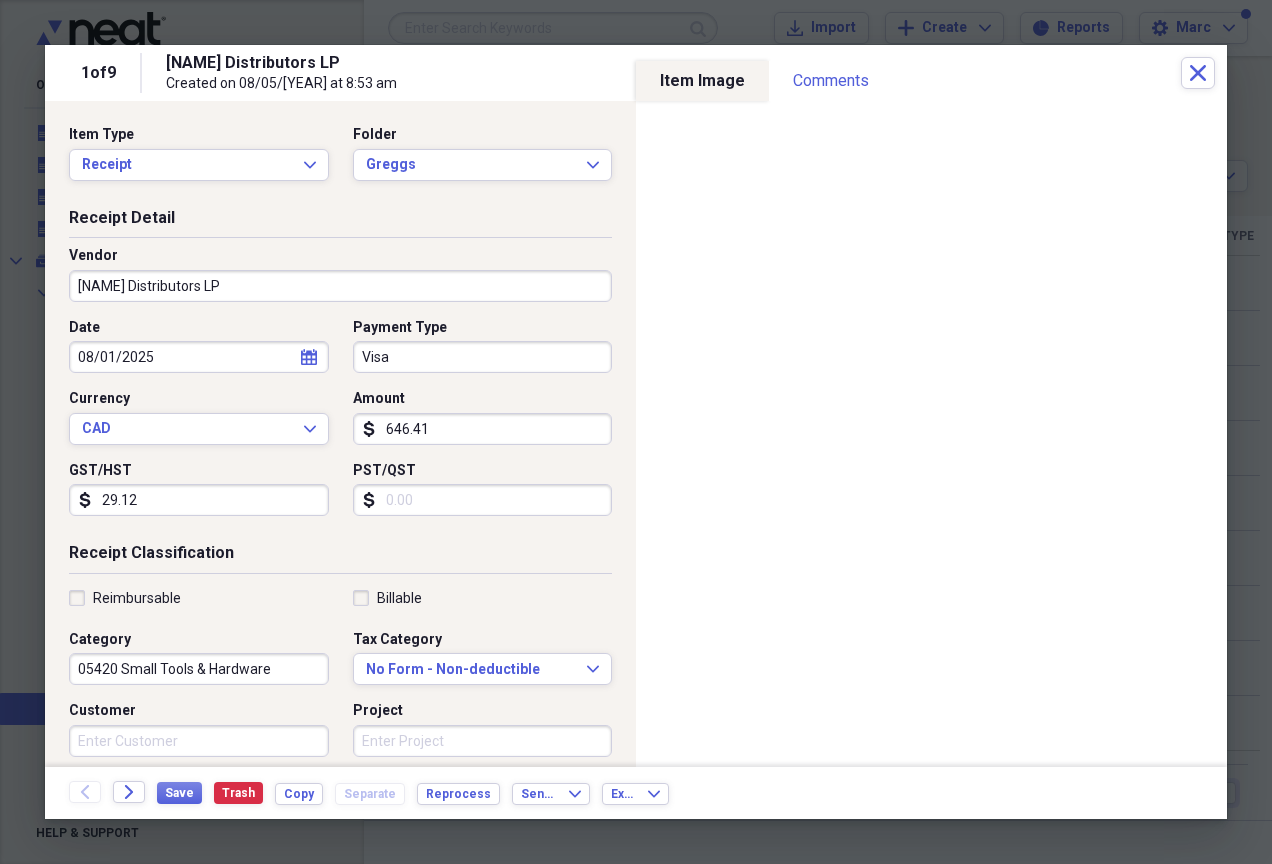 type on "29.12" 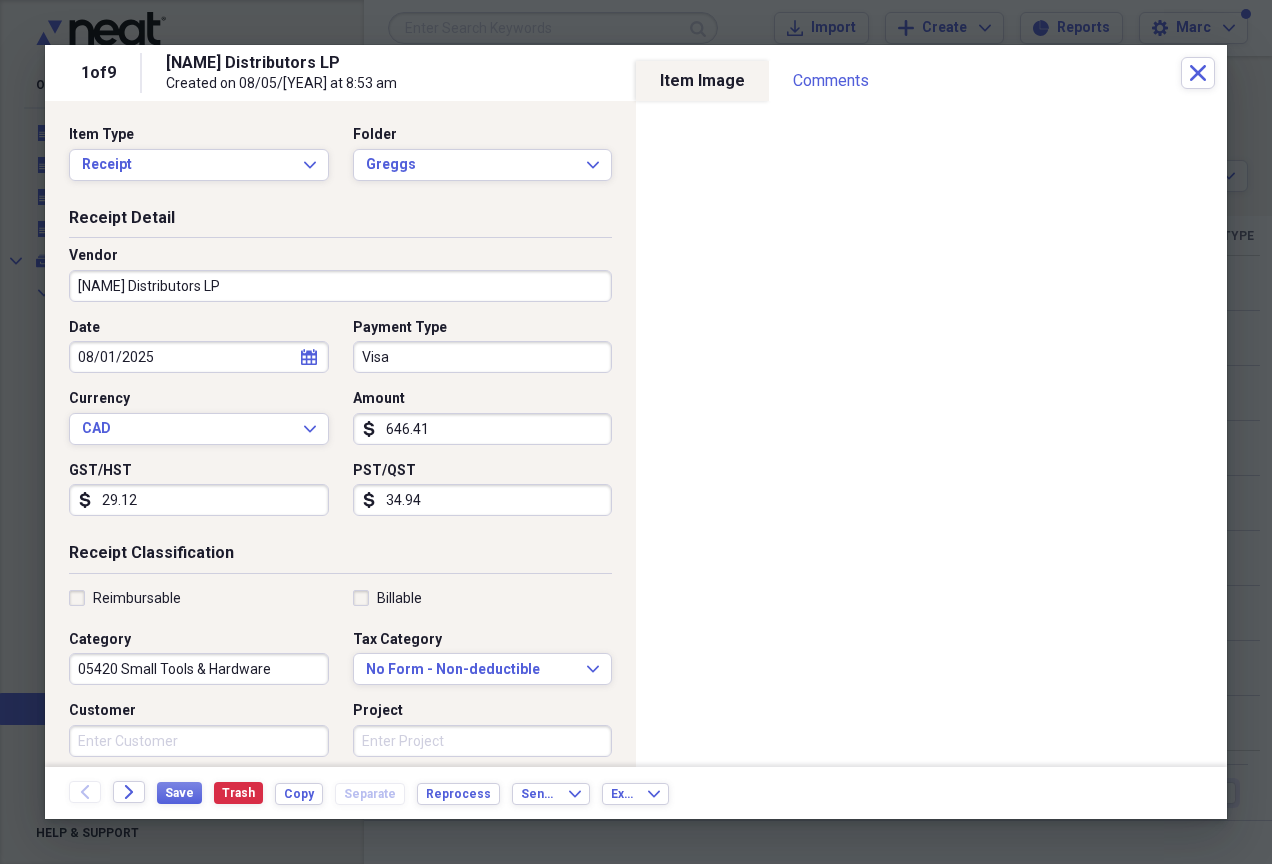 type on "34.94" 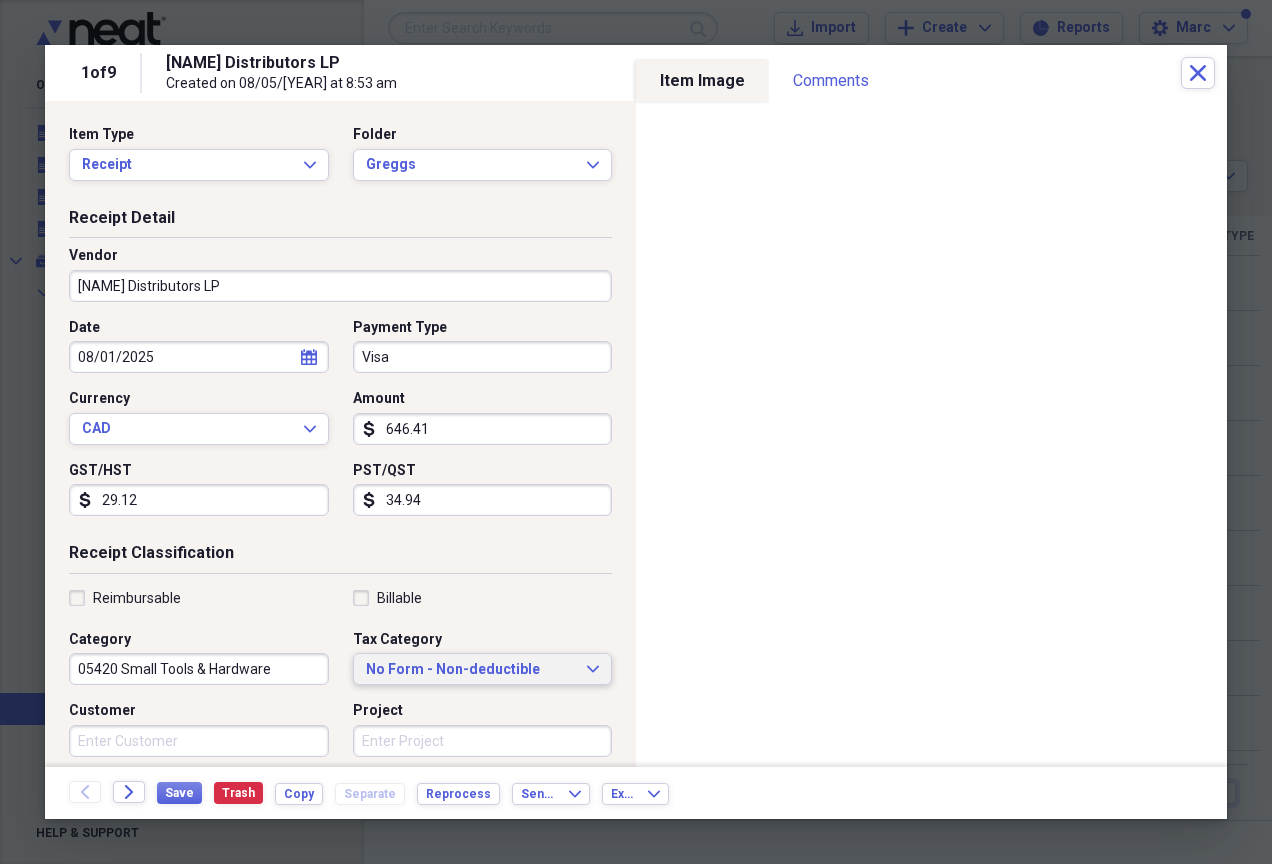 type 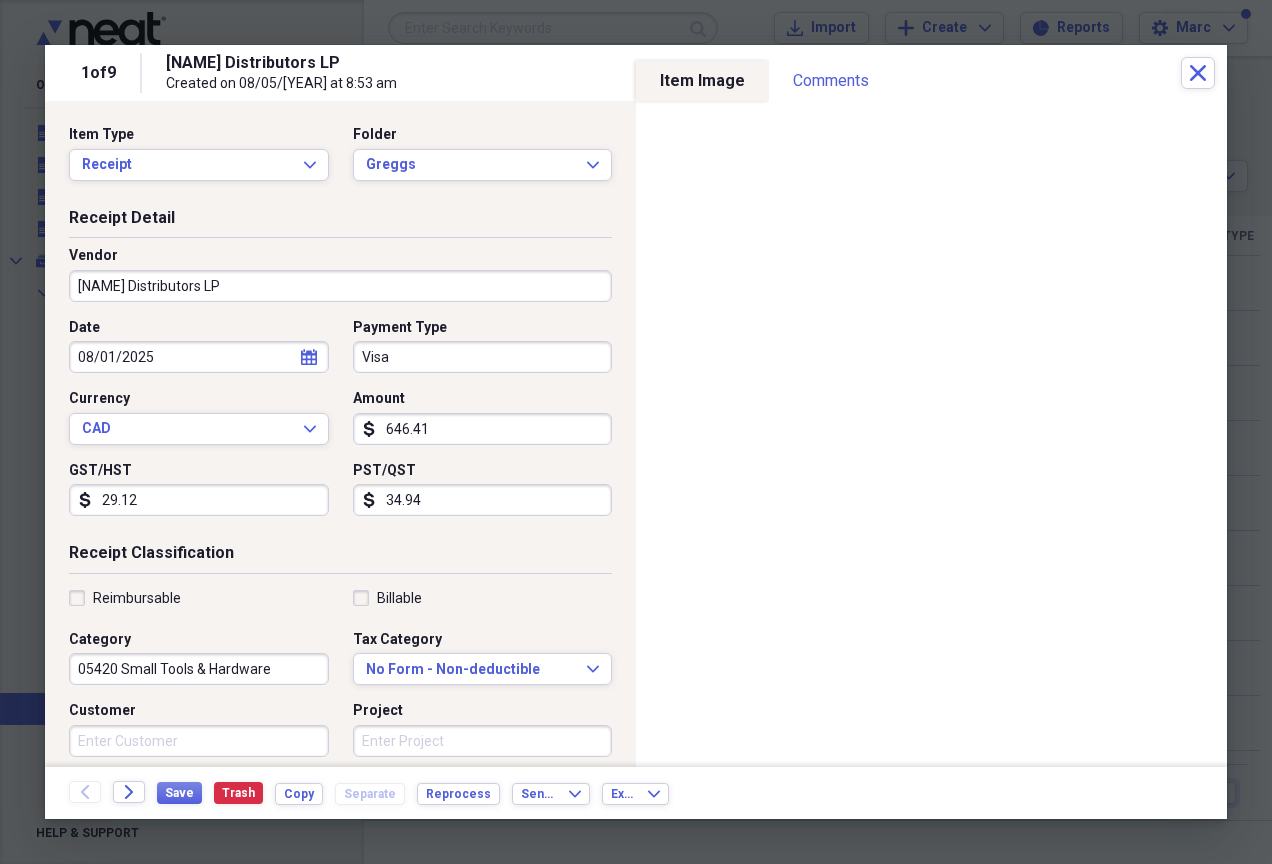 scroll, scrollTop: 355, scrollLeft: 0, axis: vertical 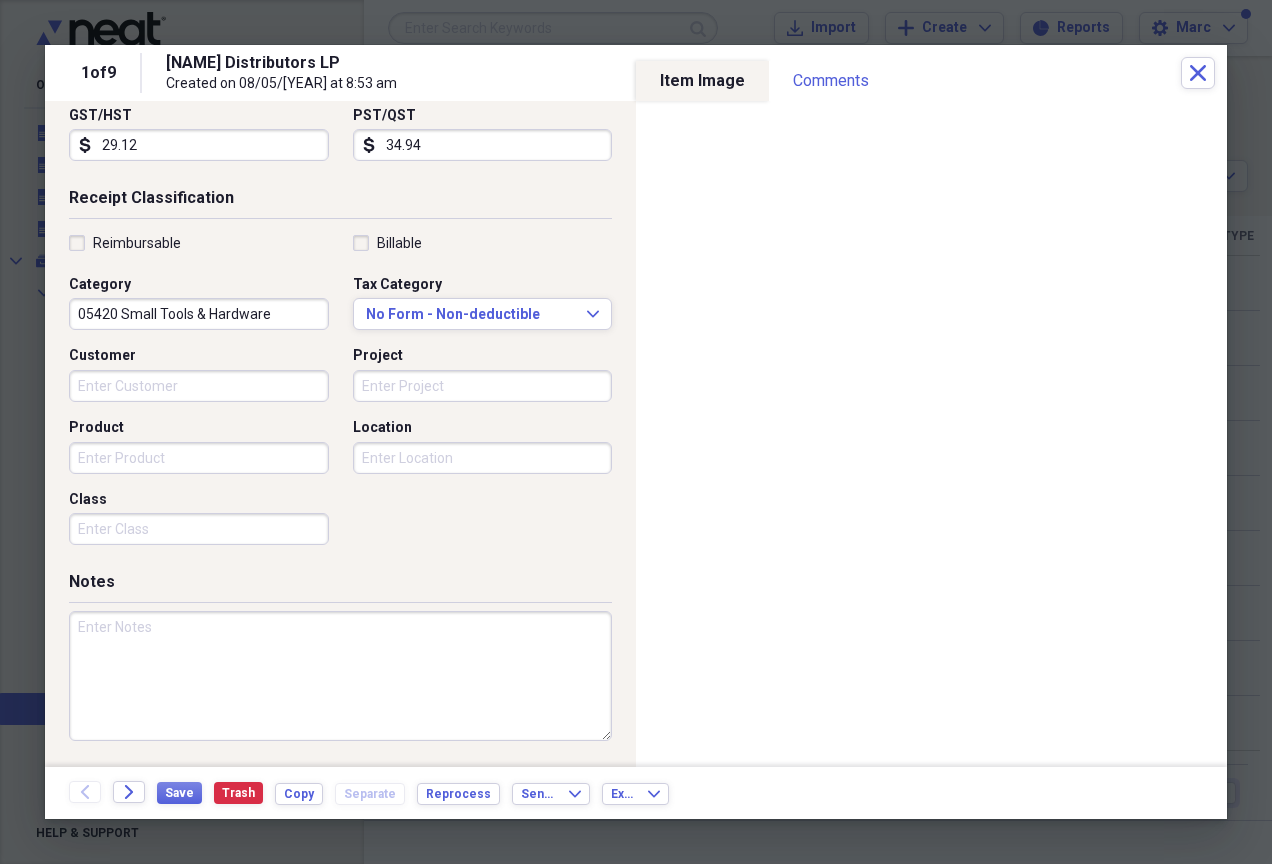paste on "Inv#063-209606 - Cable ties x 23, N95 respirator x 40, gear clamp x 6" 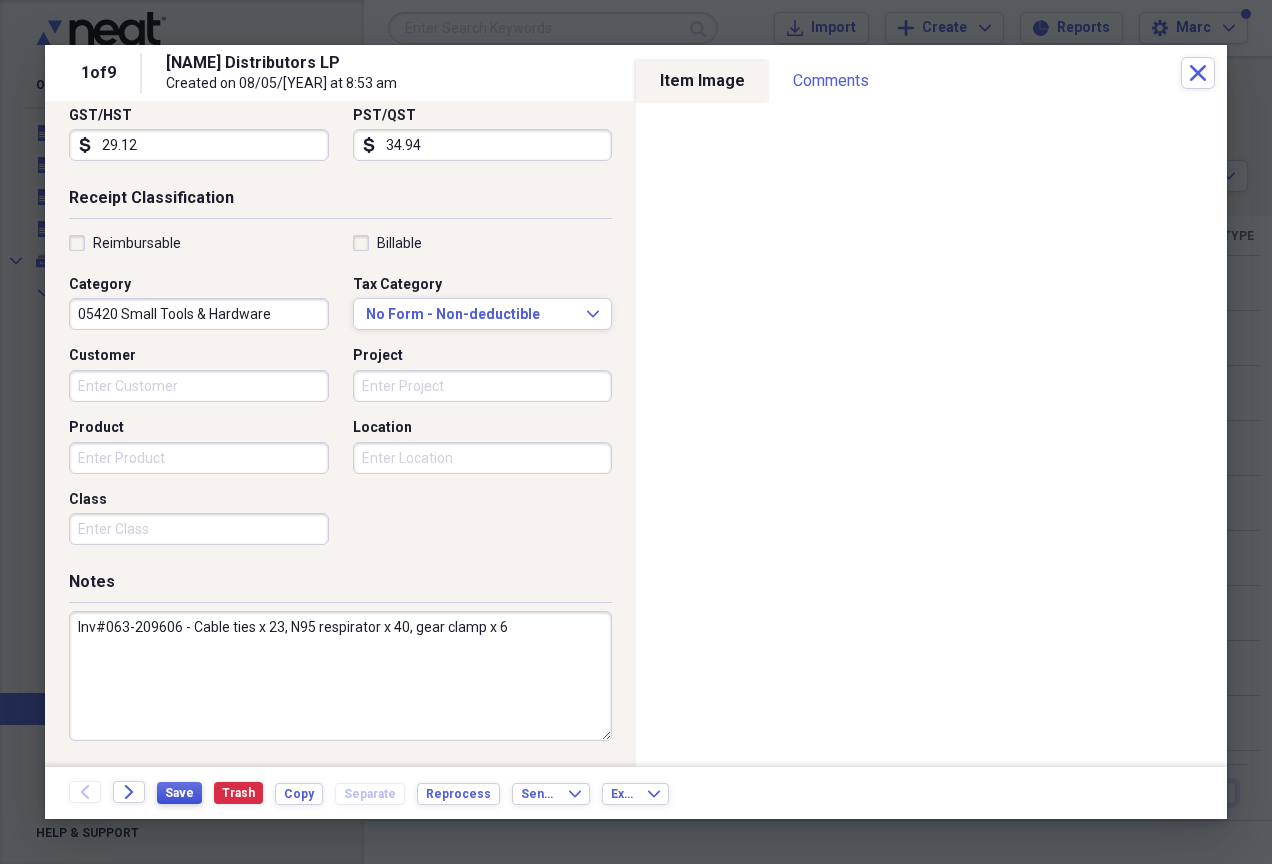 click on "Save" at bounding box center [179, 793] 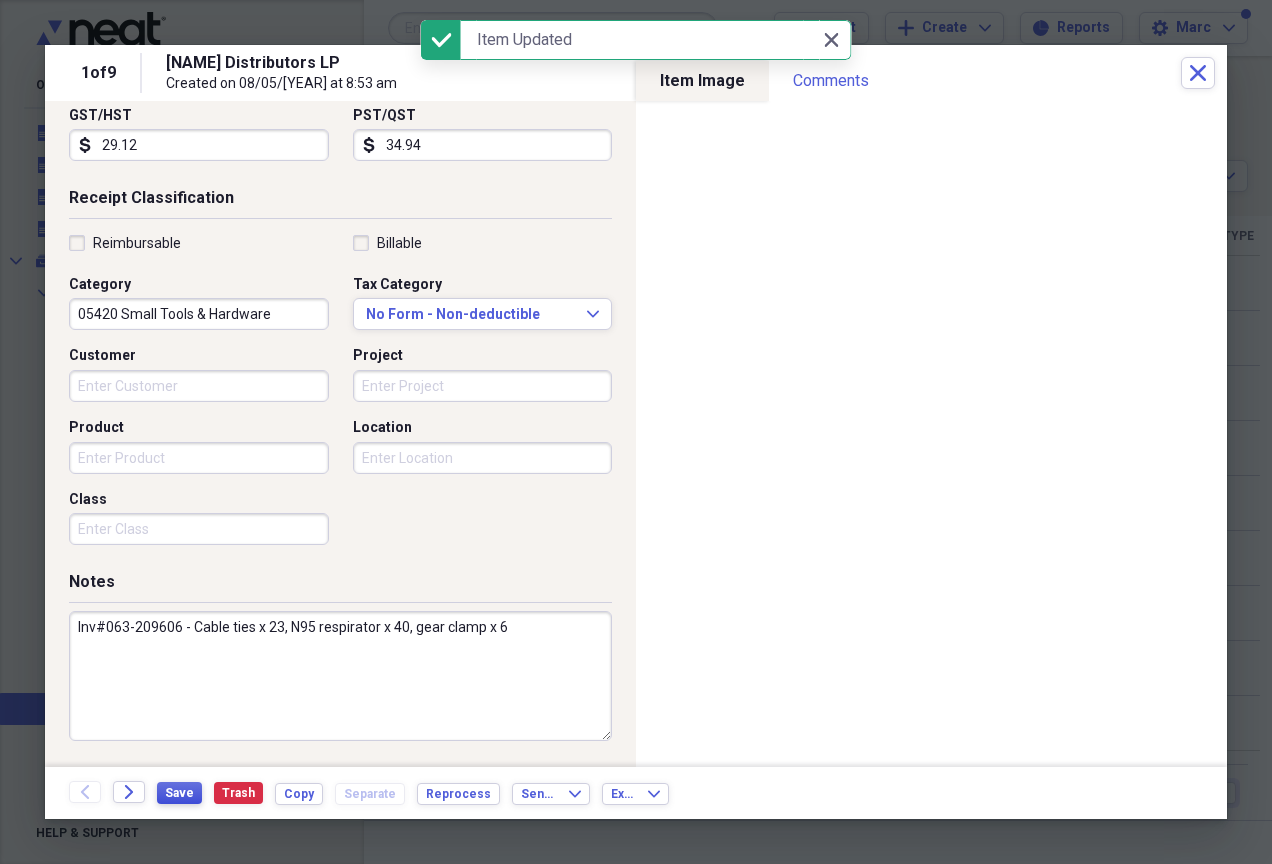 type on "Inv#063-209606 - Cable ties x 23, N95 respirator x 40, gear clamp x 6" 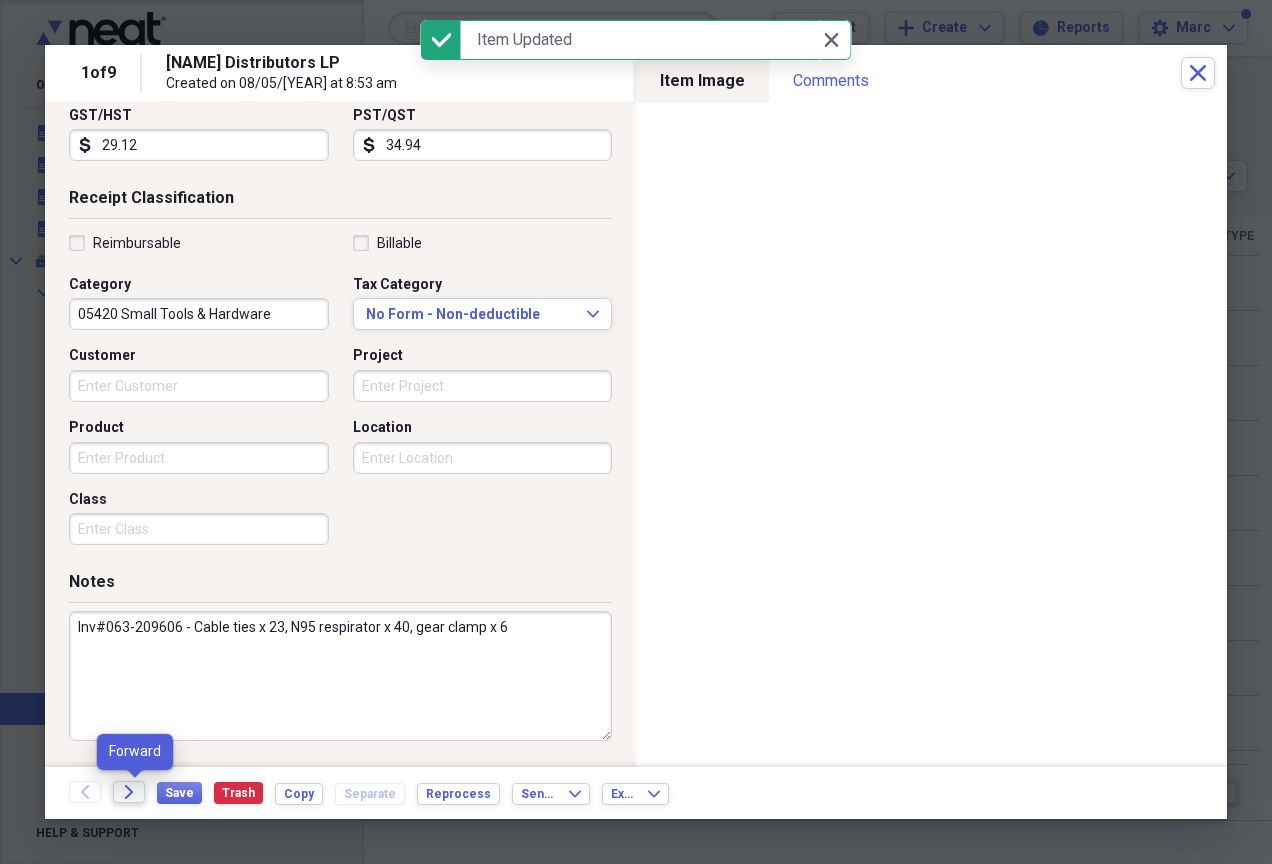 click on "Forward" at bounding box center (129, 792) 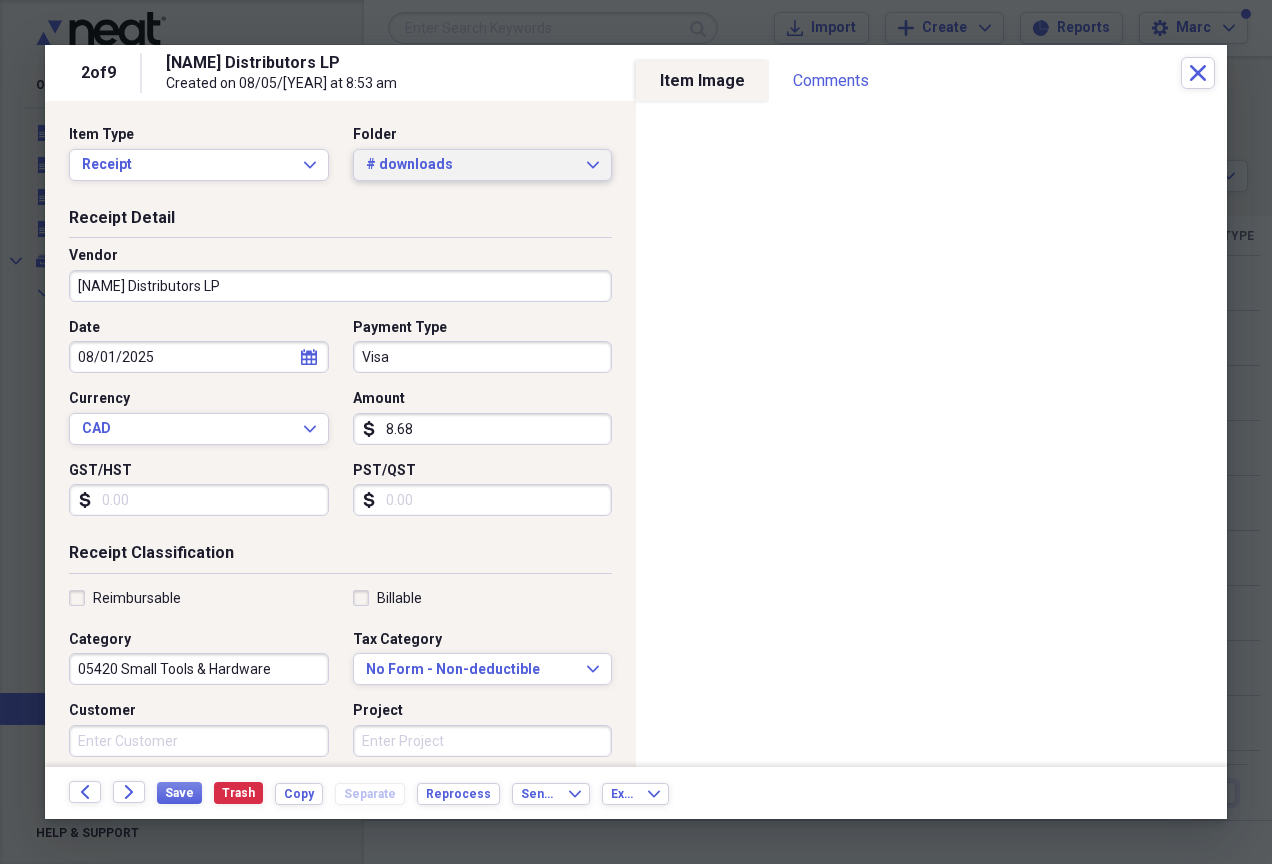 click on "# downloads" at bounding box center (471, 165) 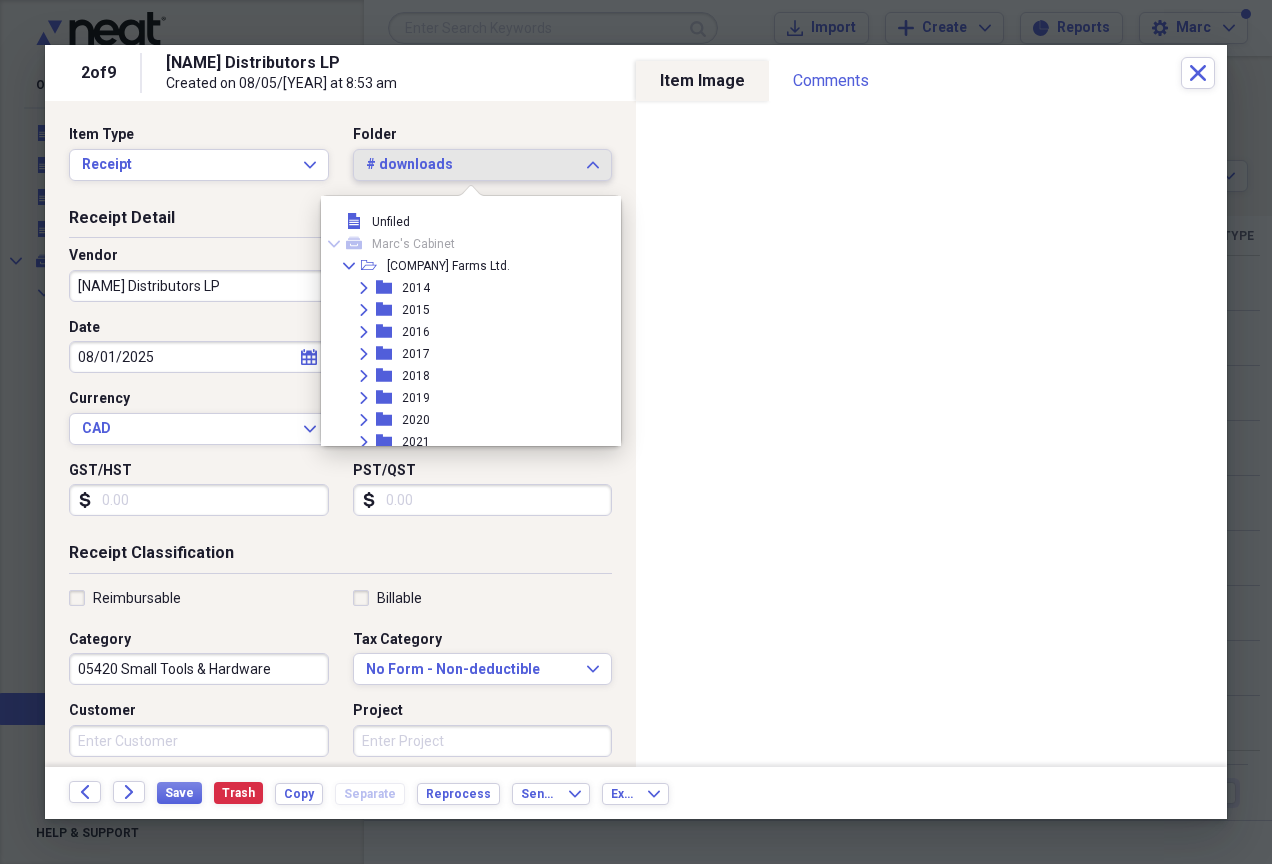 scroll, scrollTop: 231, scrollLeft: 0, axis: vertical 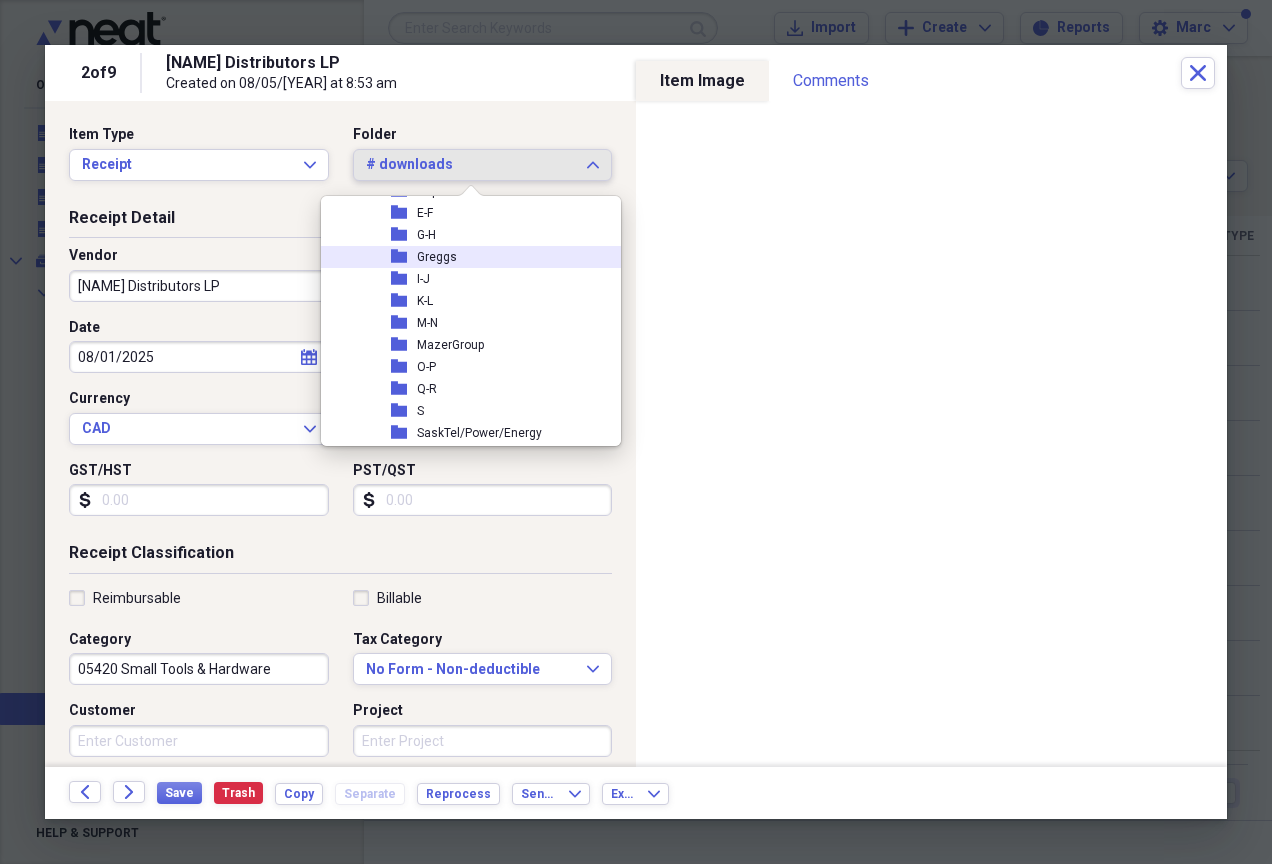 click on "Greggs" at bounding box center (437, 257) 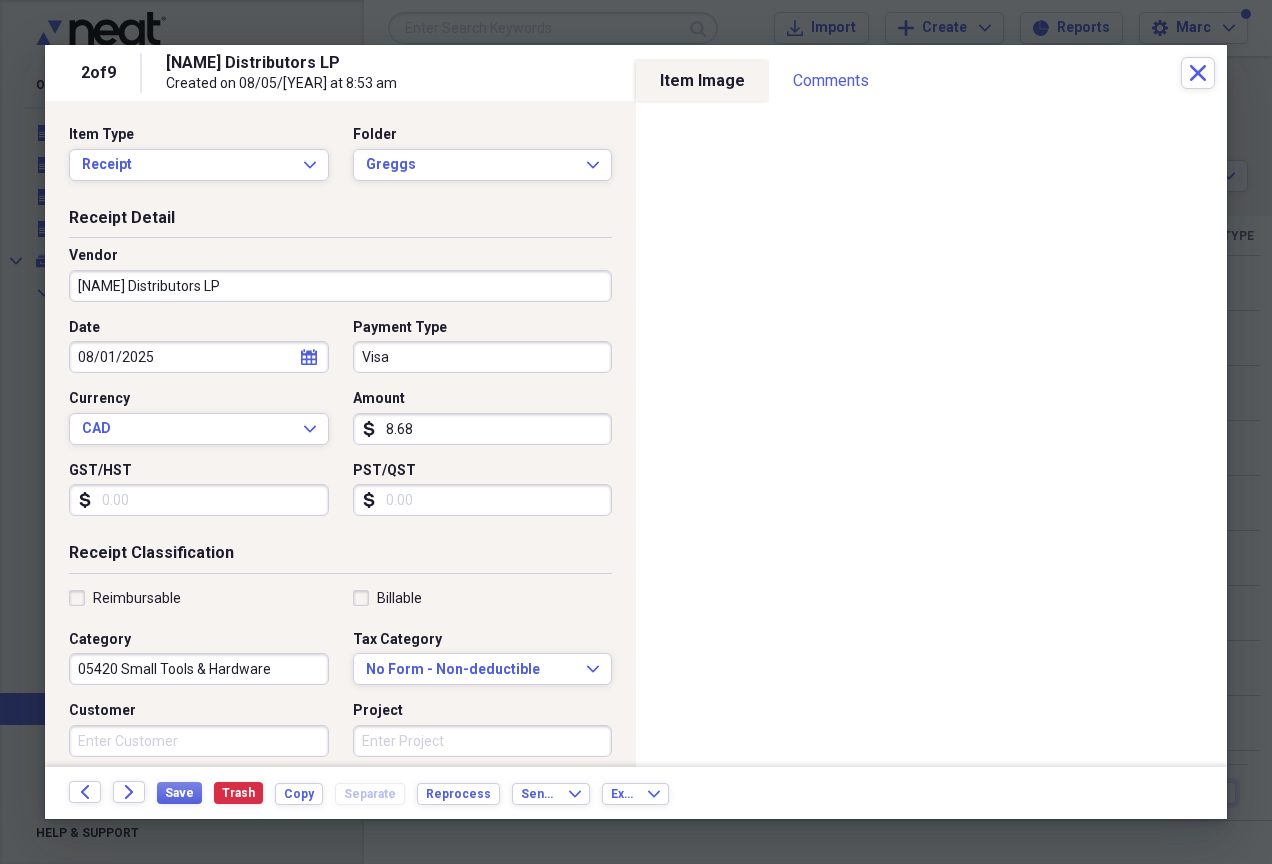 click on "GST/HST" at bounding box center [199, 500] 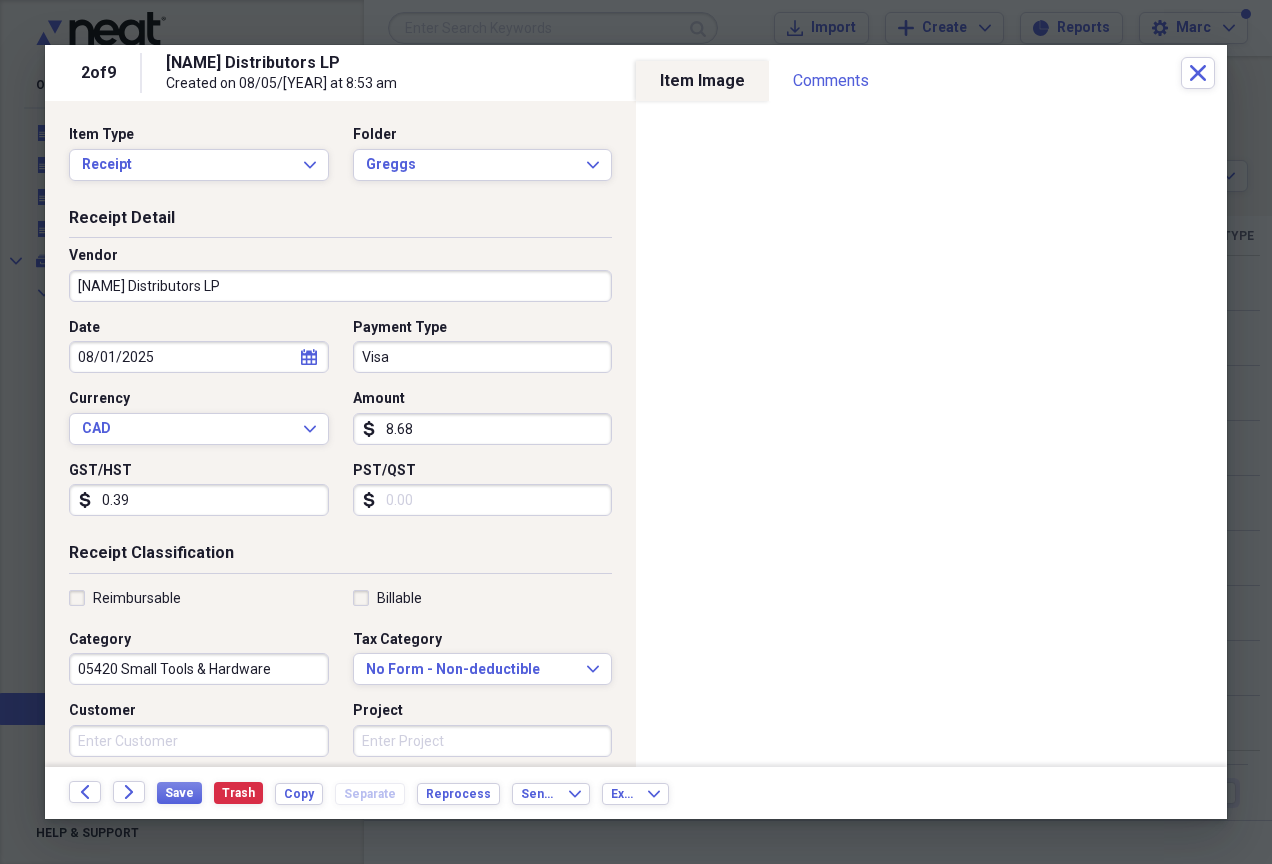 type on "0.39" 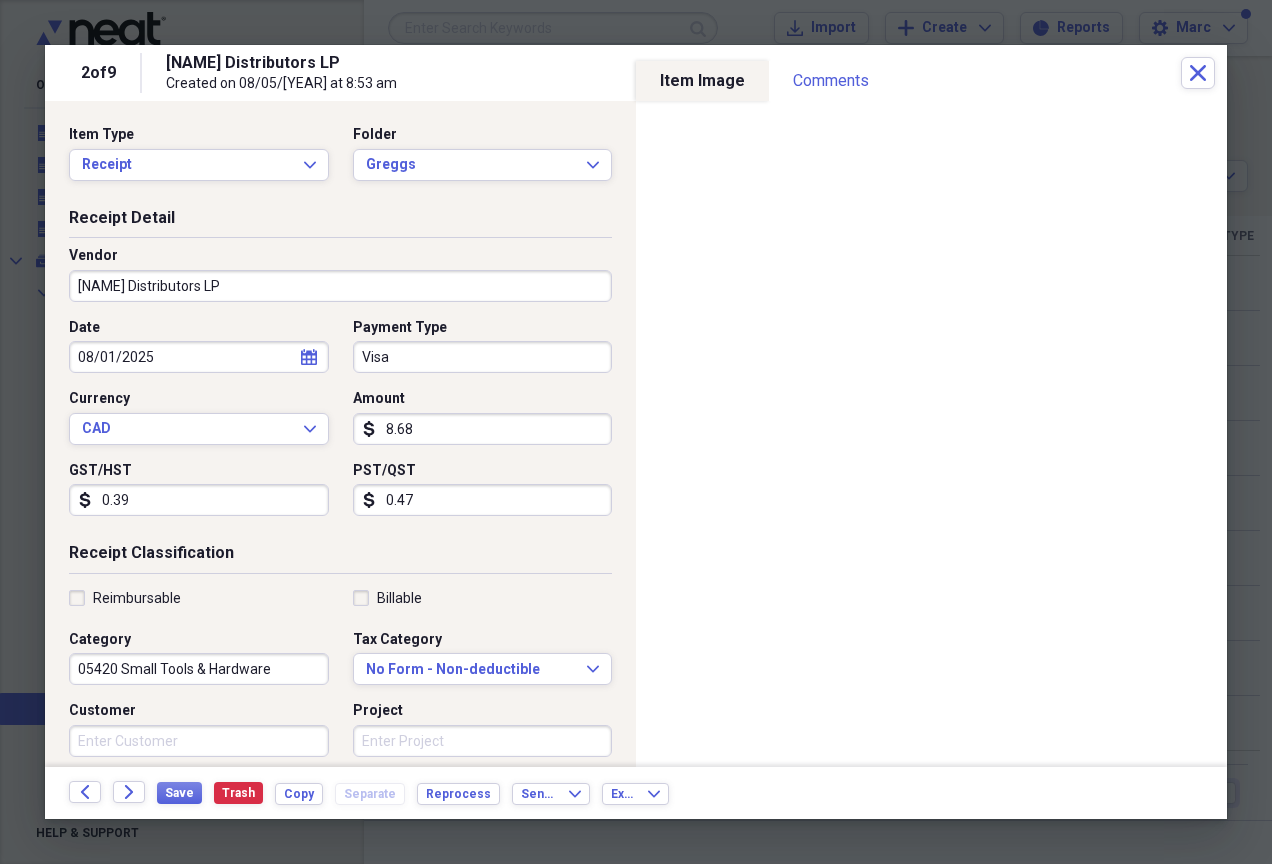 type on "0.47" 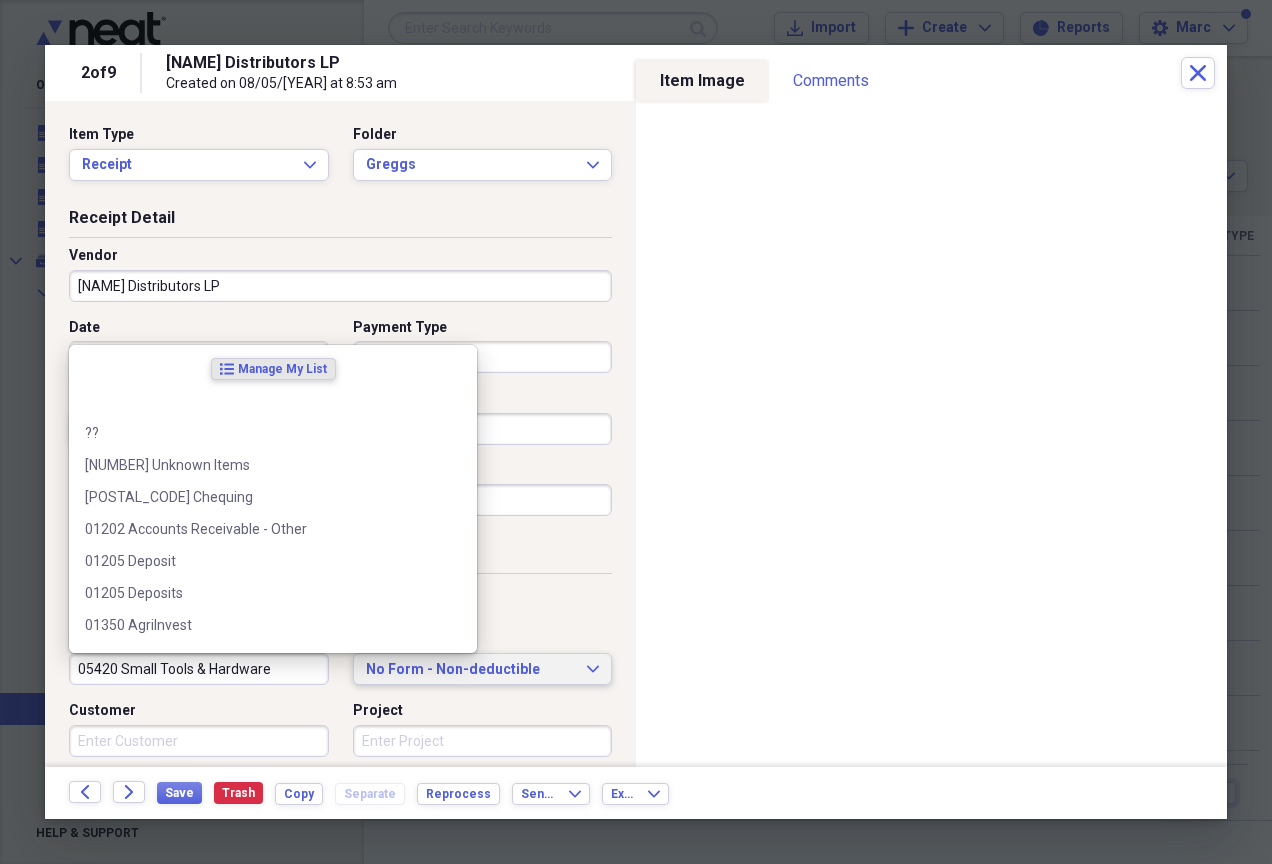 type 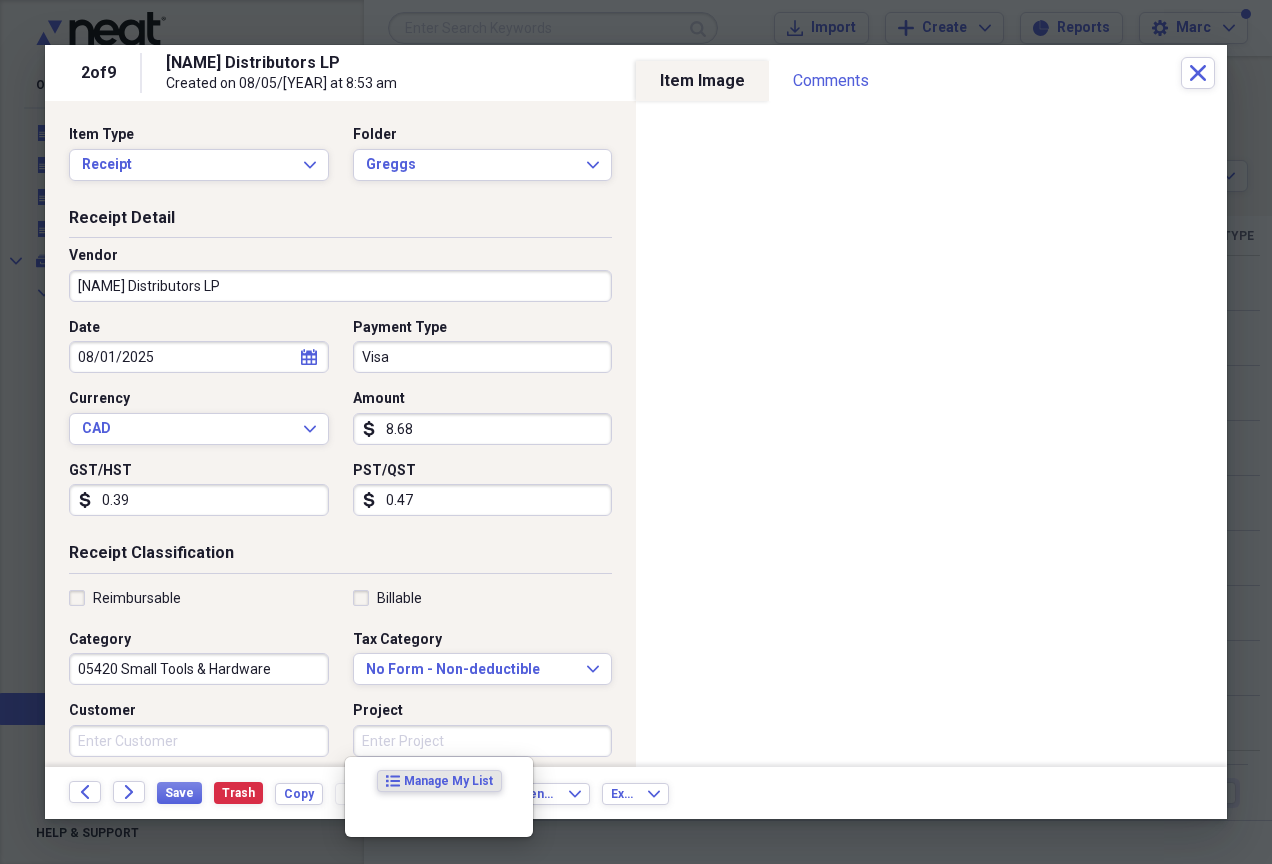 scroll, scrollTop: 355, scrollLeft: 0, axis: vertical 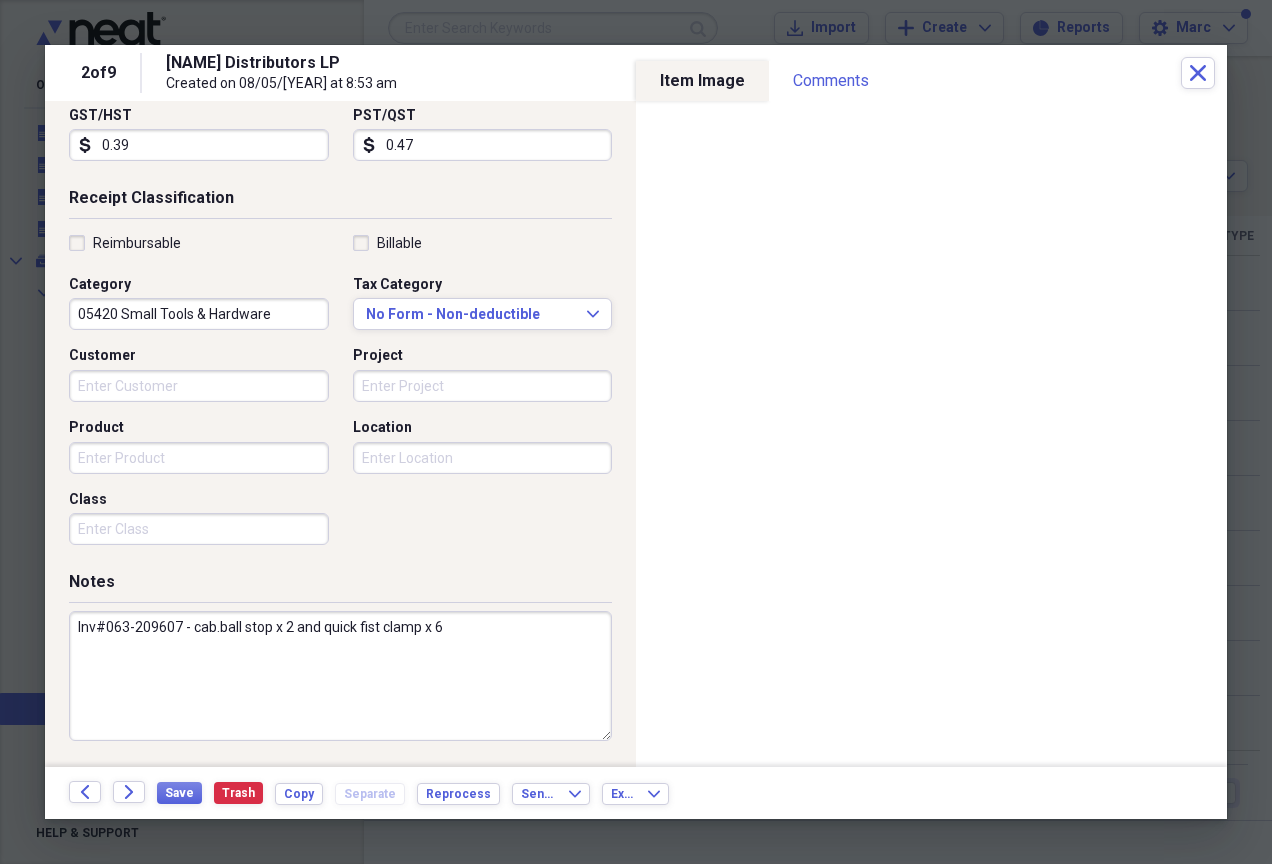 drag, startPoint x: 517, startPoint y: 622, endPoint x: -4, endPoint y: 599, distance: 521.50745 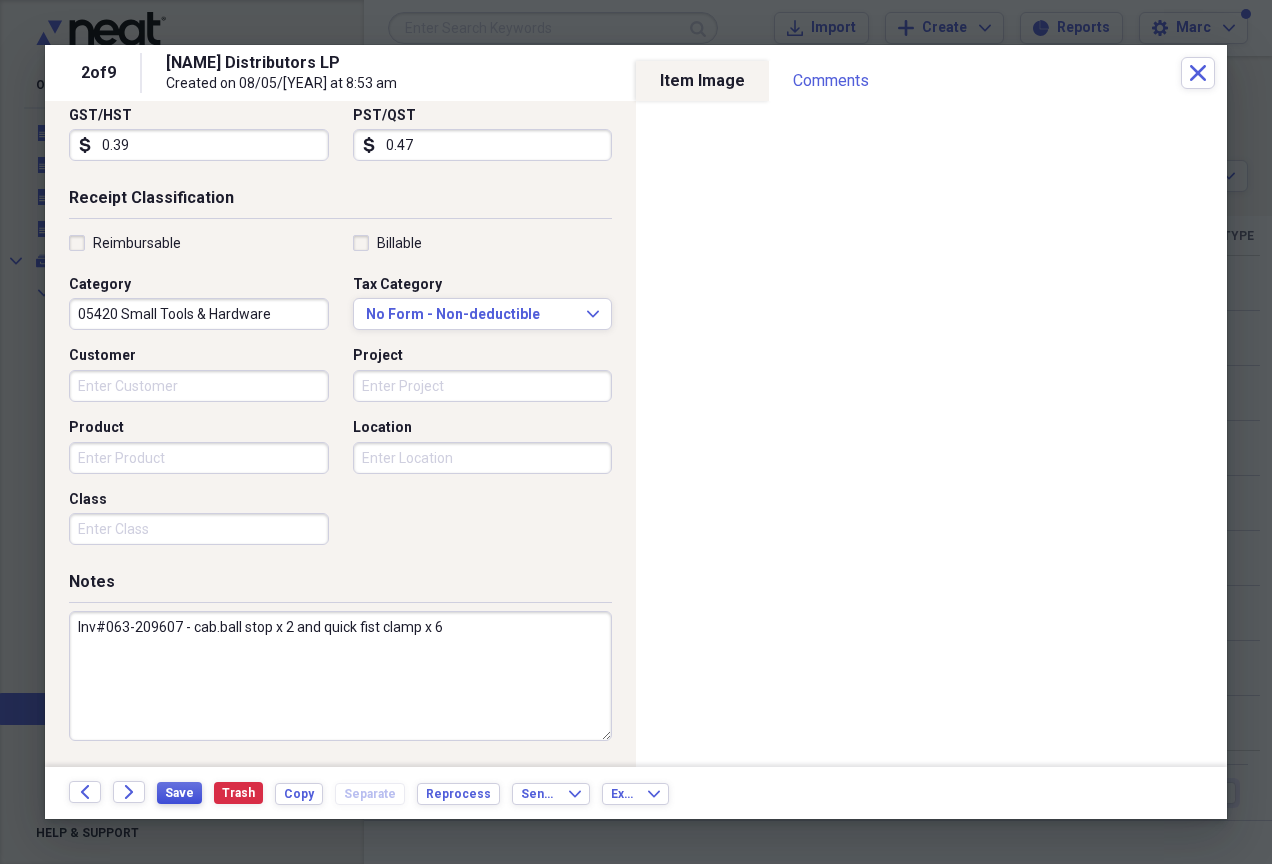 type on "Inv#063-209607 - cab.ball stop x 2 and quick fist clamp x 6" 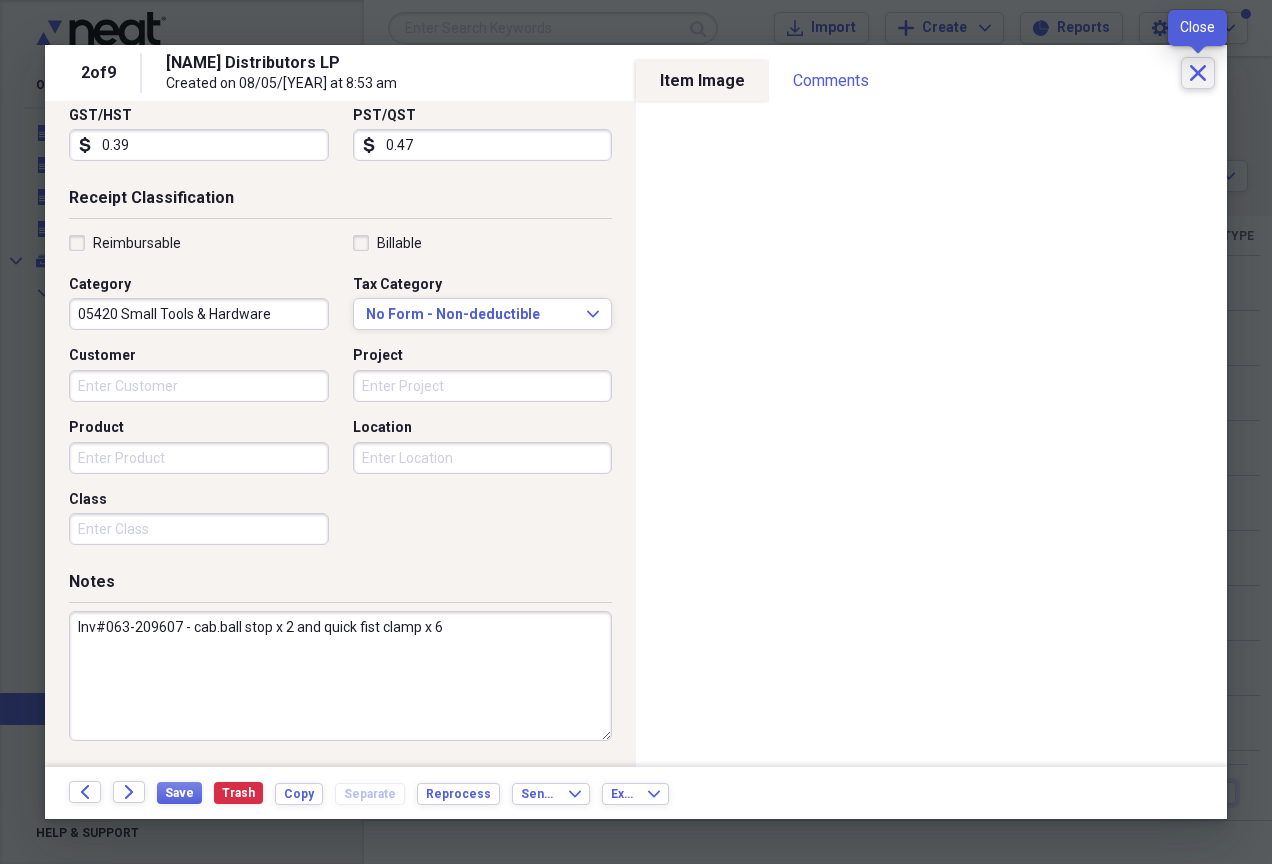 click on "Close" 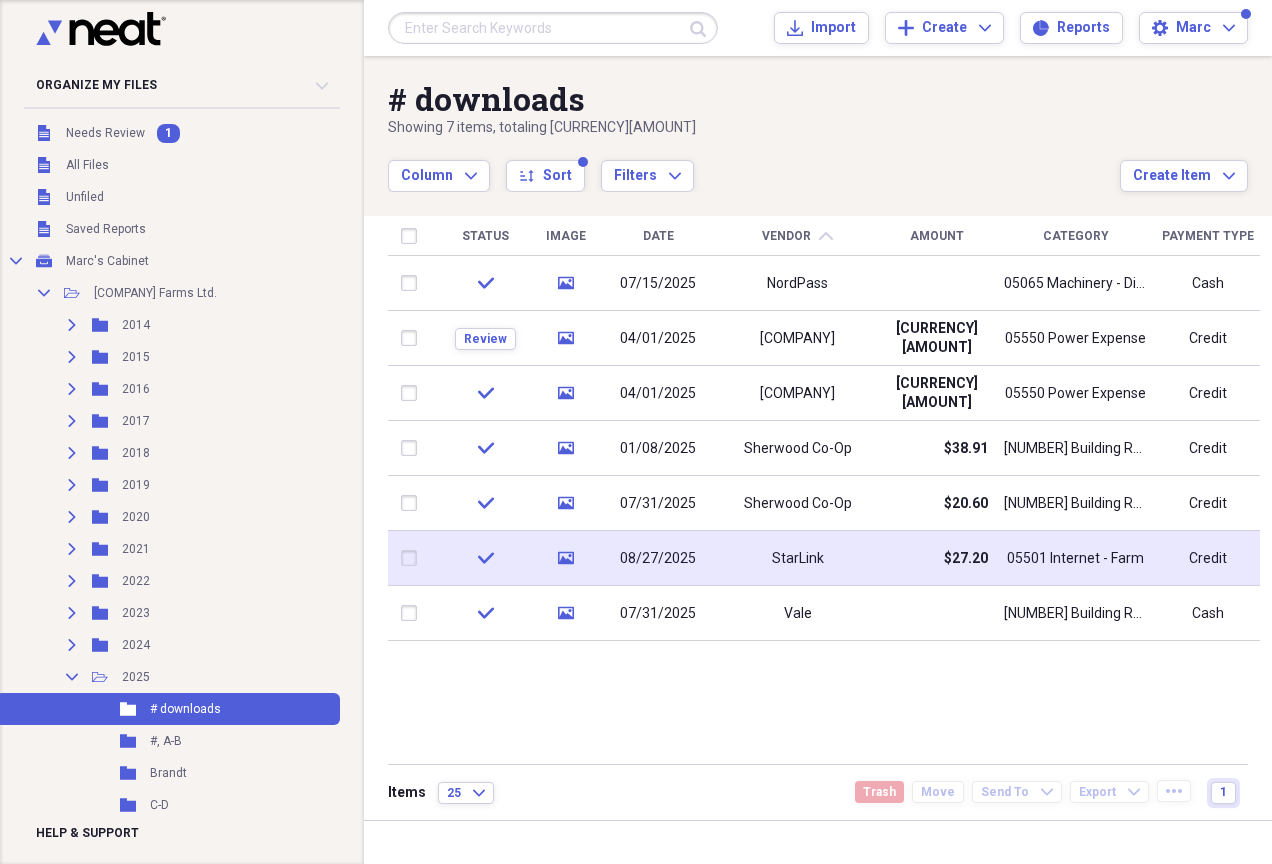 click on "08/27/2025" at bounding box center (658, 558) 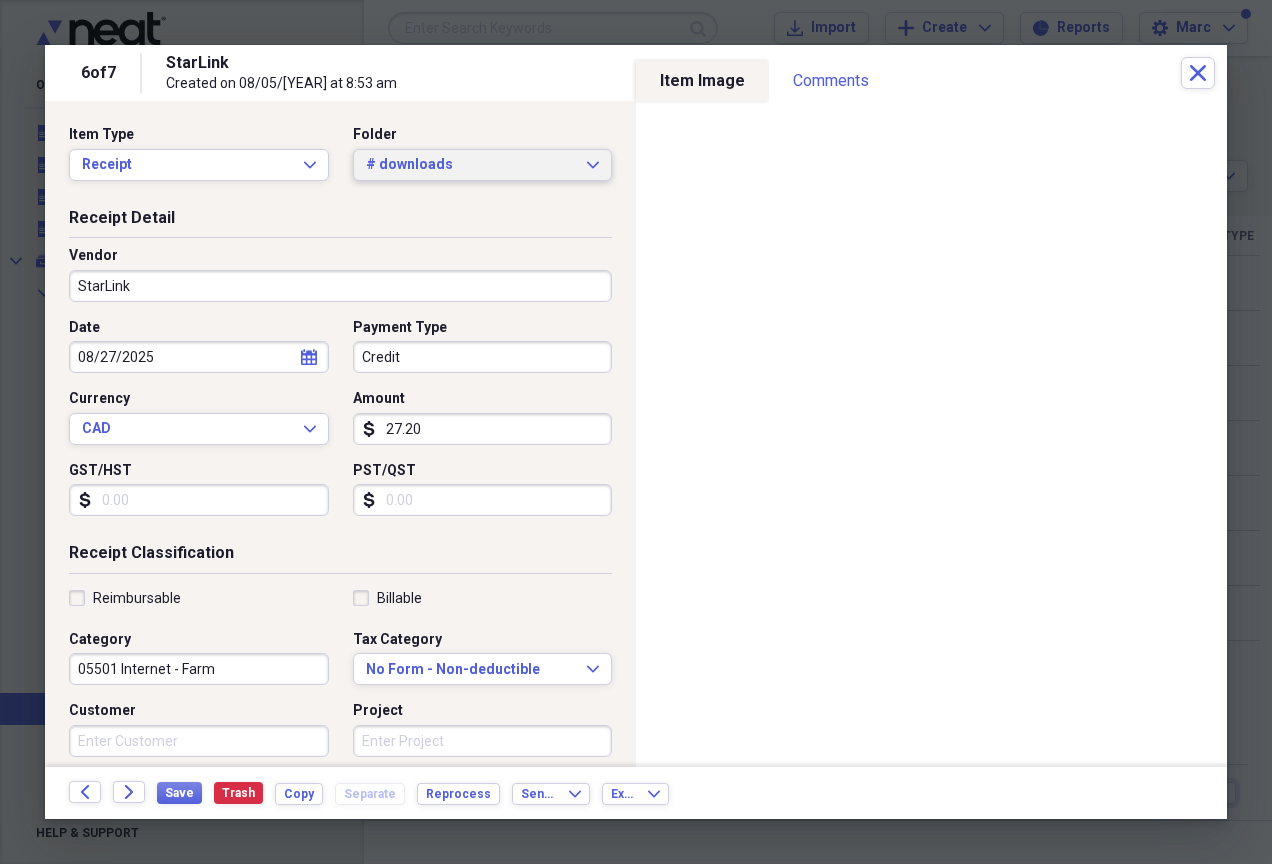 click on "# downloads" at bounding box center (471, 165) 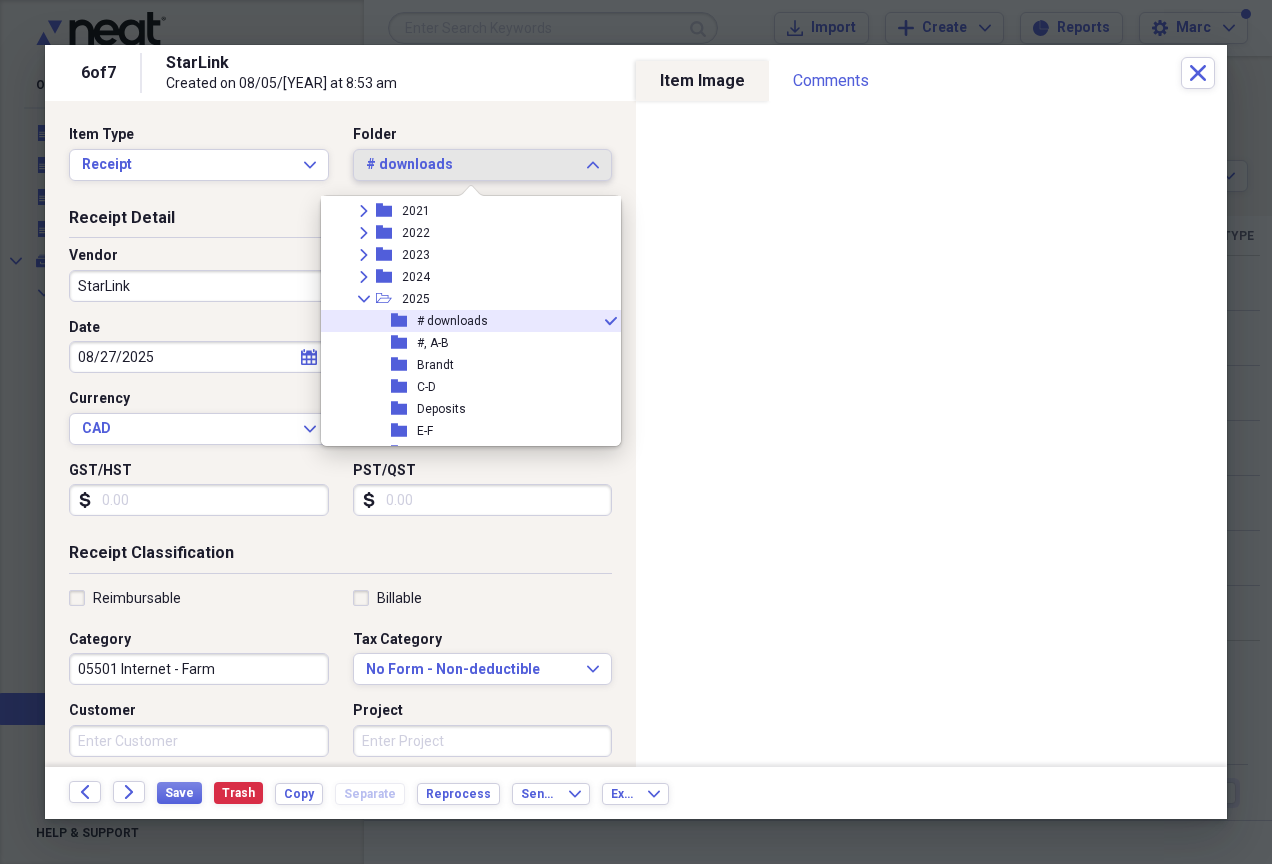 scroll, scrollTop: 449, scrollLeft: 0, axis: vertical 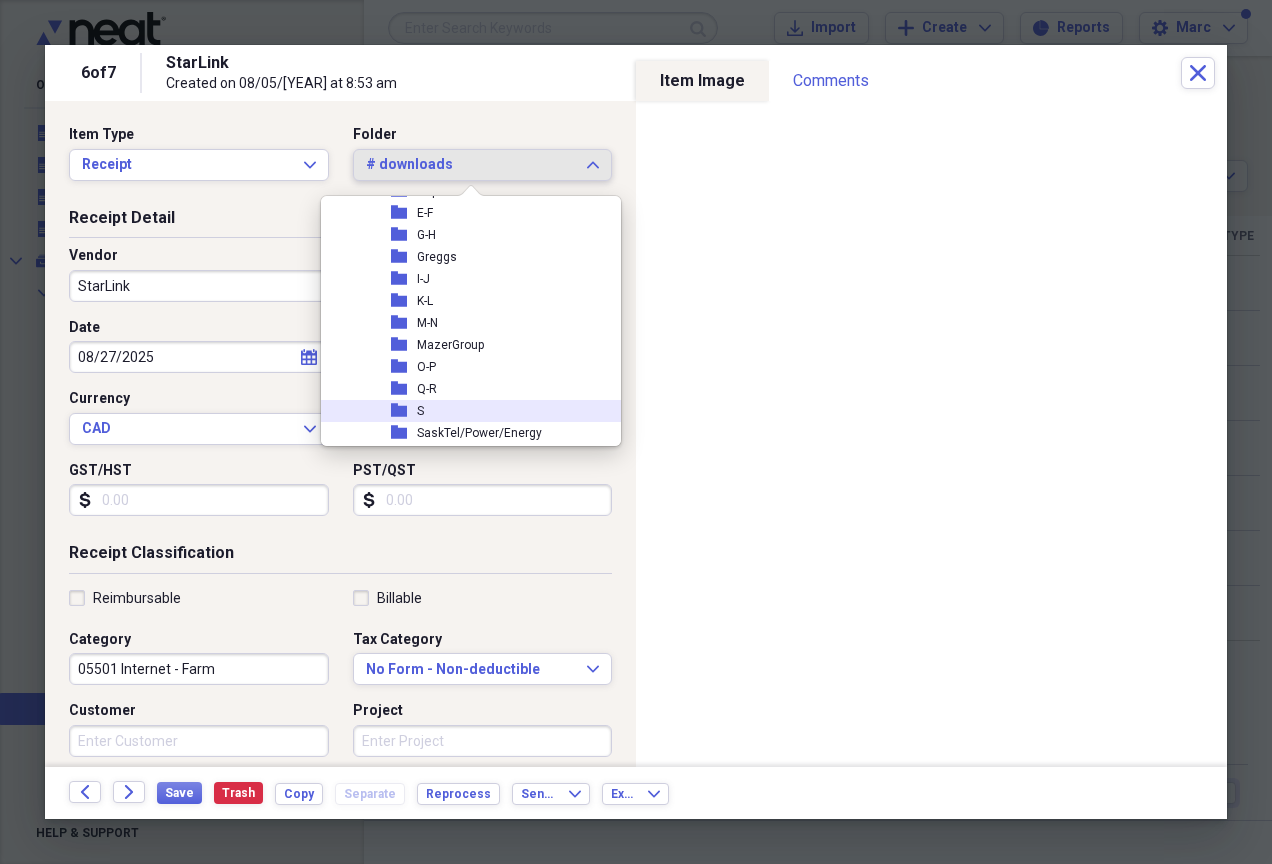 click on "folder S" at bounding box center (463, 411) 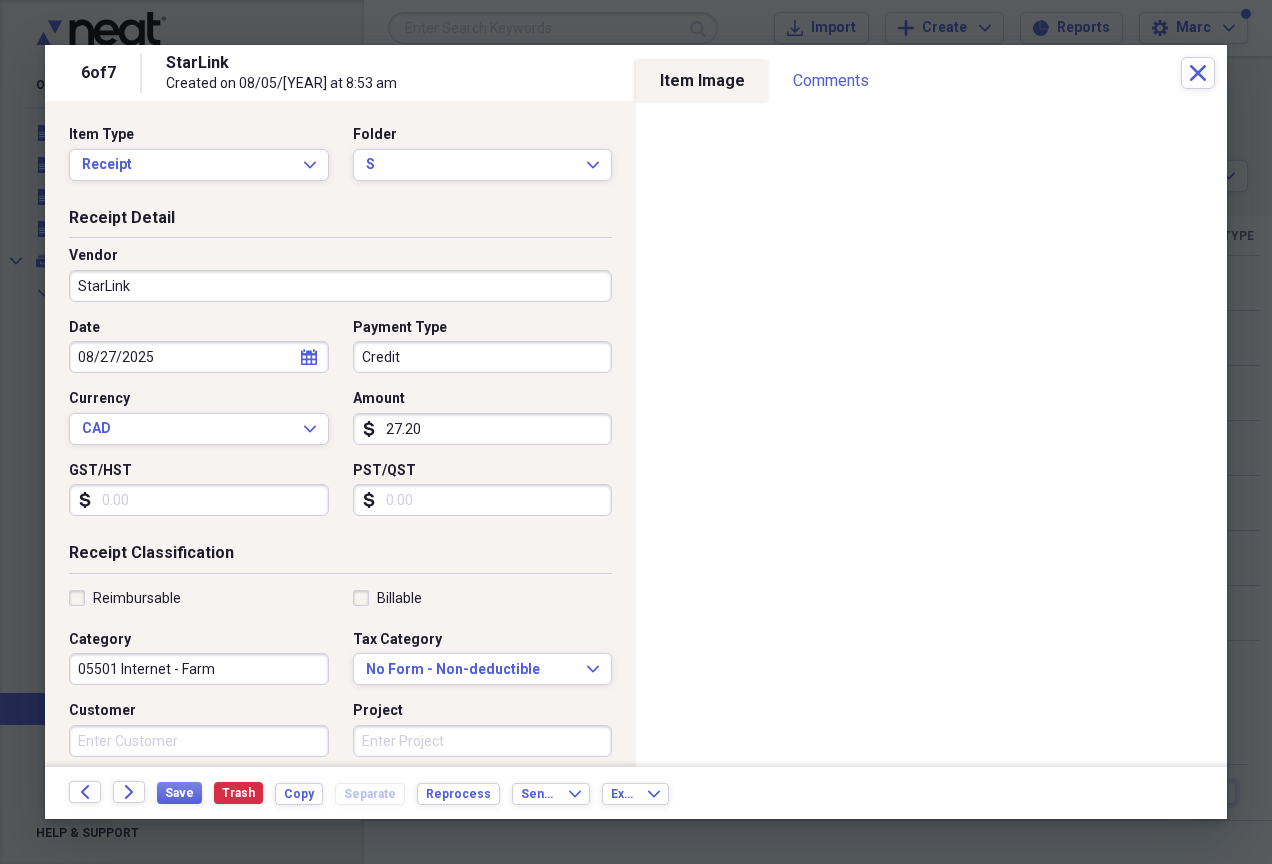 click on "Credit" at bounding box center (483, 357) 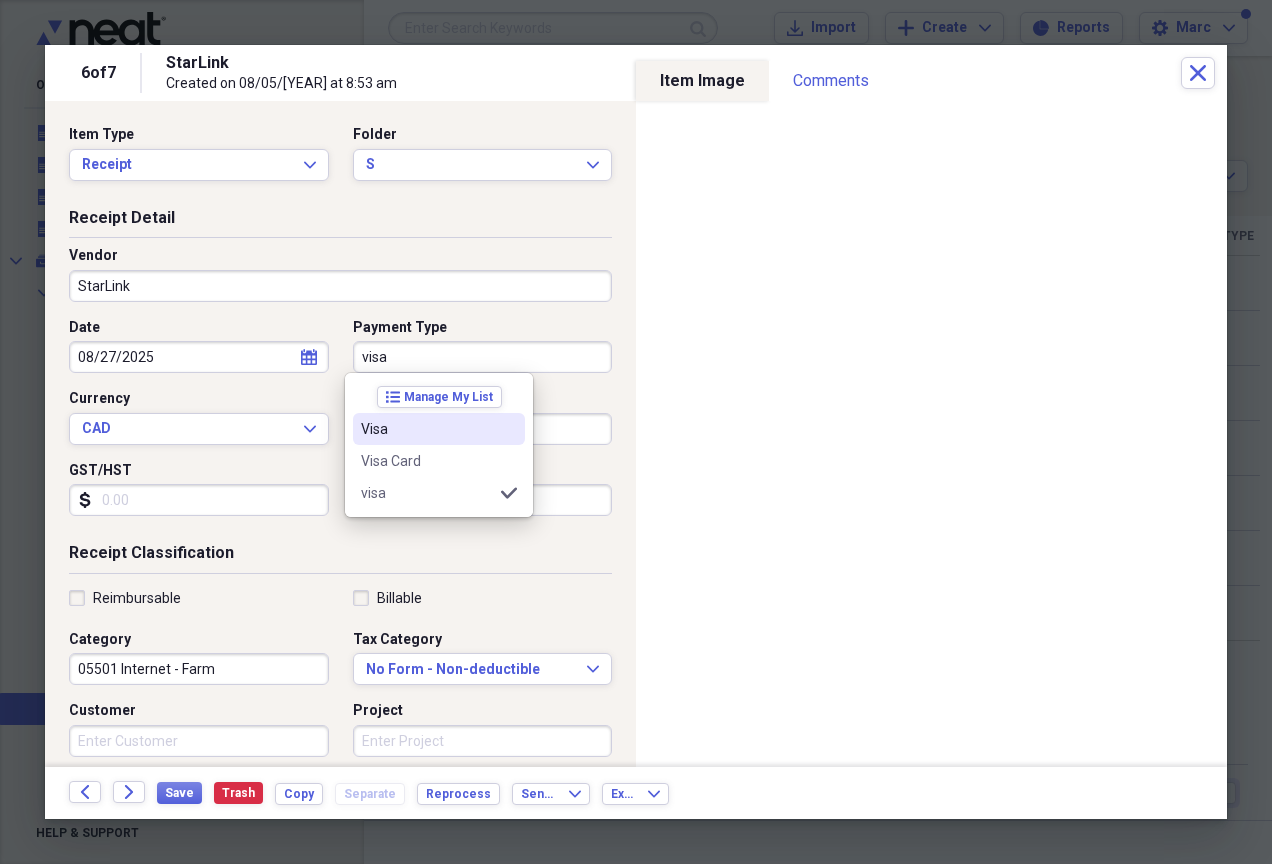 click on "Visa" at bounding box center [427, 429] 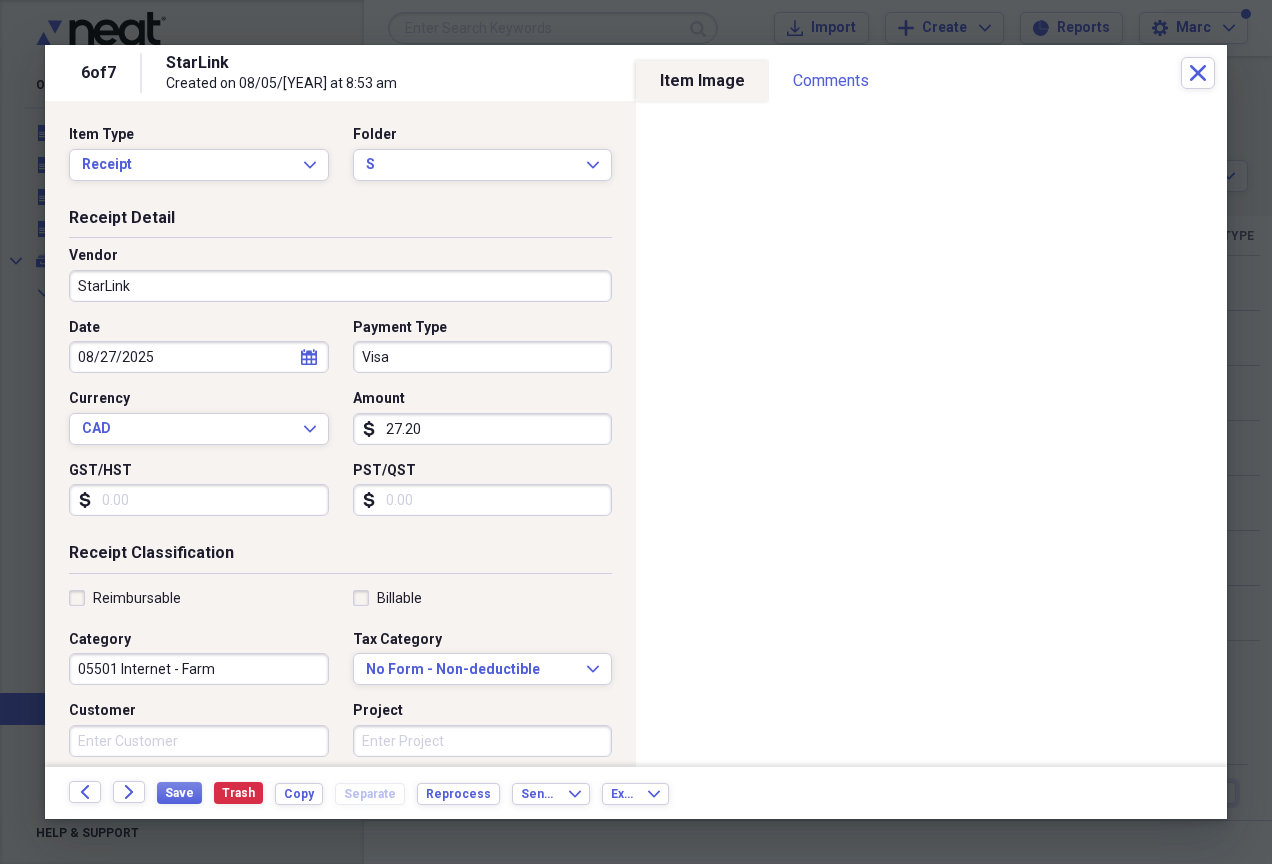 click on "27.20" at bounding box center (483, 429) 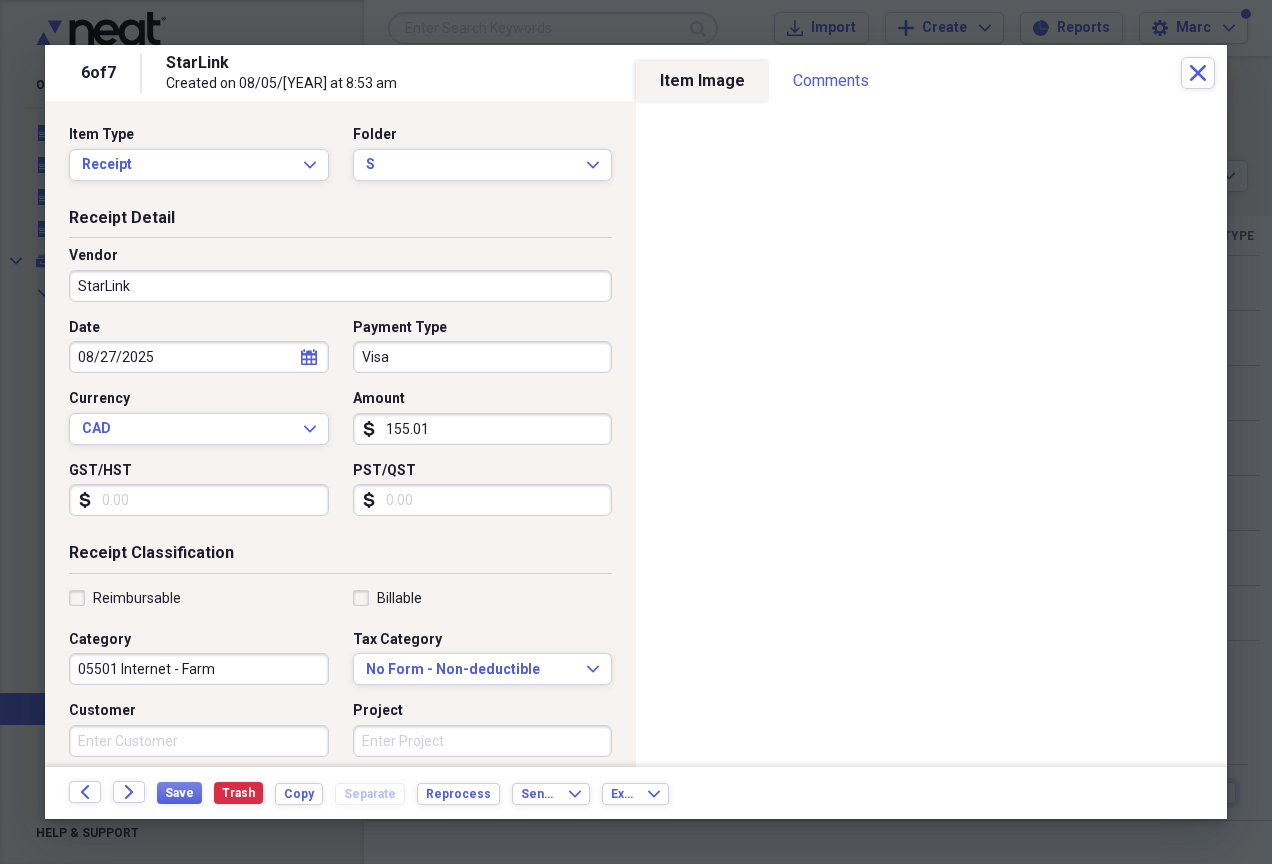 type on "155.01" 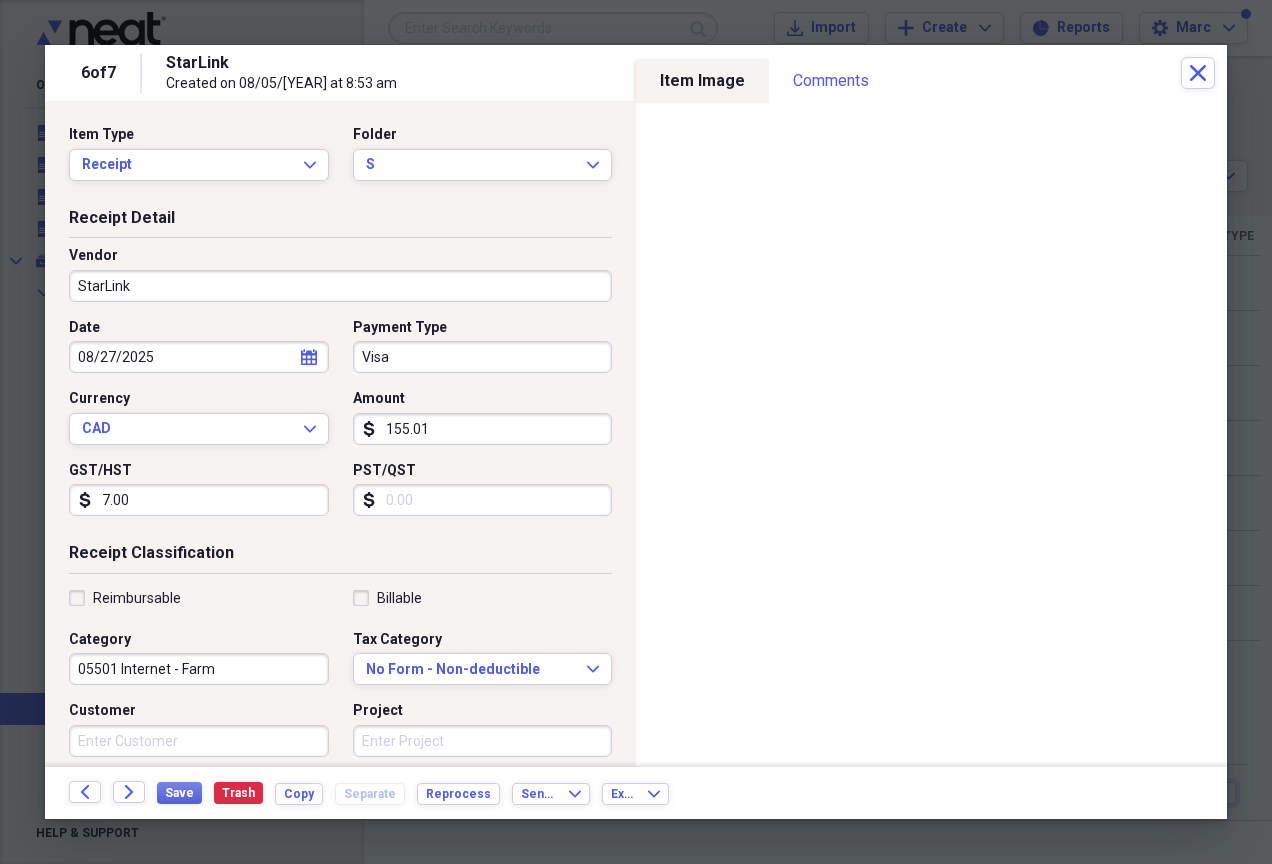 type on "7.00" 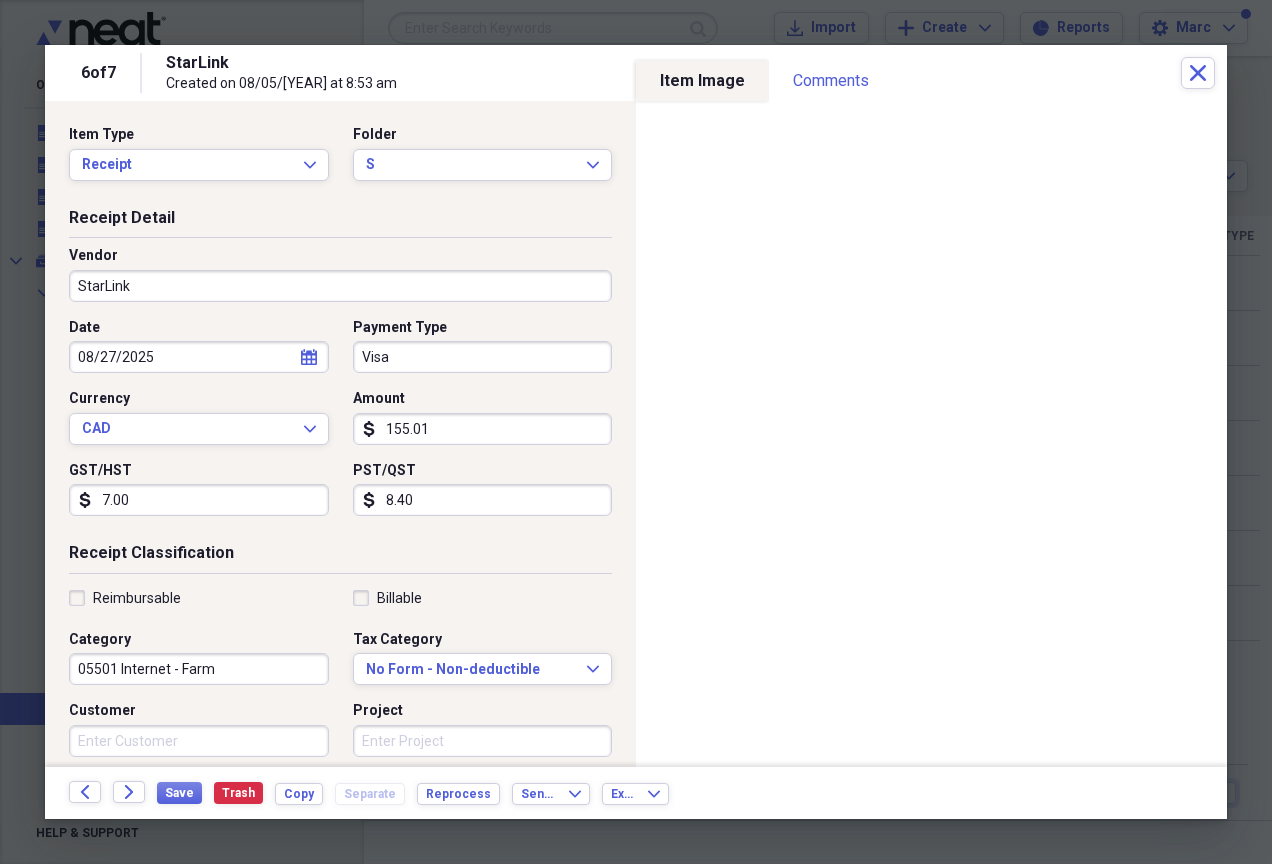 type on "8.40" 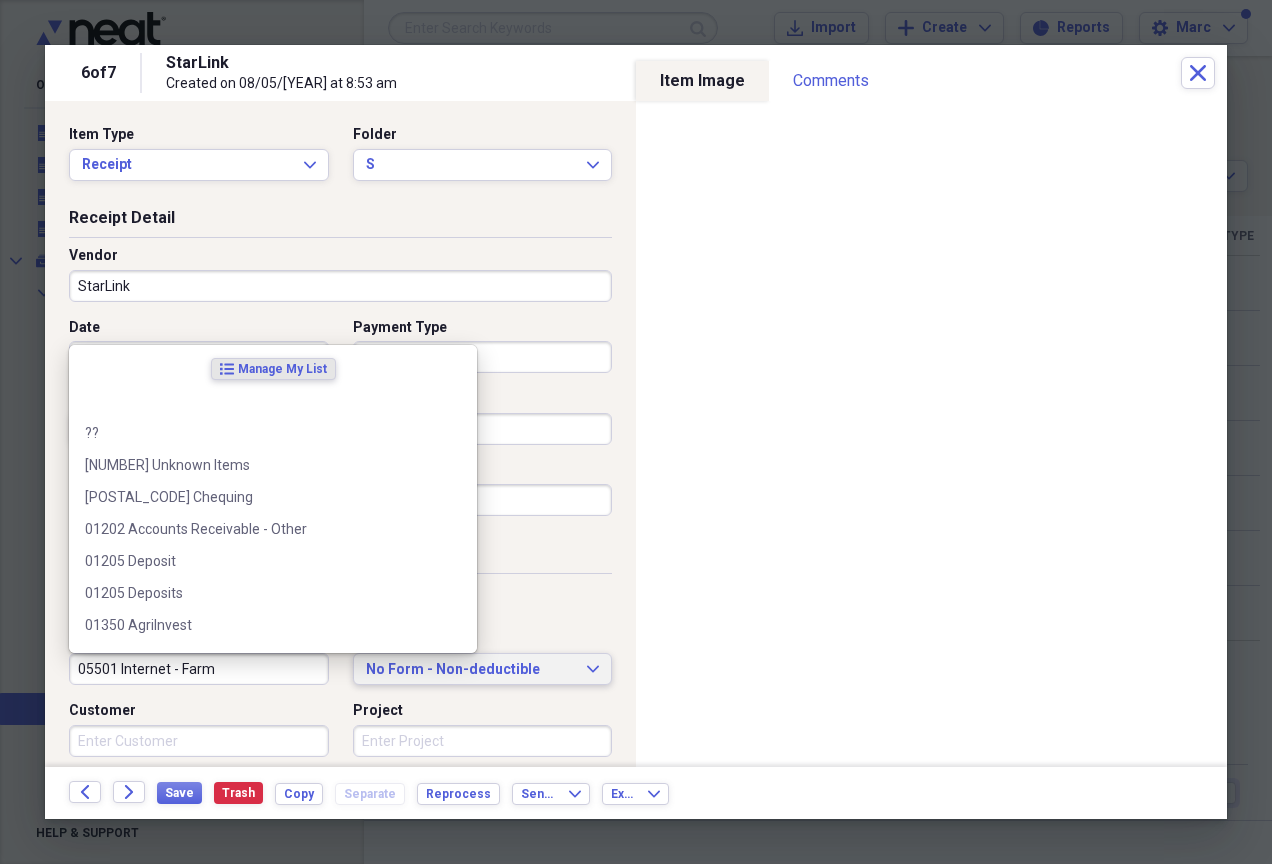type 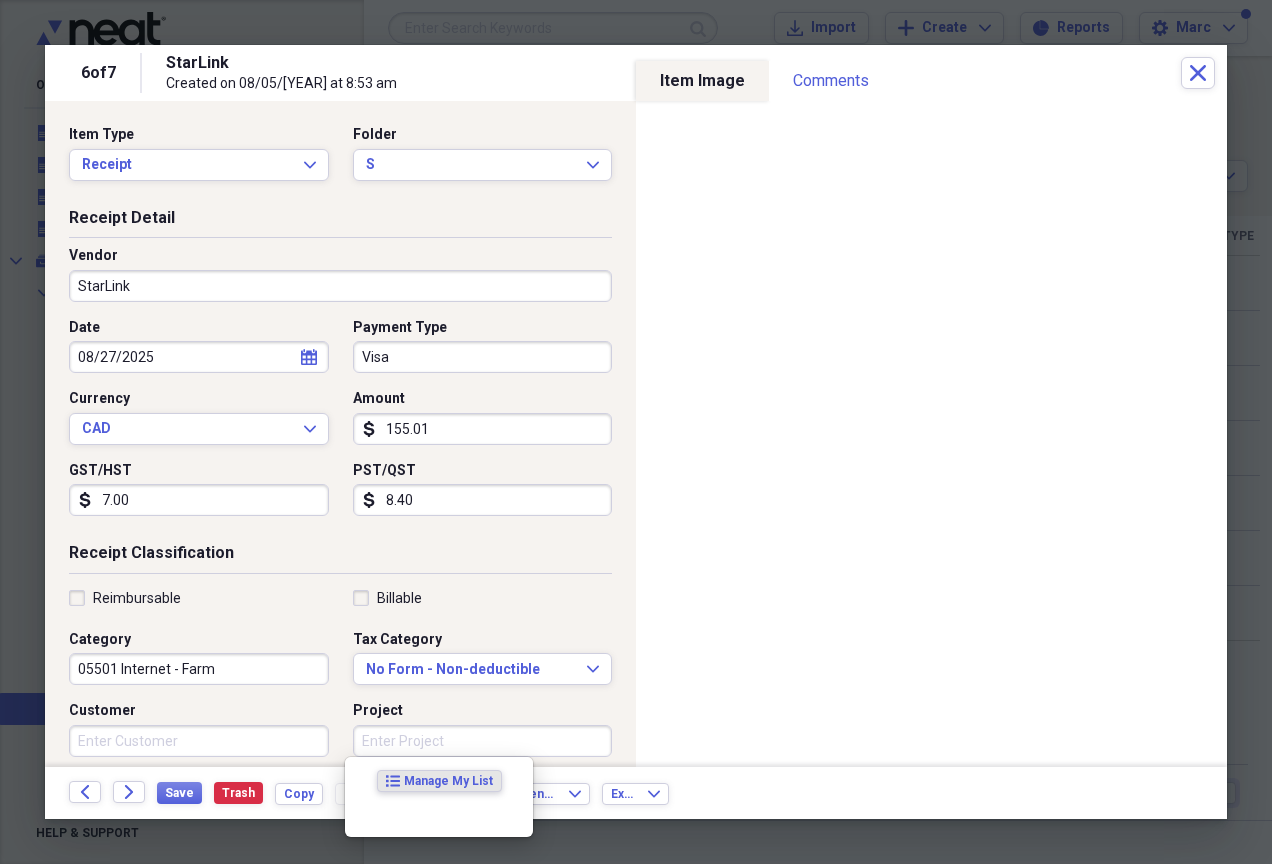 scroll, scrollTop: 355, scrollLeft: 0, axis: vertical 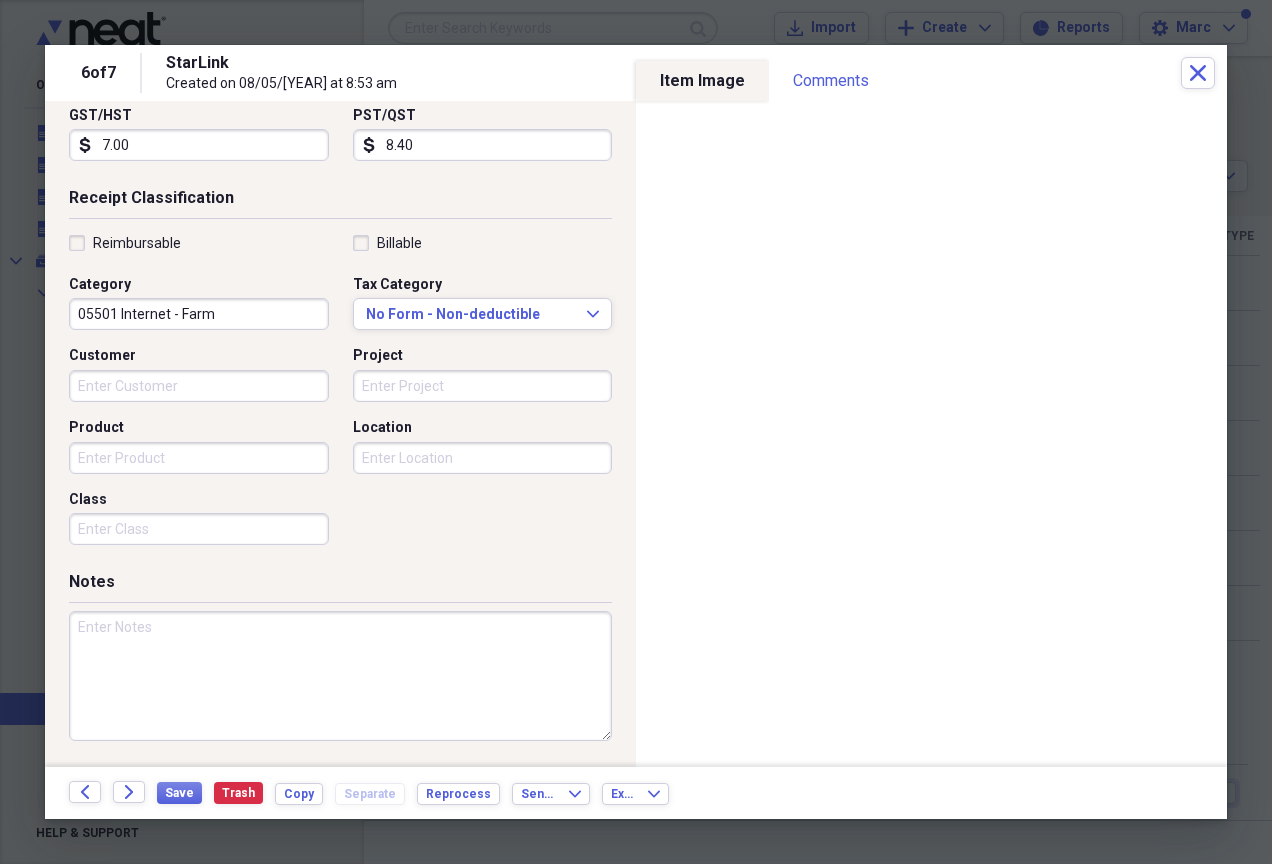 paste on "Starlink - Inv#[NUMBER]-[NUMBER]-[NUMBER] [MONTH] [YEAR] stmt" 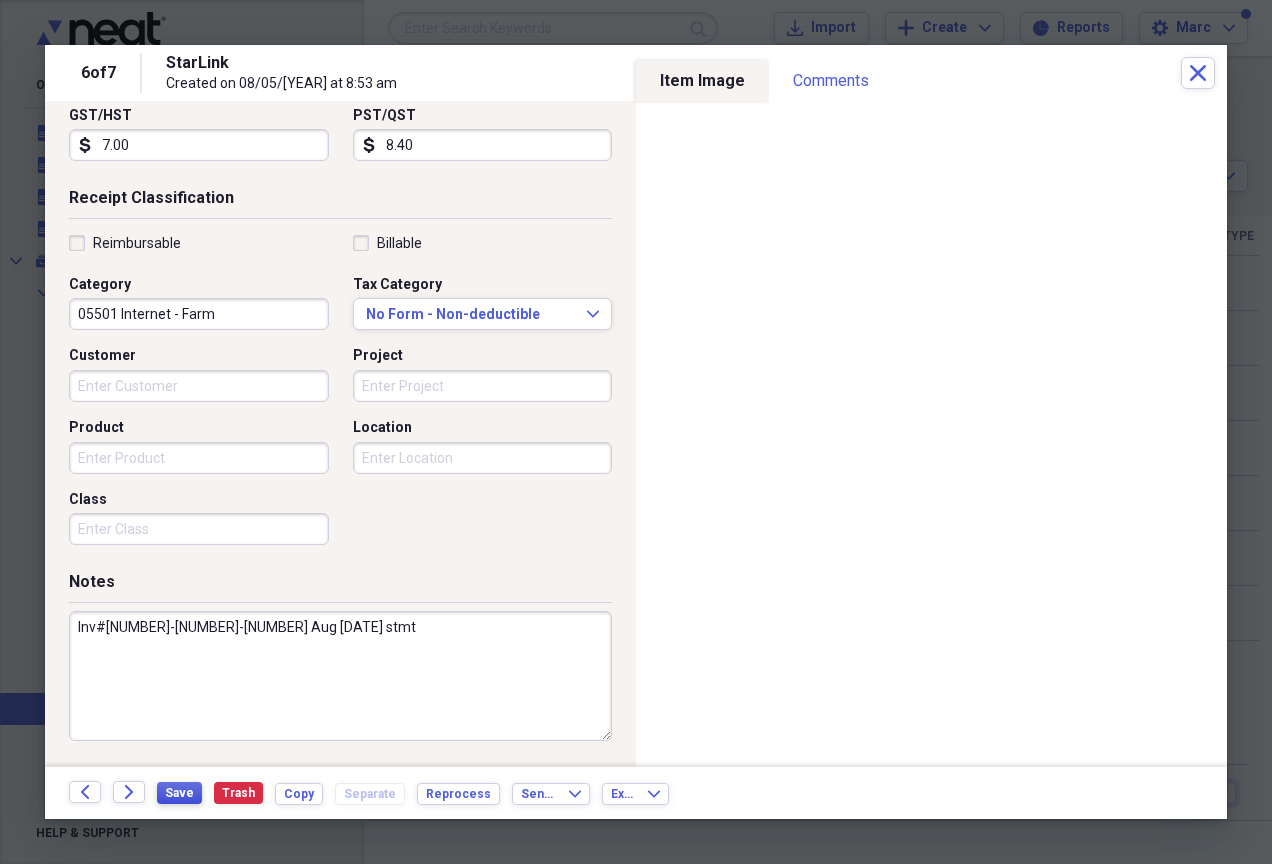 type on "Inv#[NUMBER]-[NUMBER]-[NUMBER] Aug [DATE] stmt" 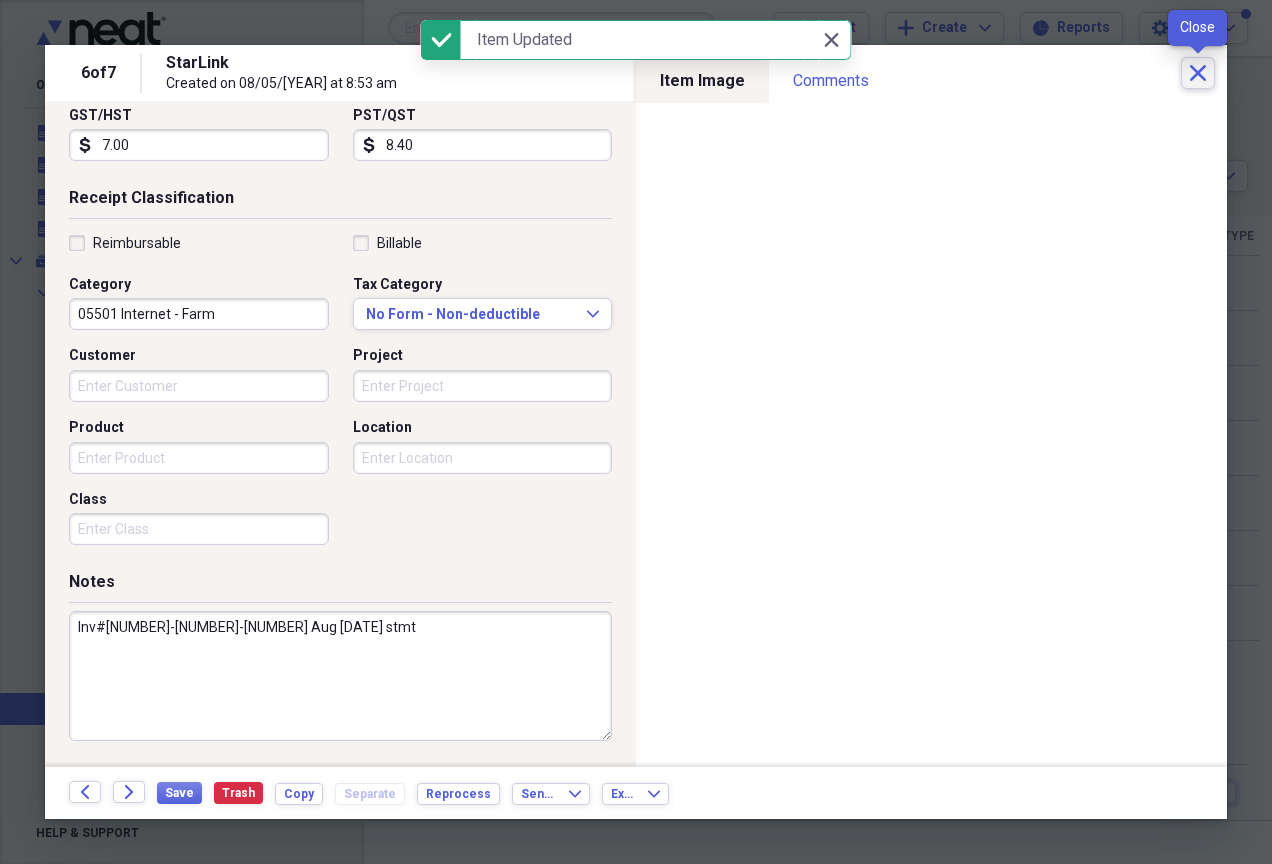 click on "Close" 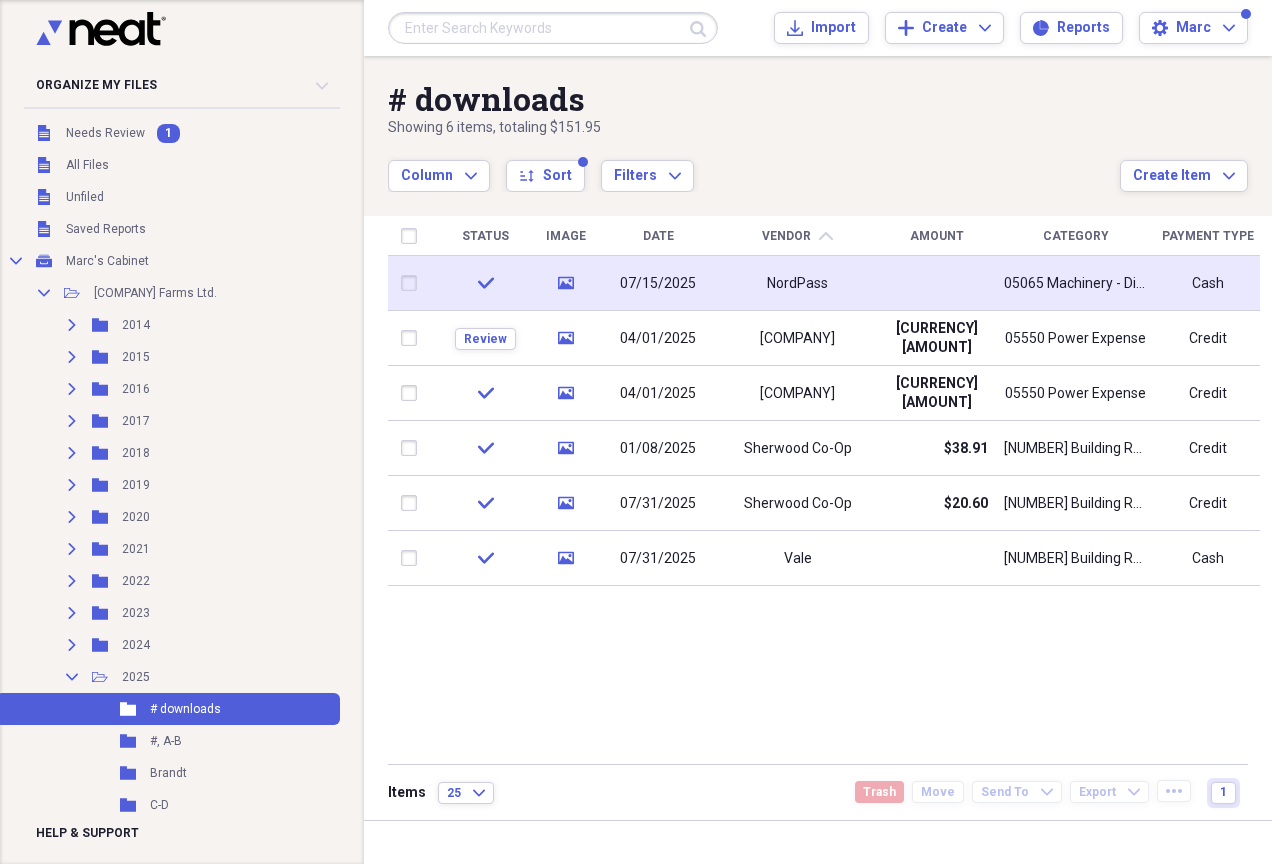 click on "NordPass" at bounding box center [797, 283] 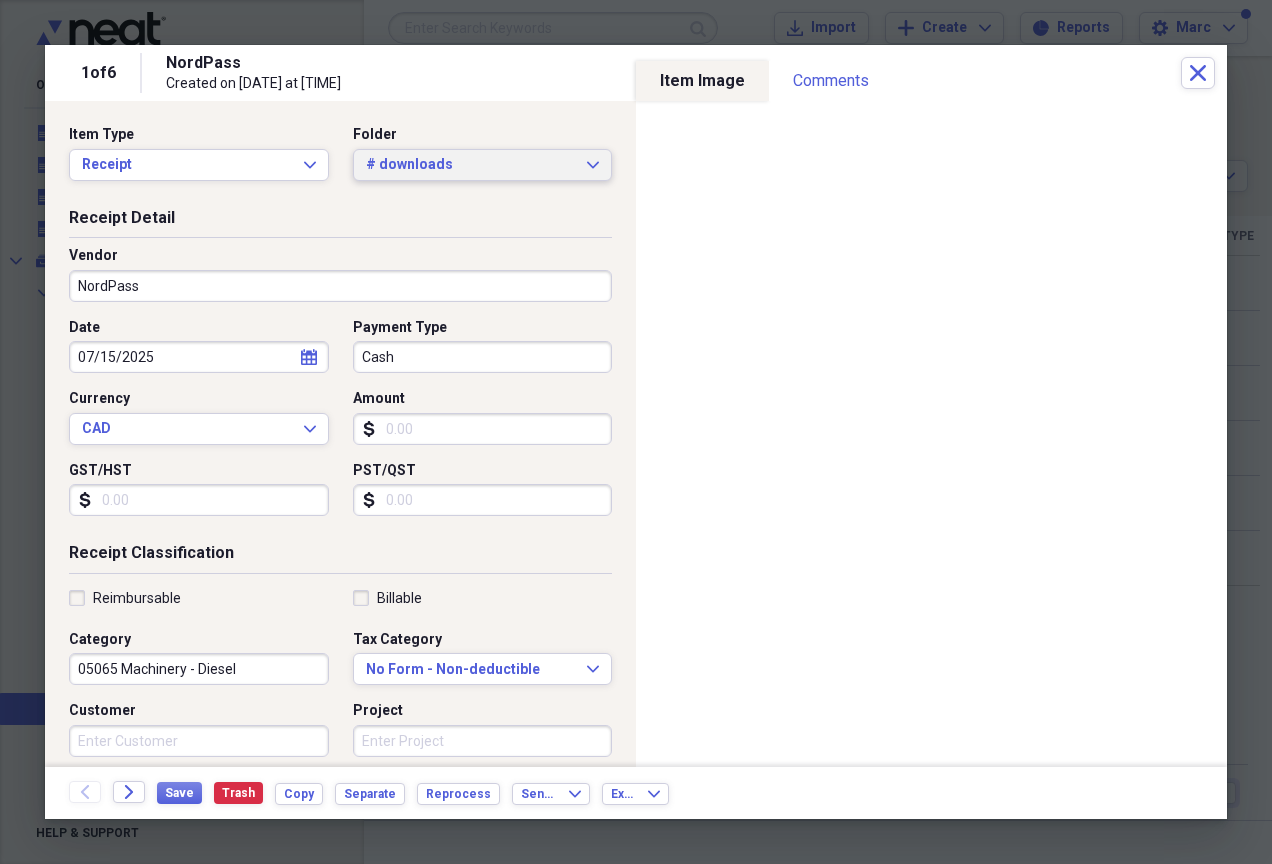 click on "# downloads Expand" at bounding box center (483, 165) 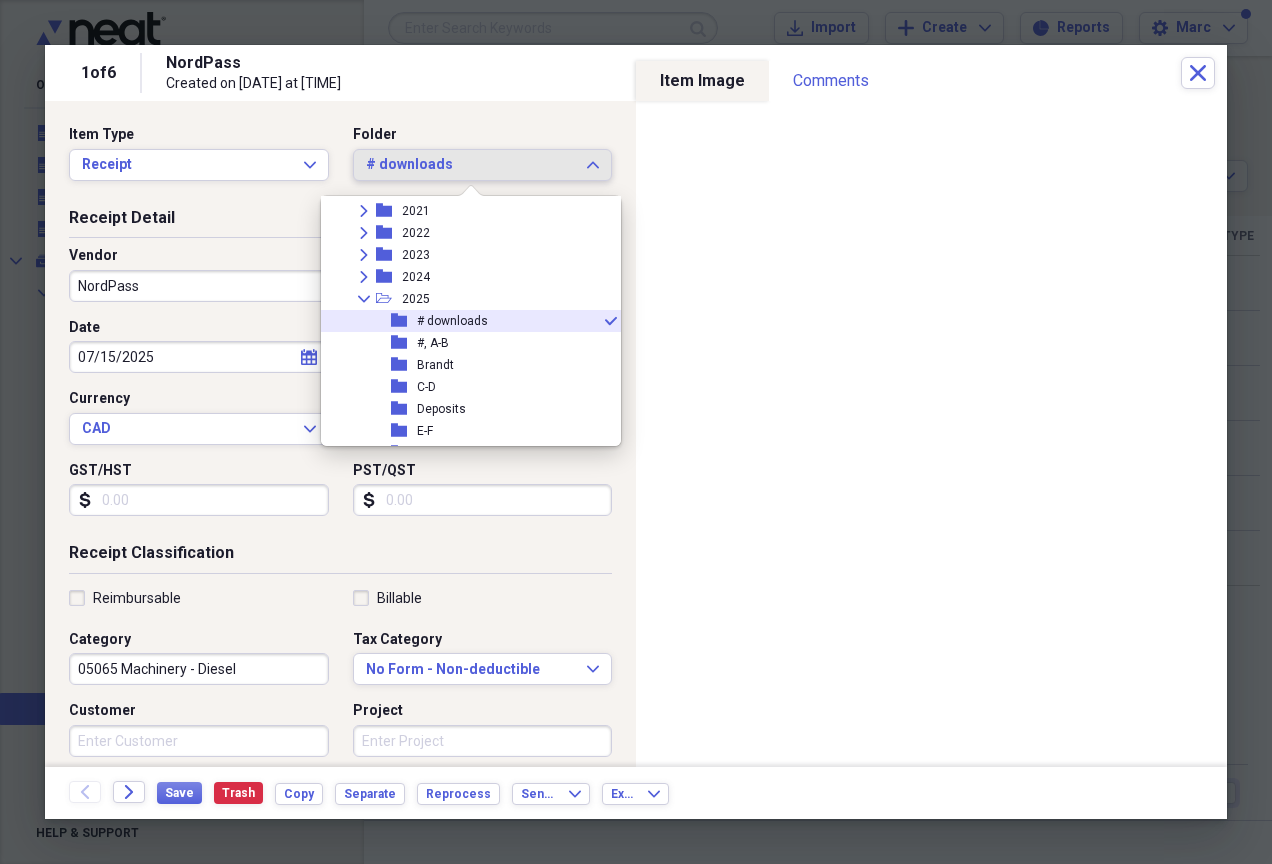 scroll, scrollTop: 449, scrollLeft: 0, axis: vertical 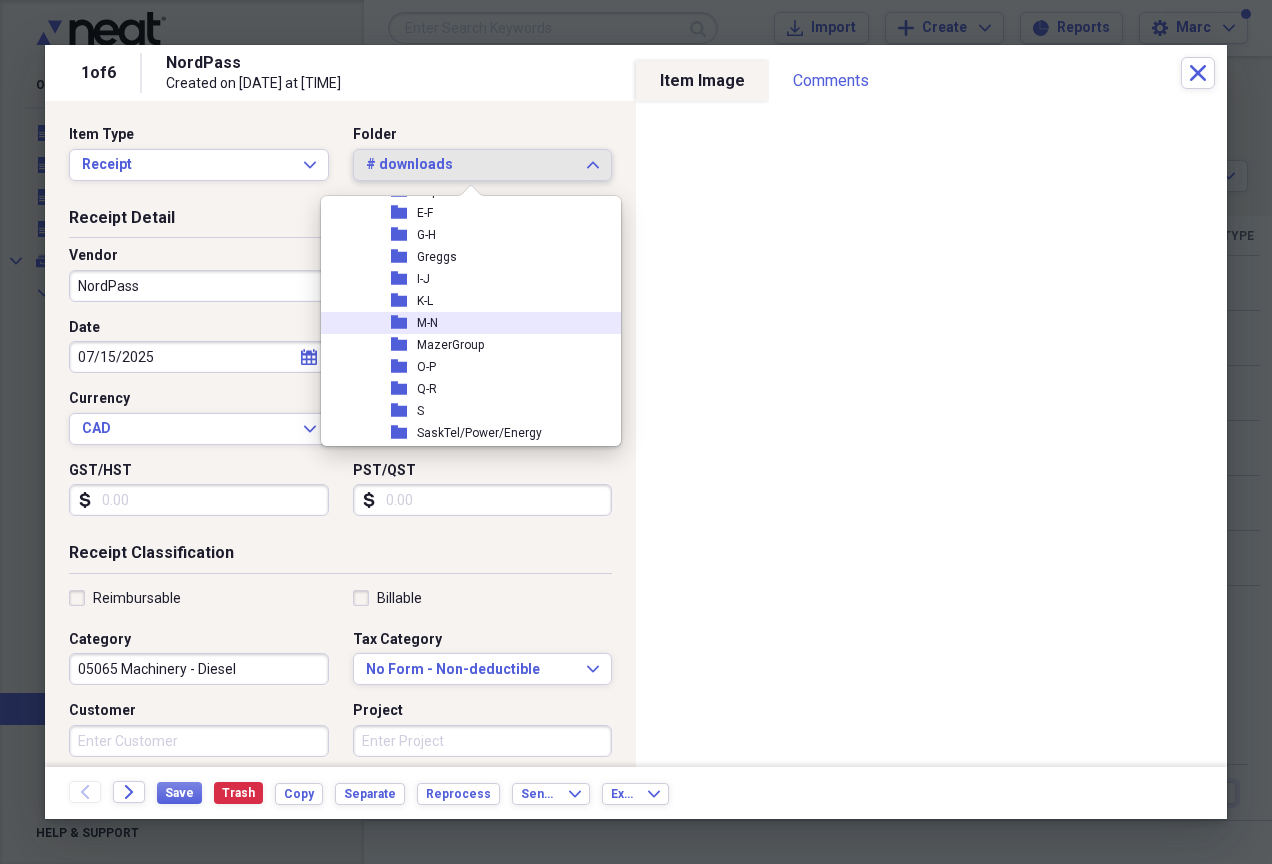 click on "folder M-N" at bounding box center [463, 323] 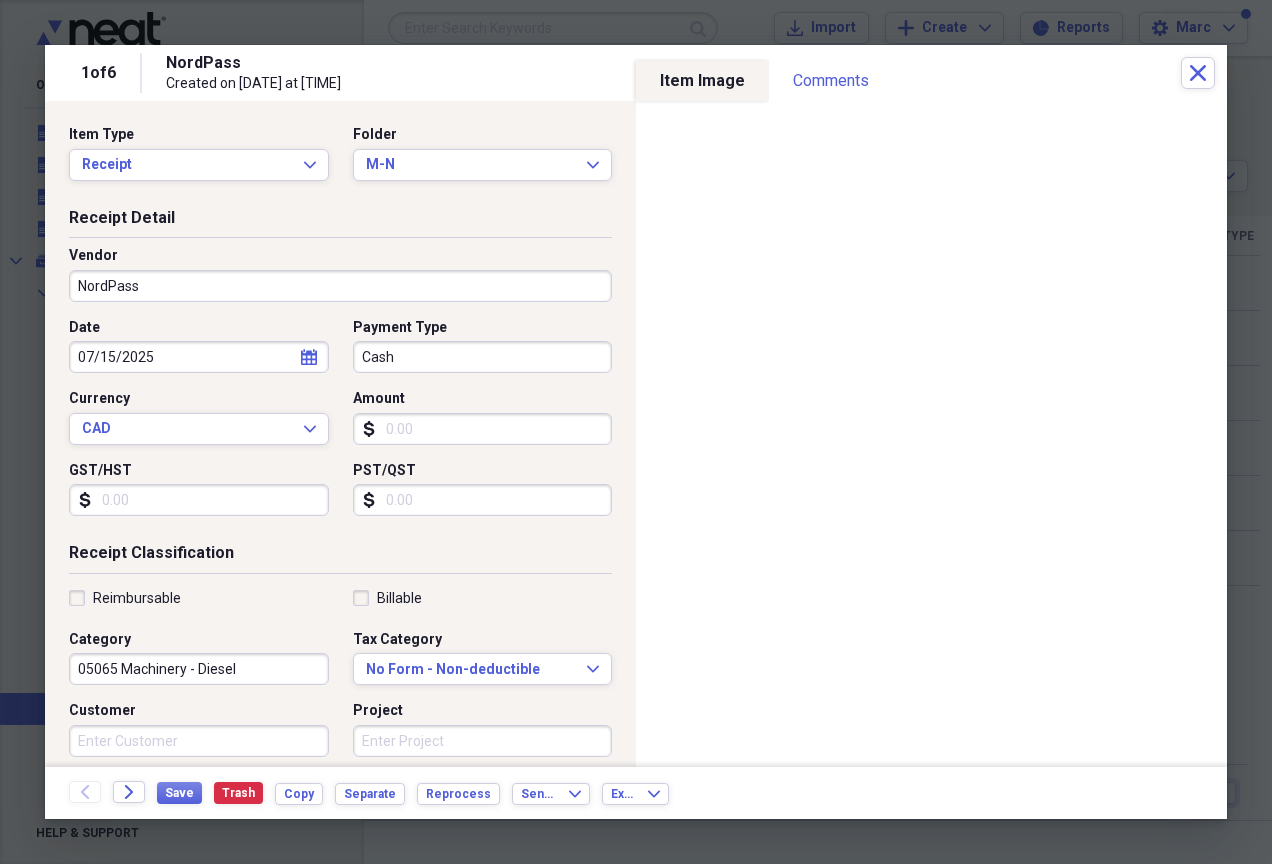 click on "Cash" at bounding box center [483, 357] 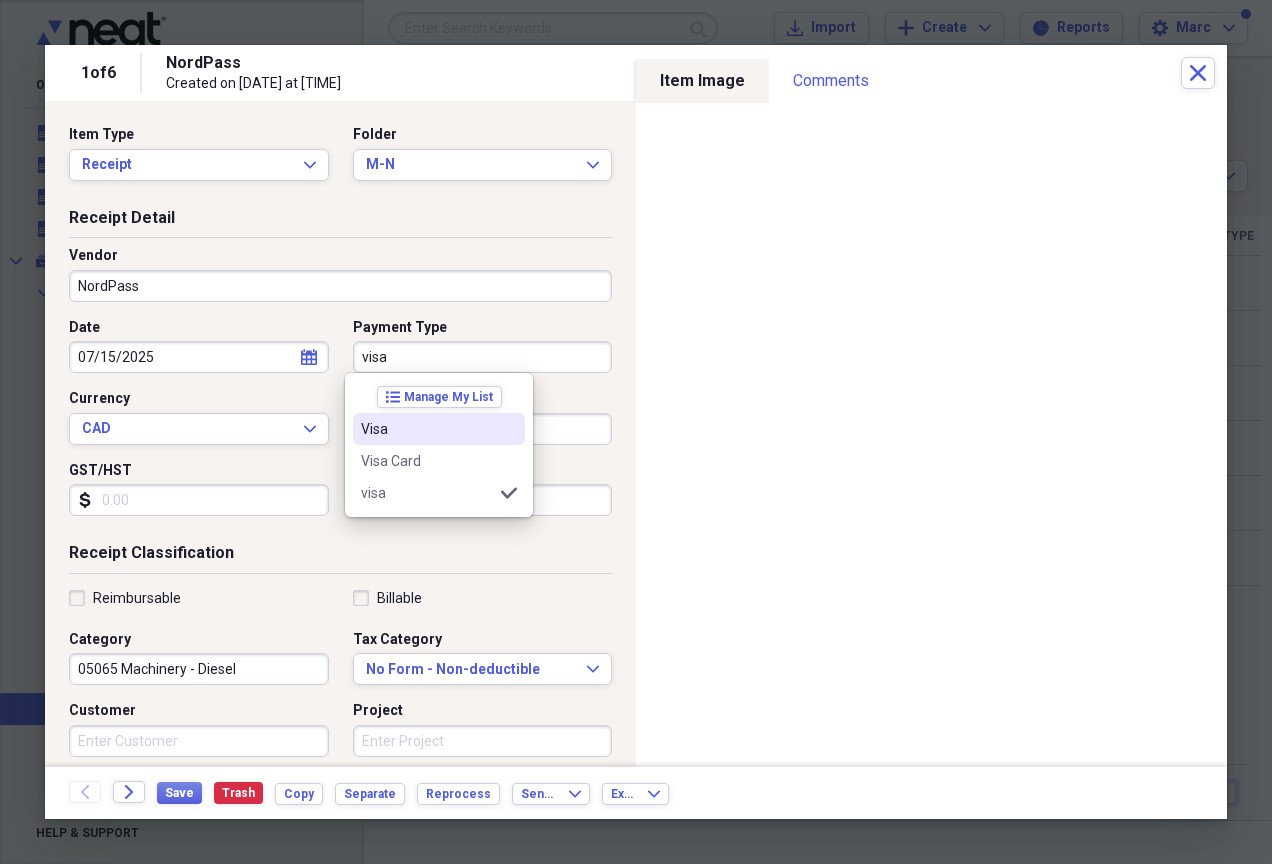 click on "Visa" at bounding box center [427, 429] 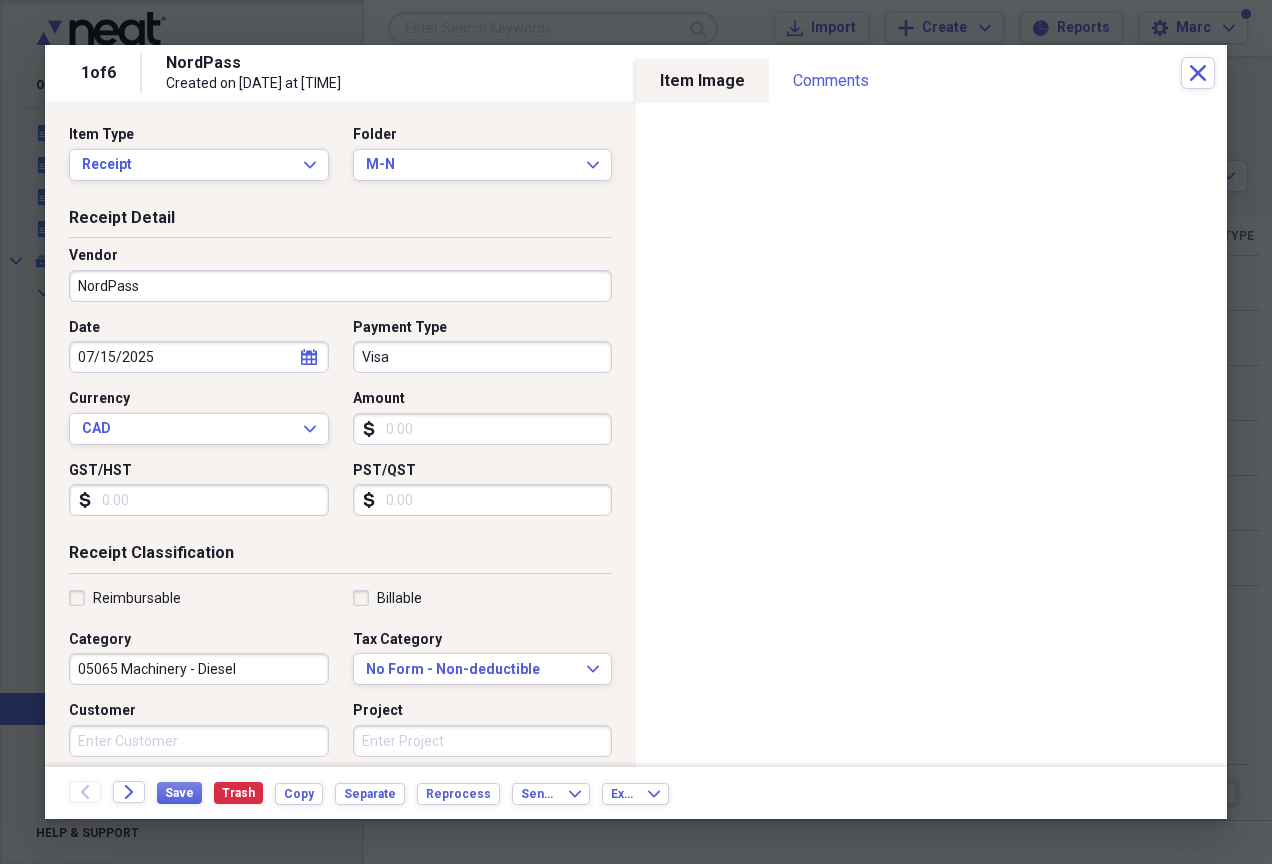 click on "Amount" at bounding box center [483, 429] 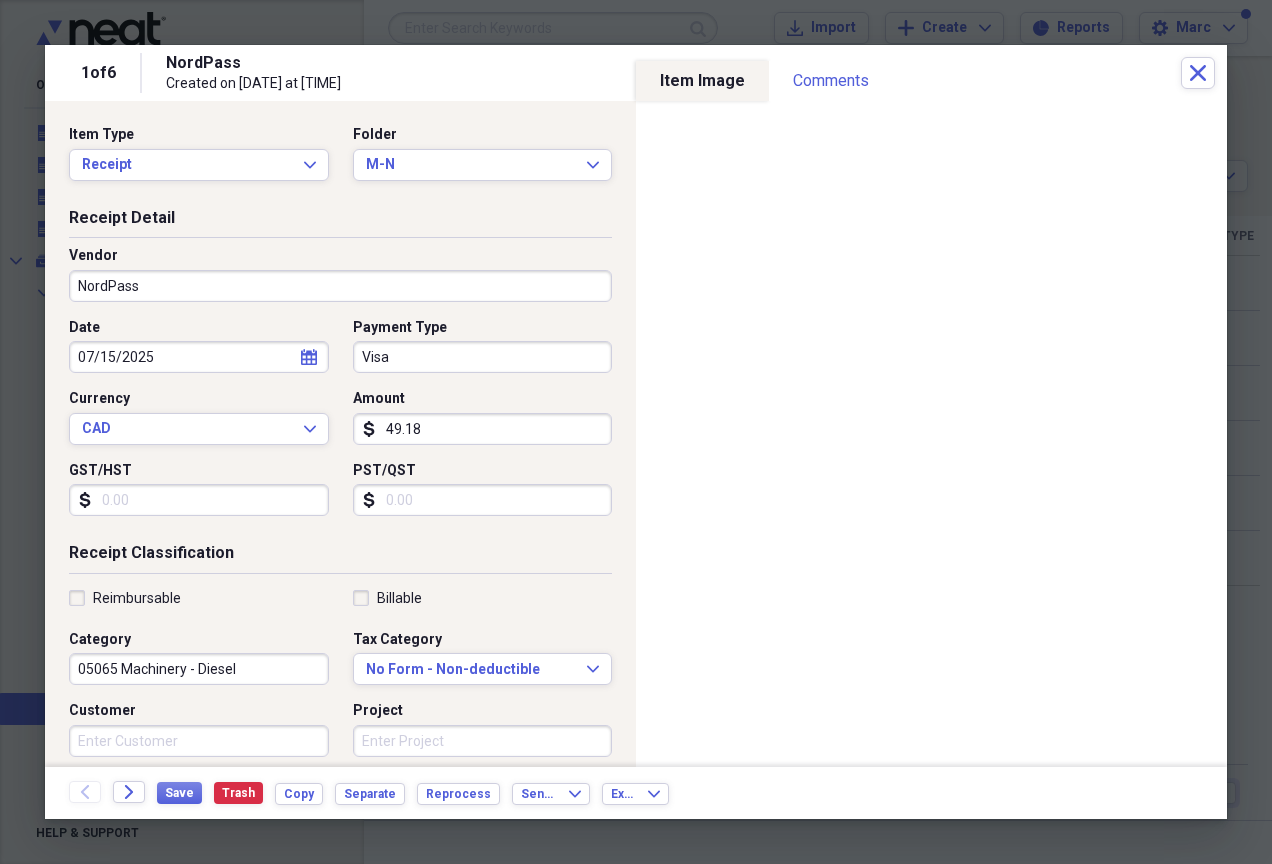 type on "49.18" 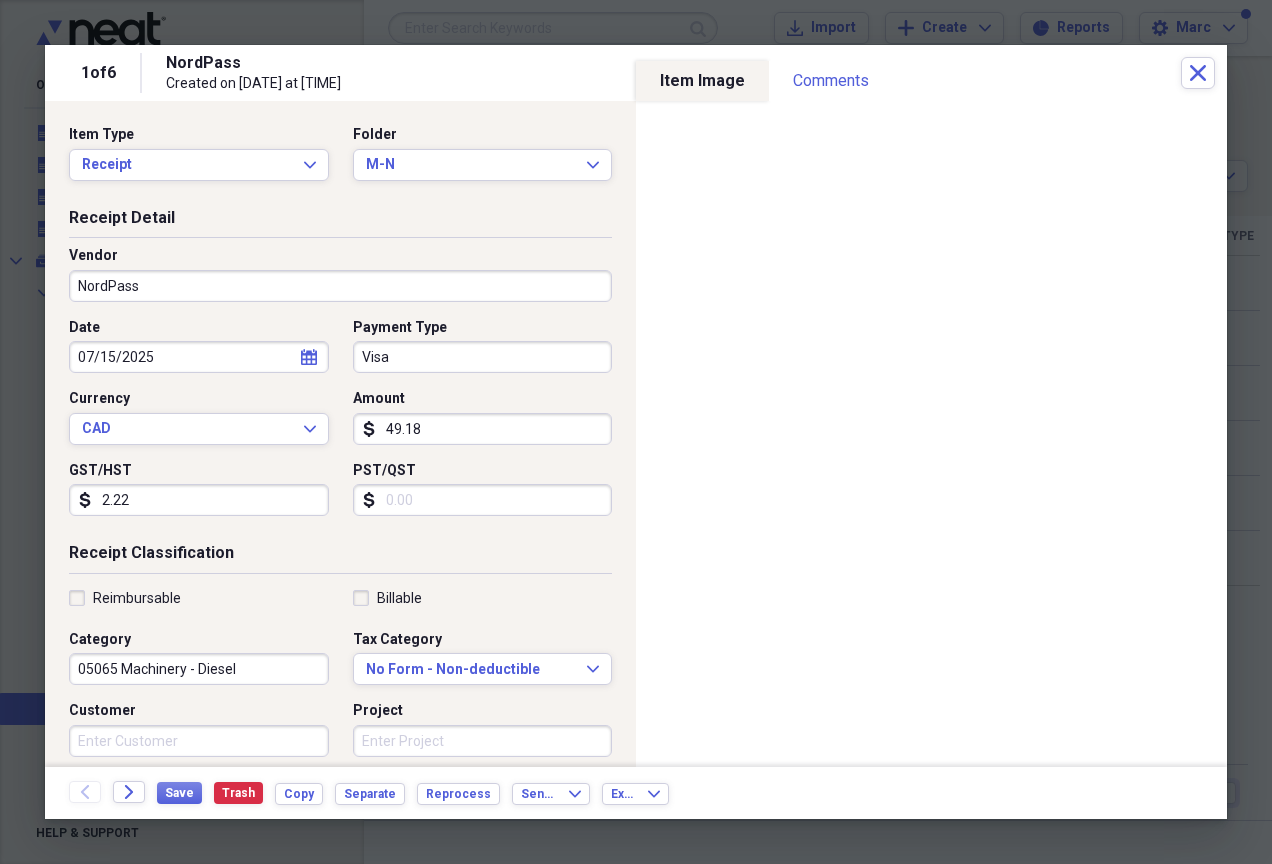 type on "2.22" 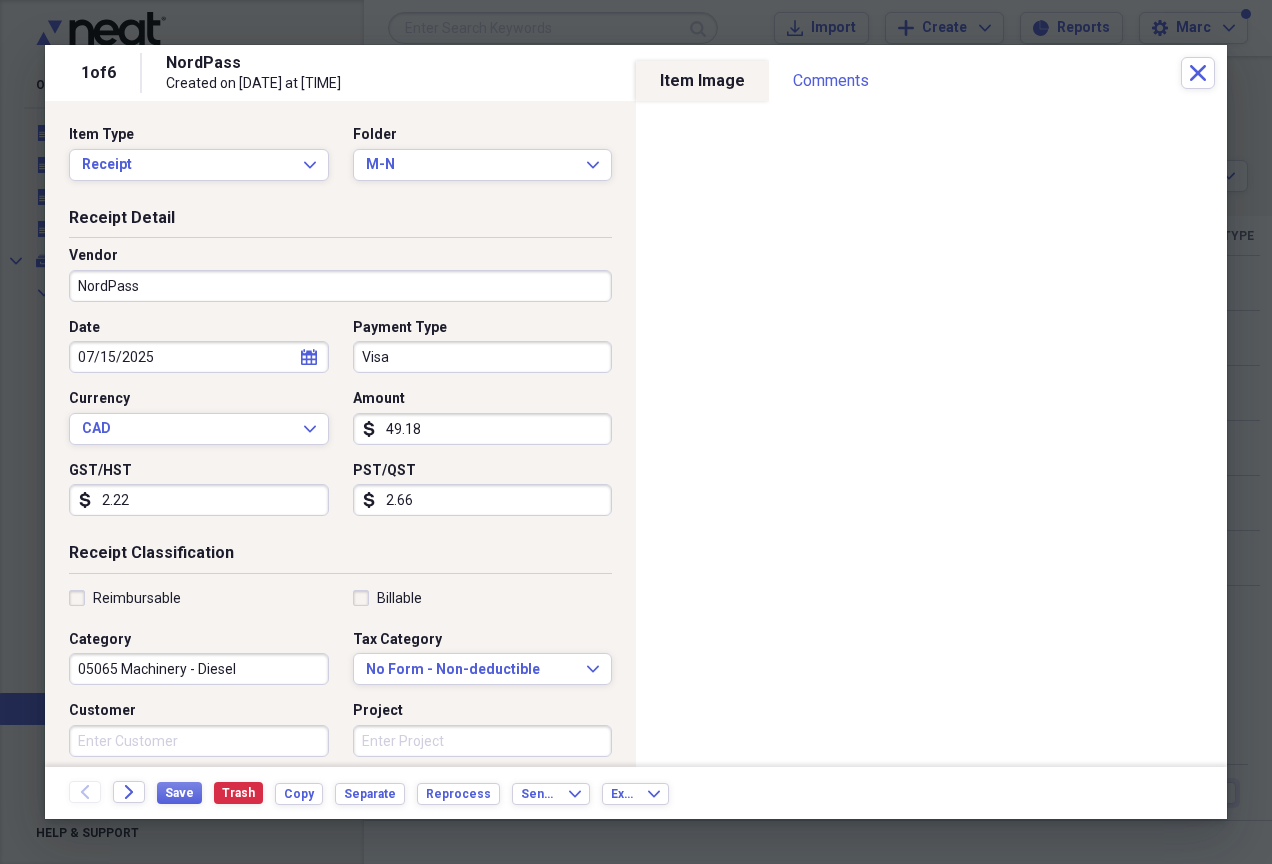 type on "2.66" 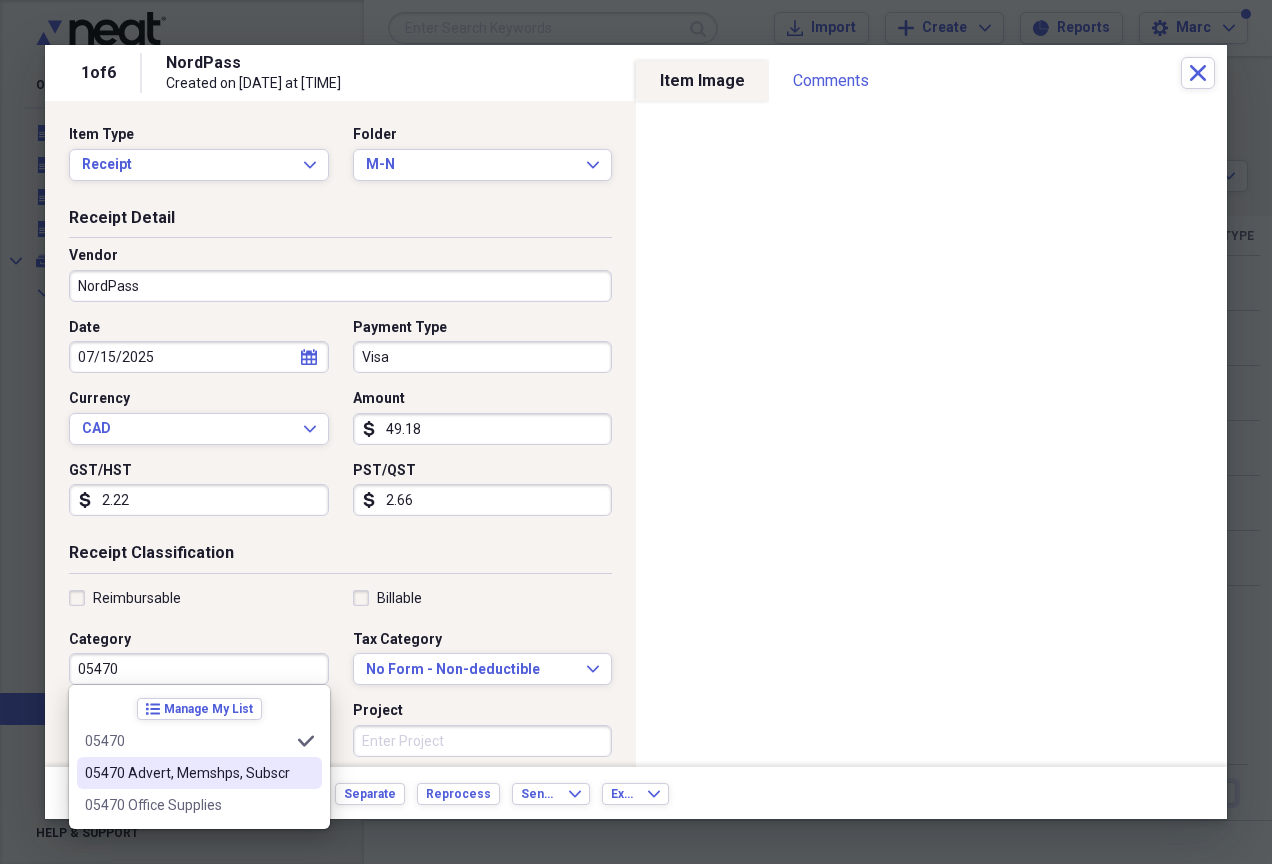click on "05470 Advert, Memshps, Subscr" at bounding box center (187, 773) 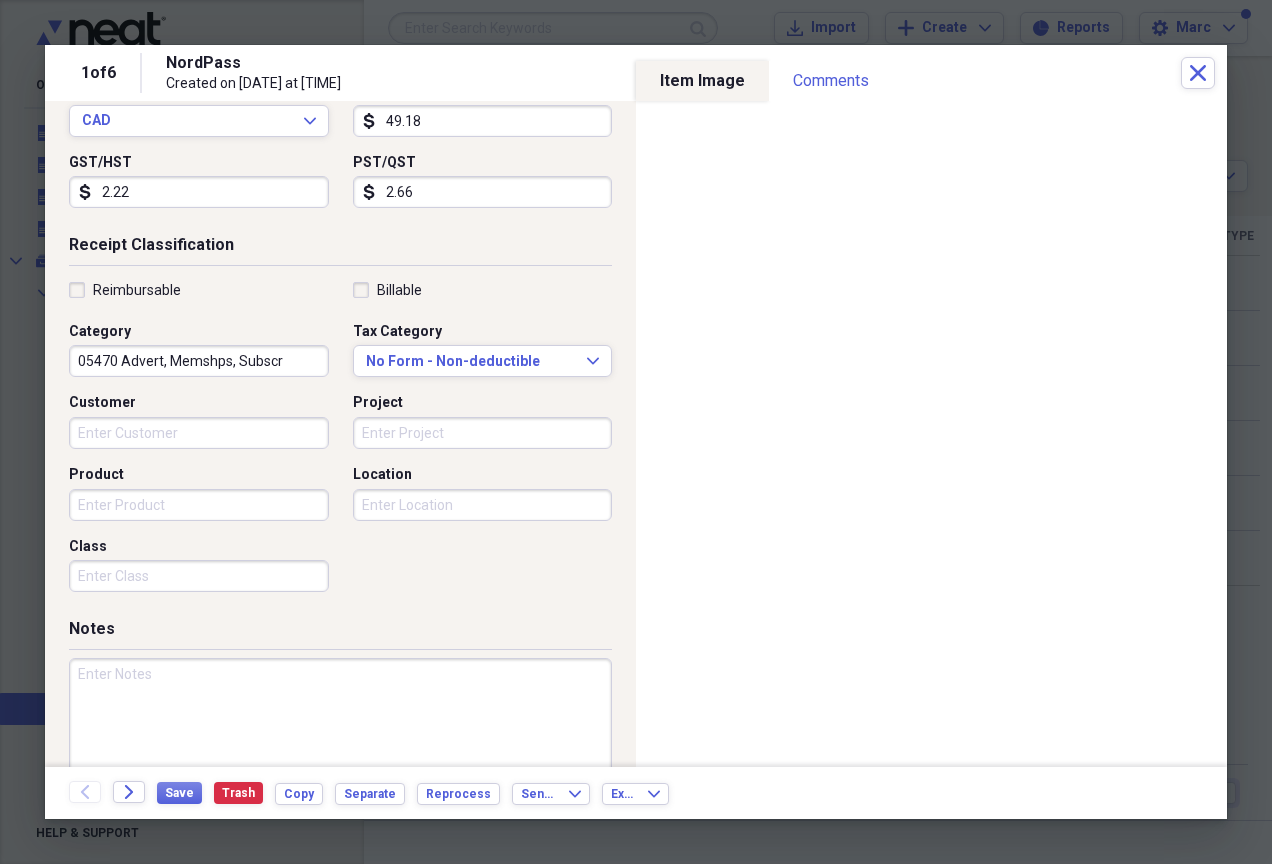 scroll, scrollTop: 355, scrollLeft: 0, axis: vertical 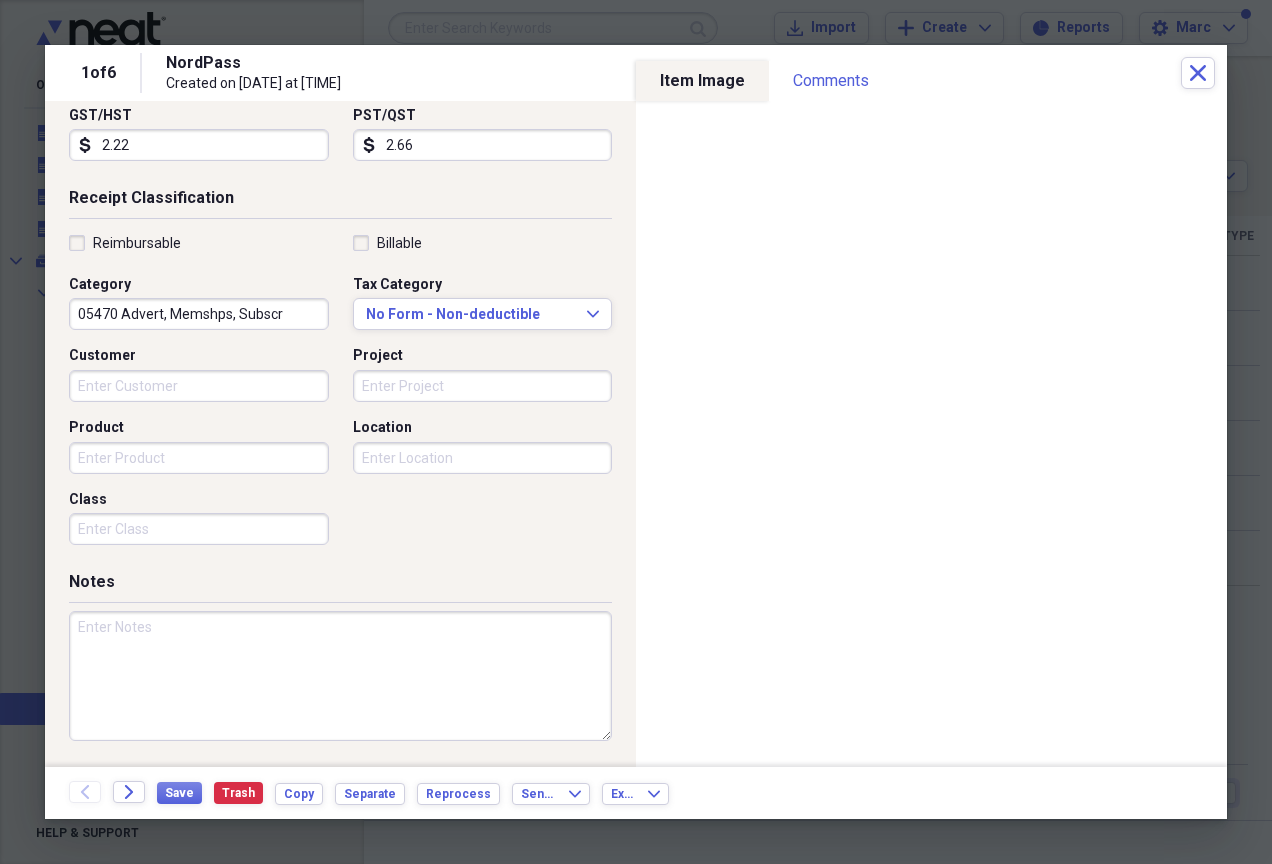 click at bounding box center [340, 676] 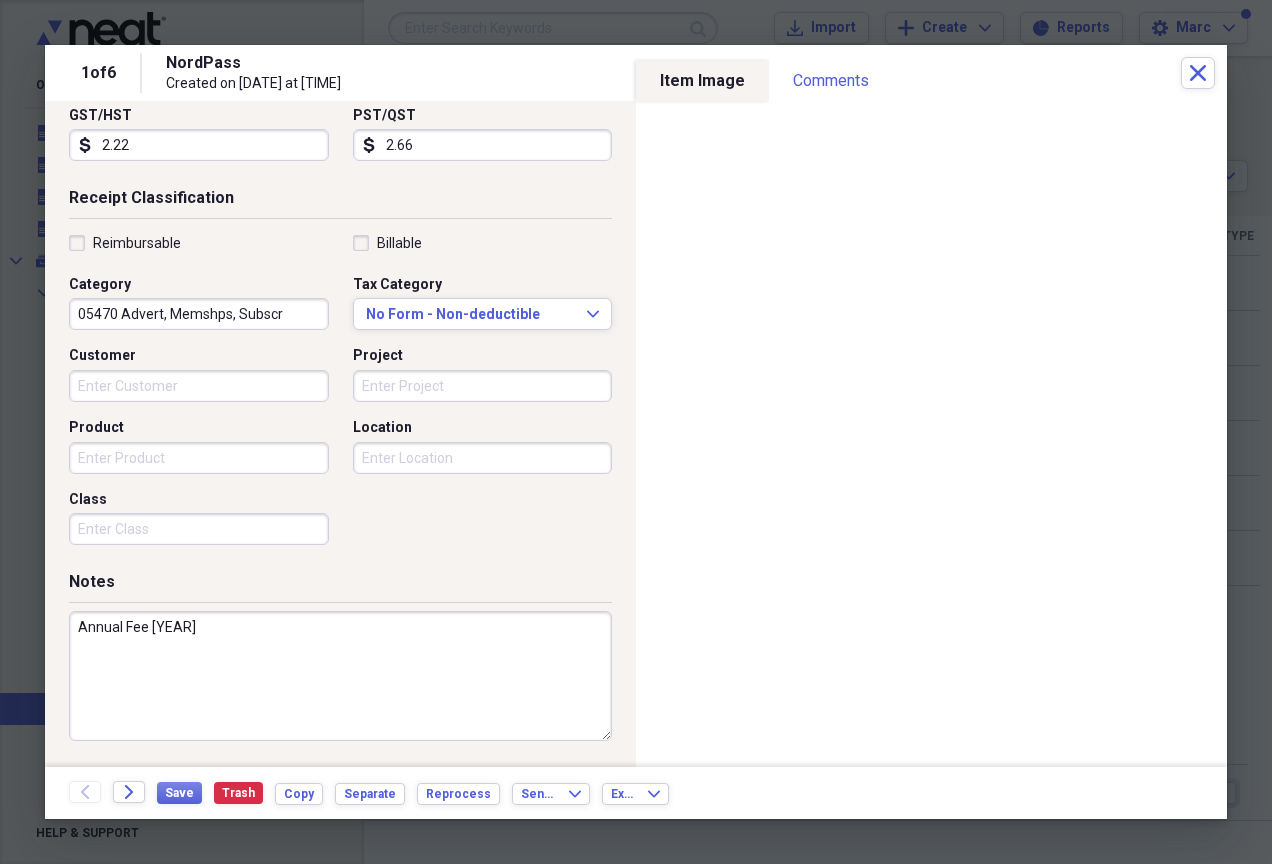 drag, startPoint x: 256, startPoint y: 627, endPoint x: 88, endPoint y: 609, distance: 168.96153 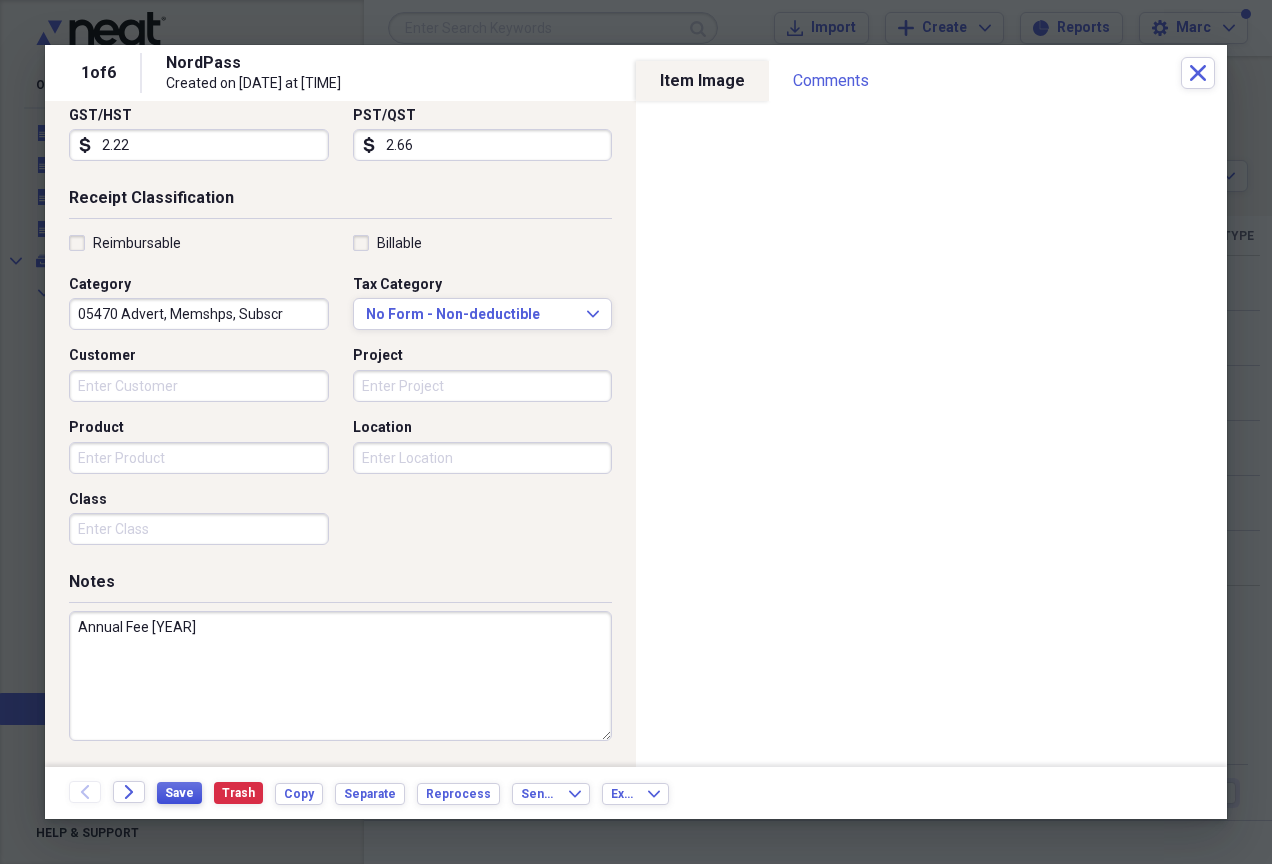 click on "Save" at bounding box center [179, 793] 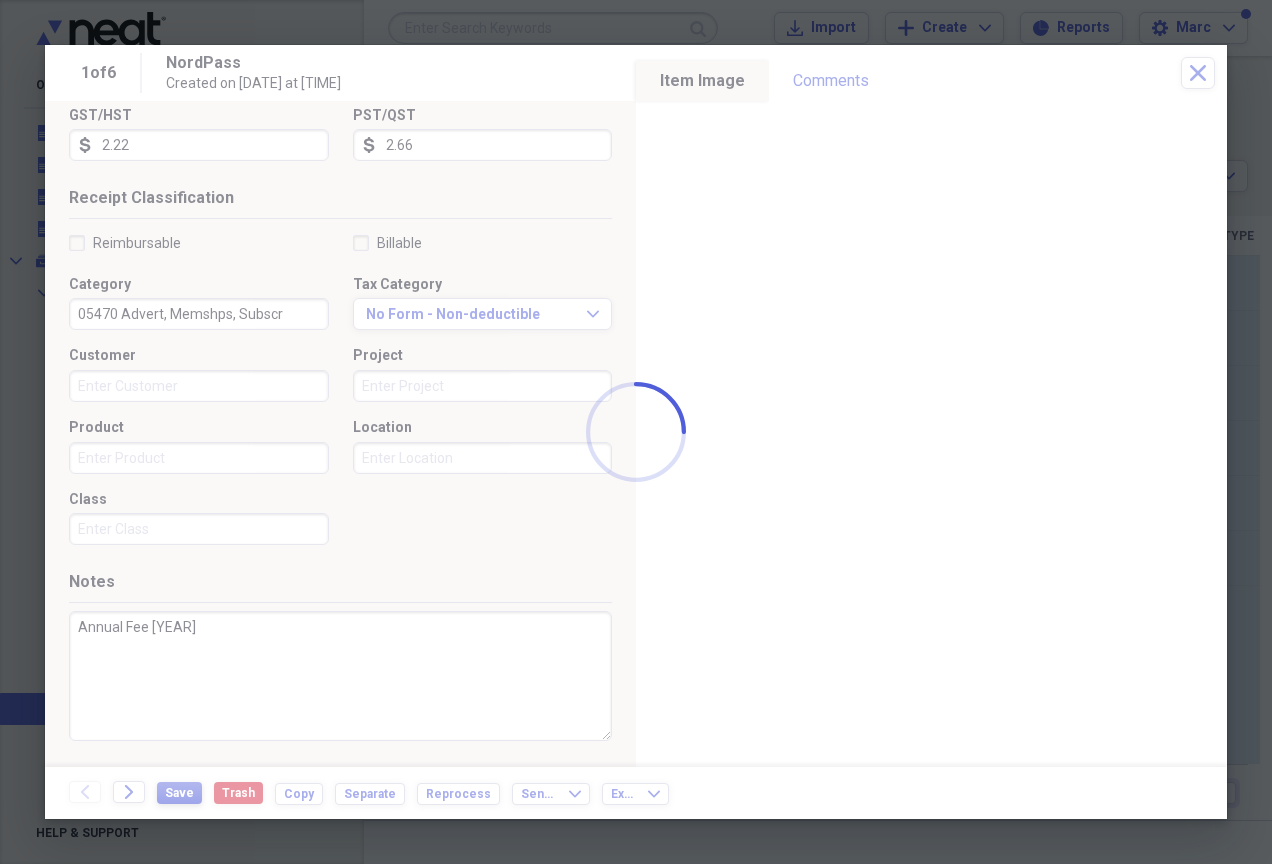 type on "Annual Fee [YEAR]" 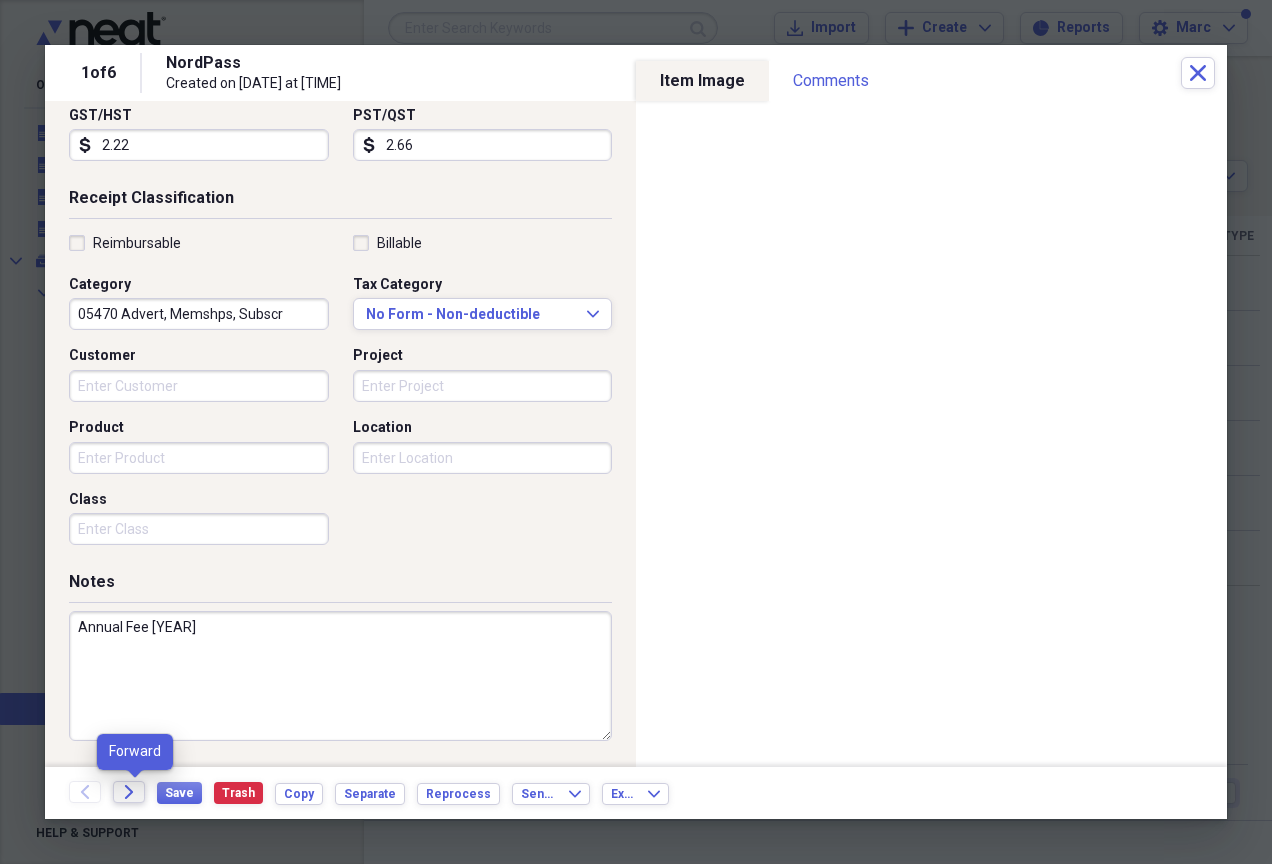 click on "Forward" 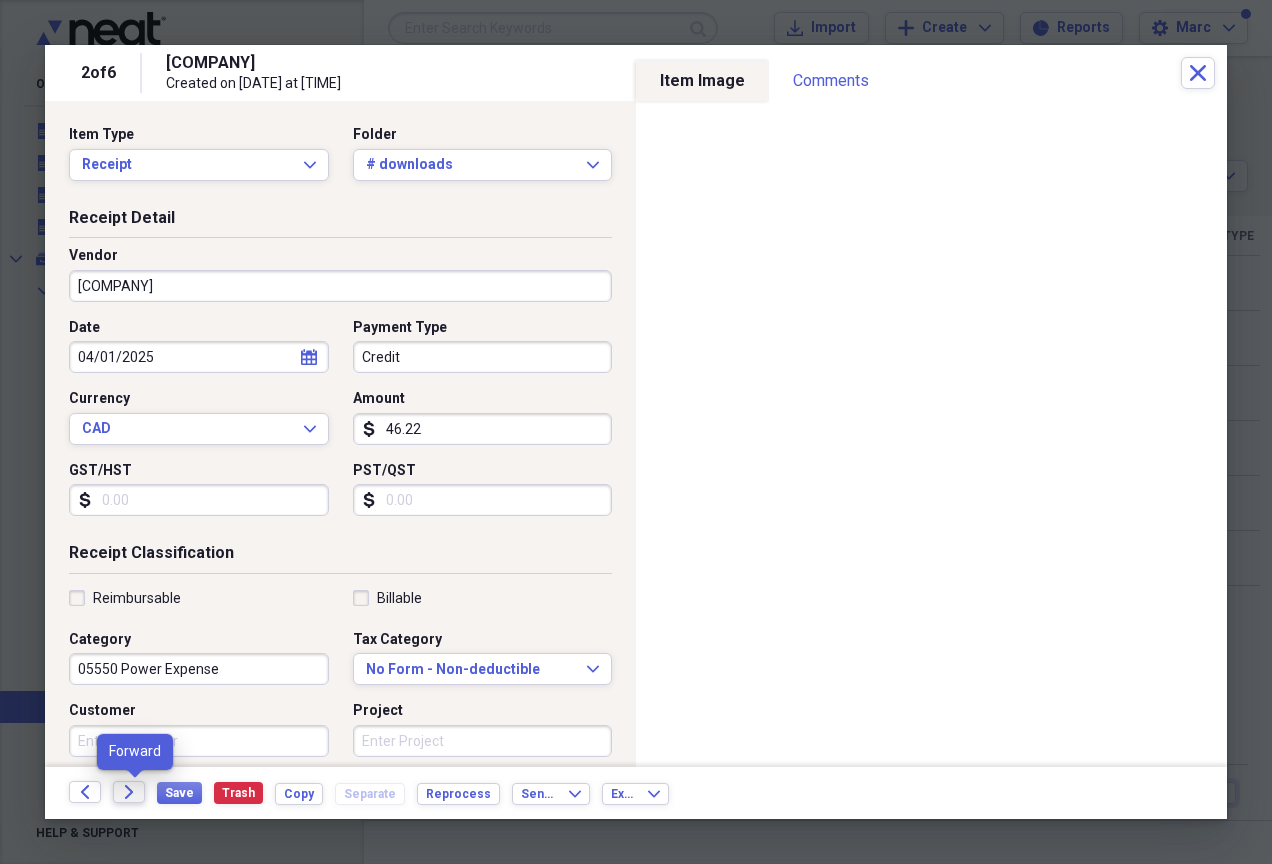 click on "Forward" 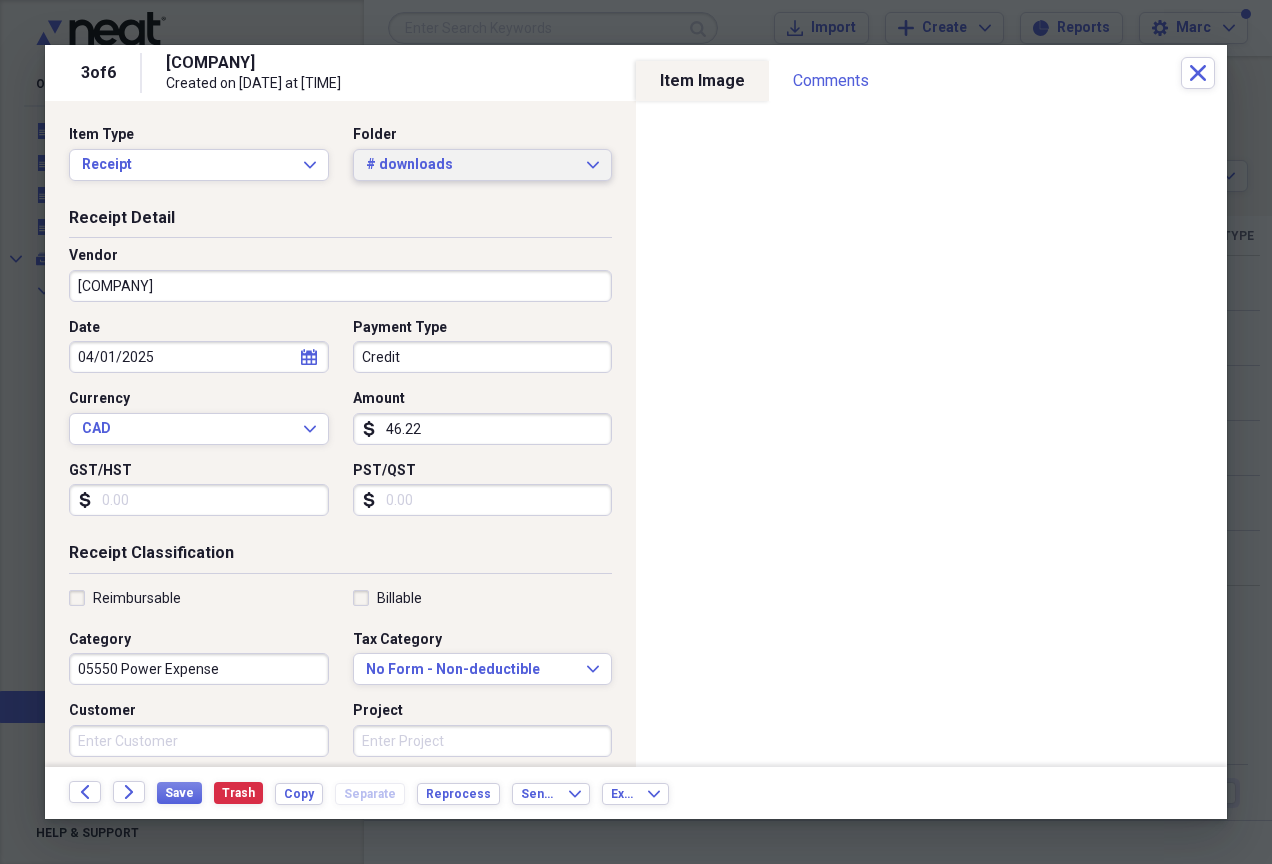 click on "# downloads Expand" at bounding box center [483, 165] 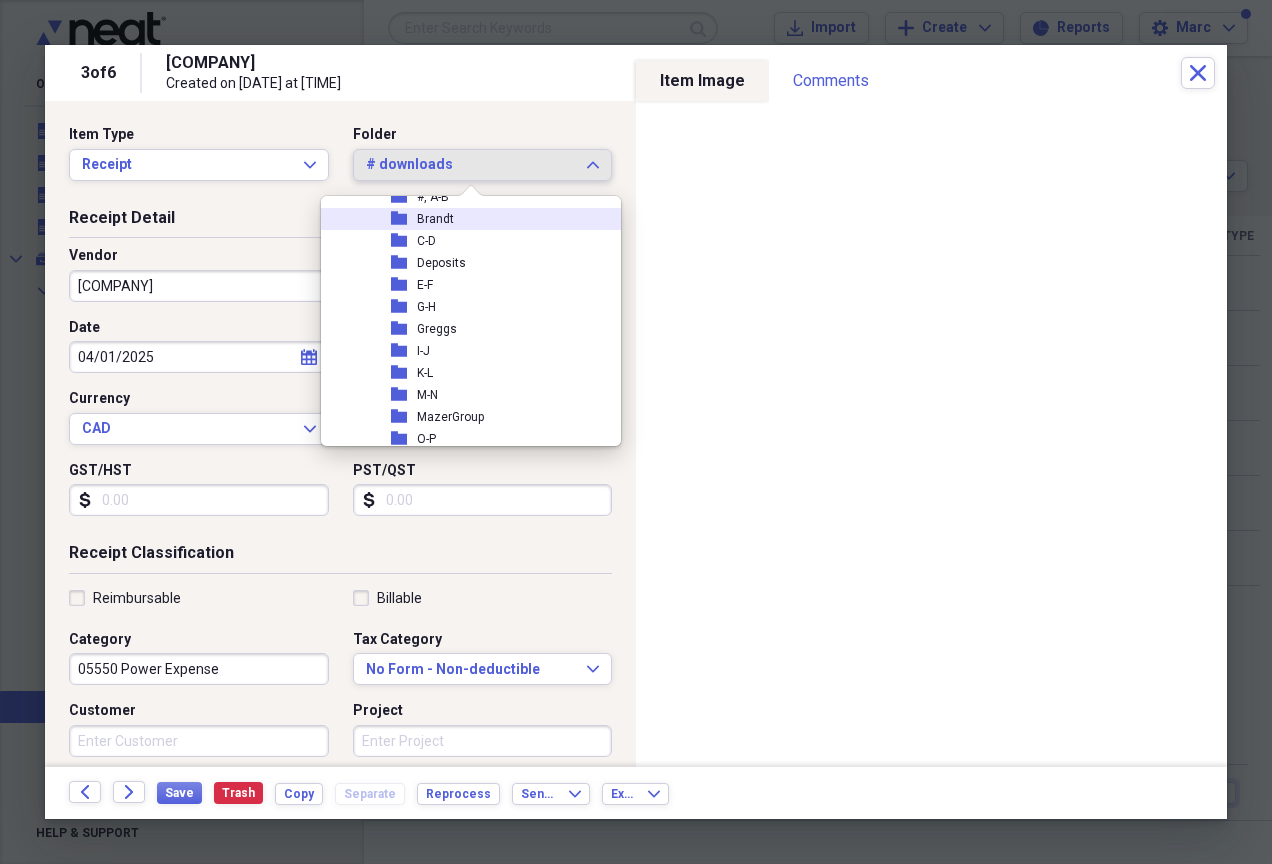 scroll, scrollTop: 449, scrollLeft: 0, axis: vertical 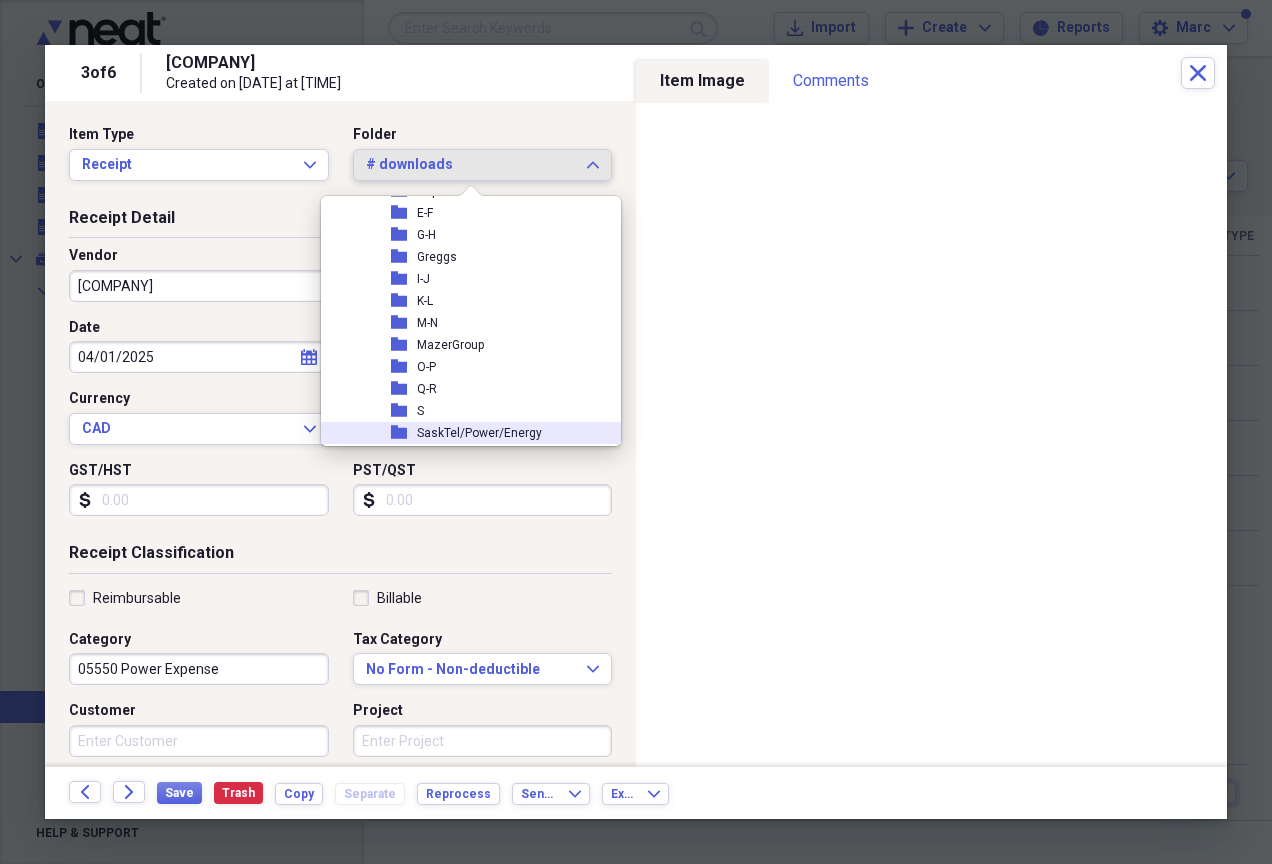 click on "folder SaskTel/Power/Energy" at bounding box center (463, 433) 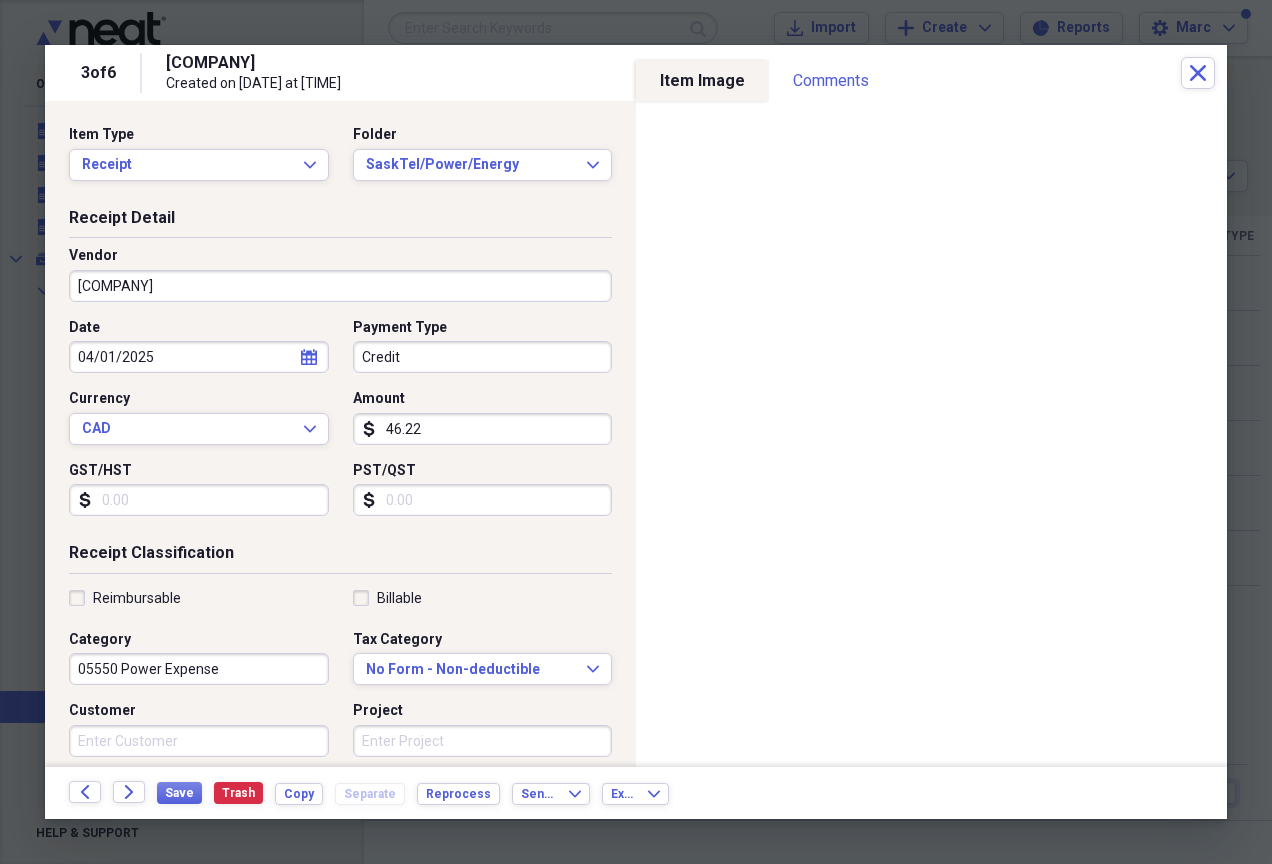 select on "3" 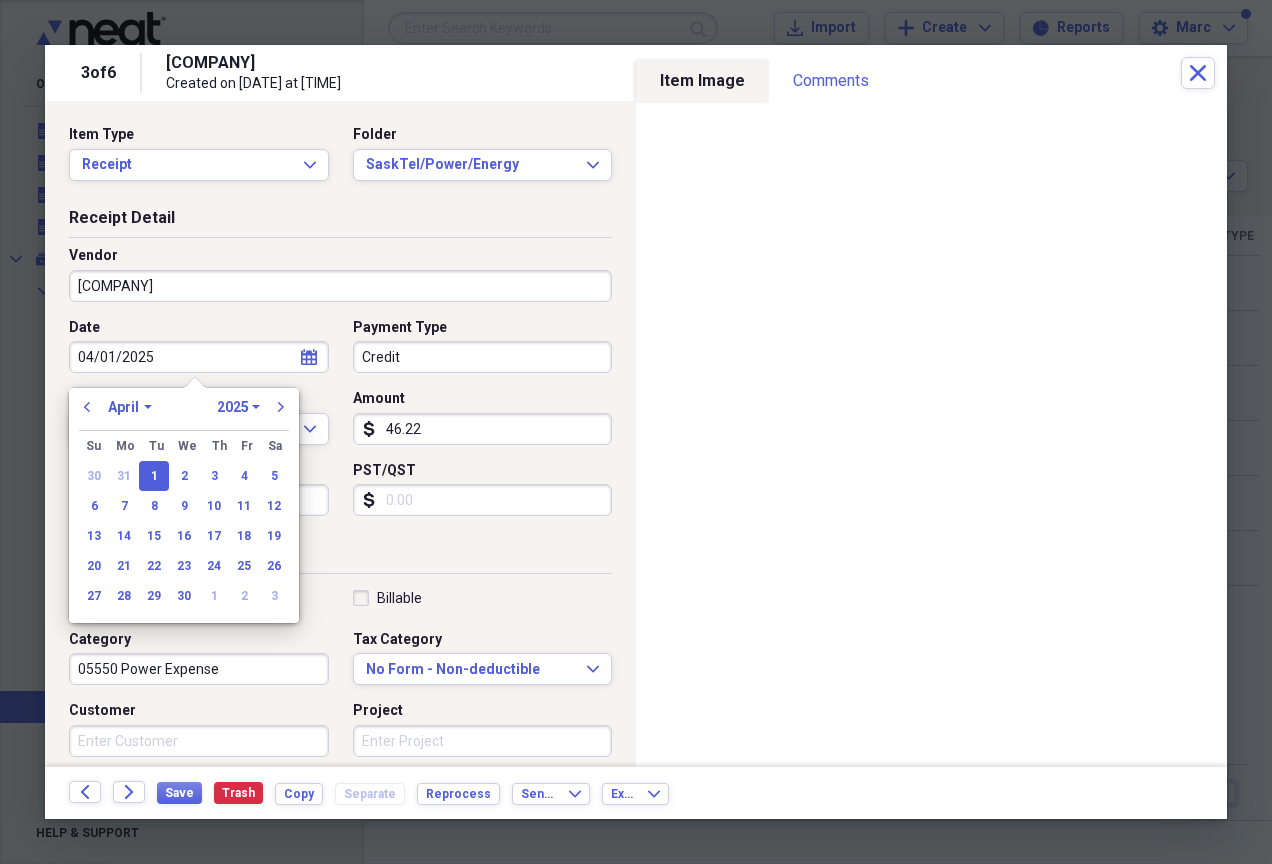 drag, startPoint x: 199, startPoint y: 356, endPoint x: 0, endPoint y: 347, distance: 199.20341 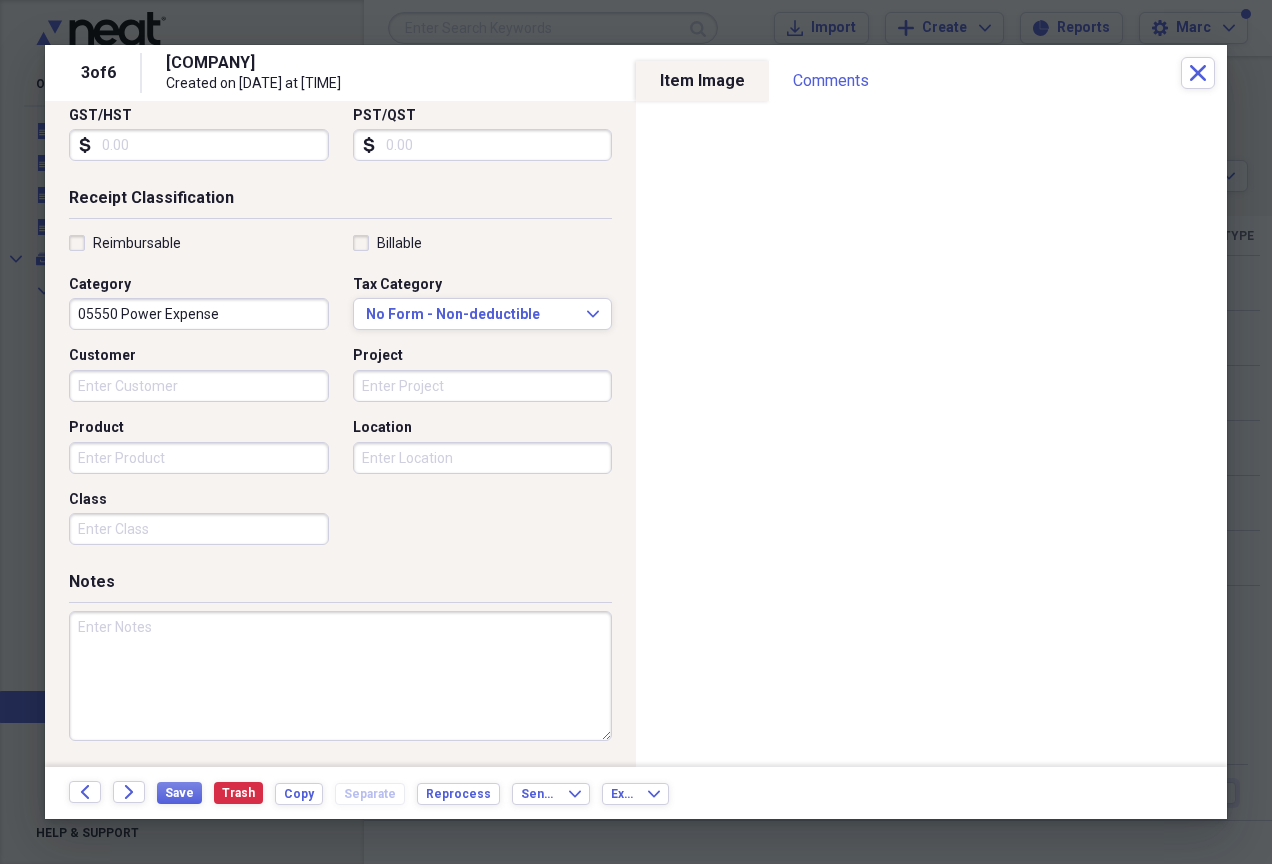 scroll, scrollTop: 248, scrollLeft: 0, axis: vertical 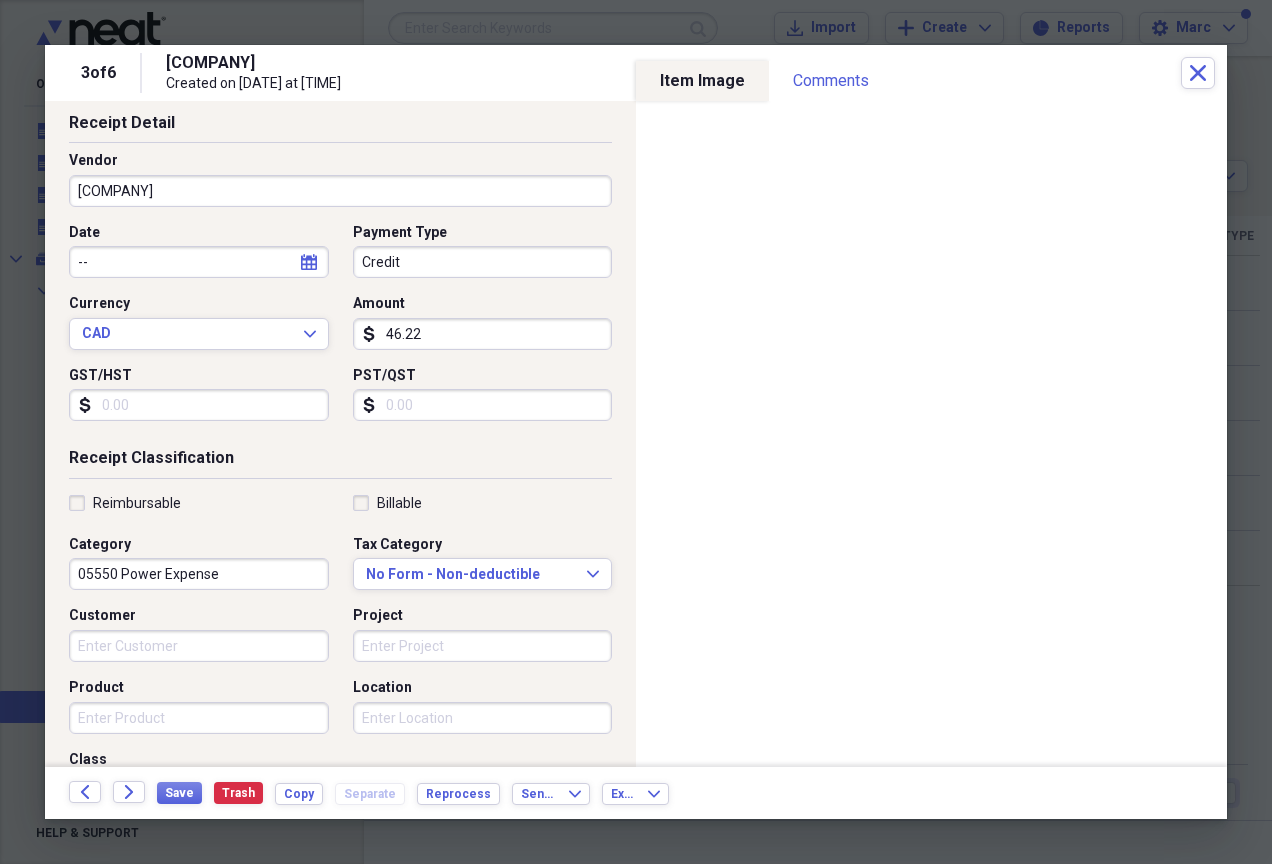 drag, startPoint x: 175, startPoint y: 273, endPoint x: 29, endPoint y: 257, distance: 146.8741 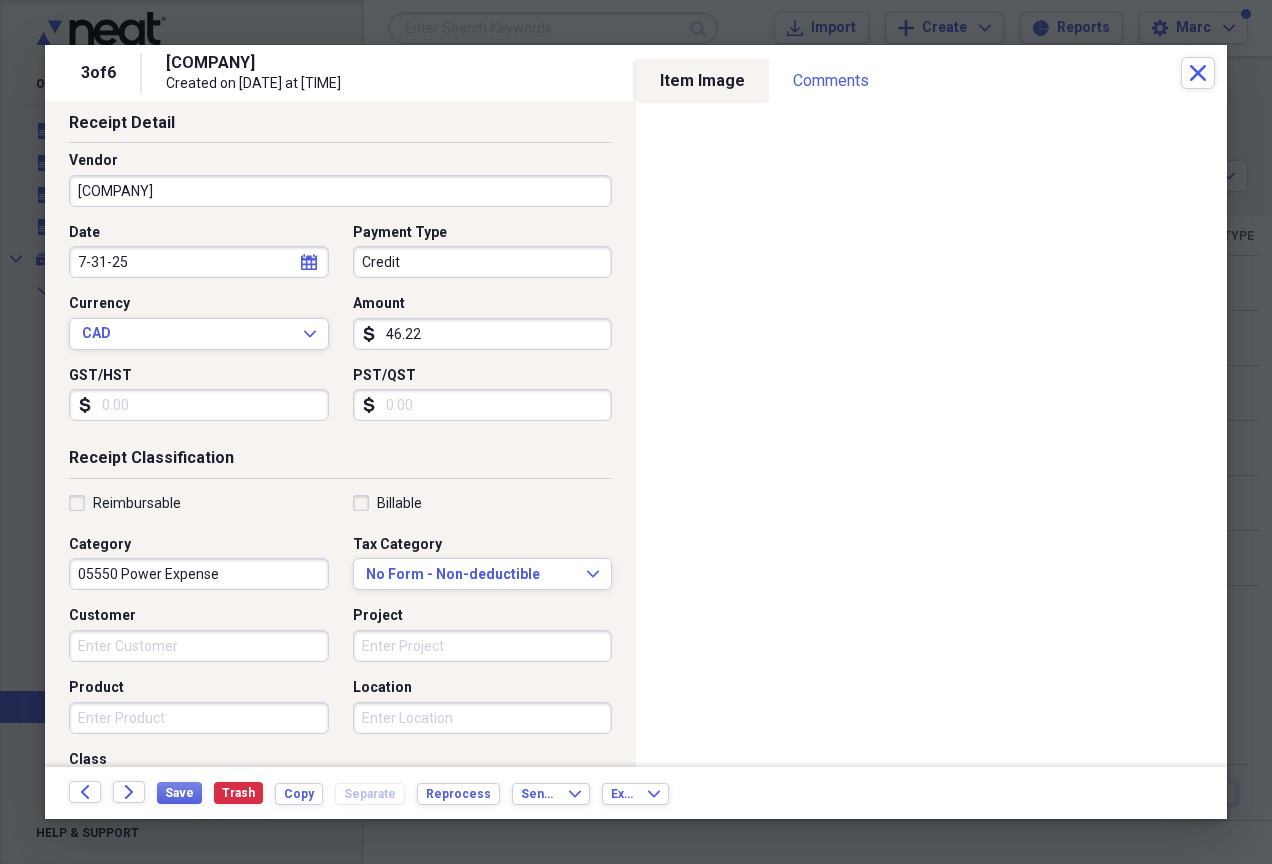 type on "07/31/2025" 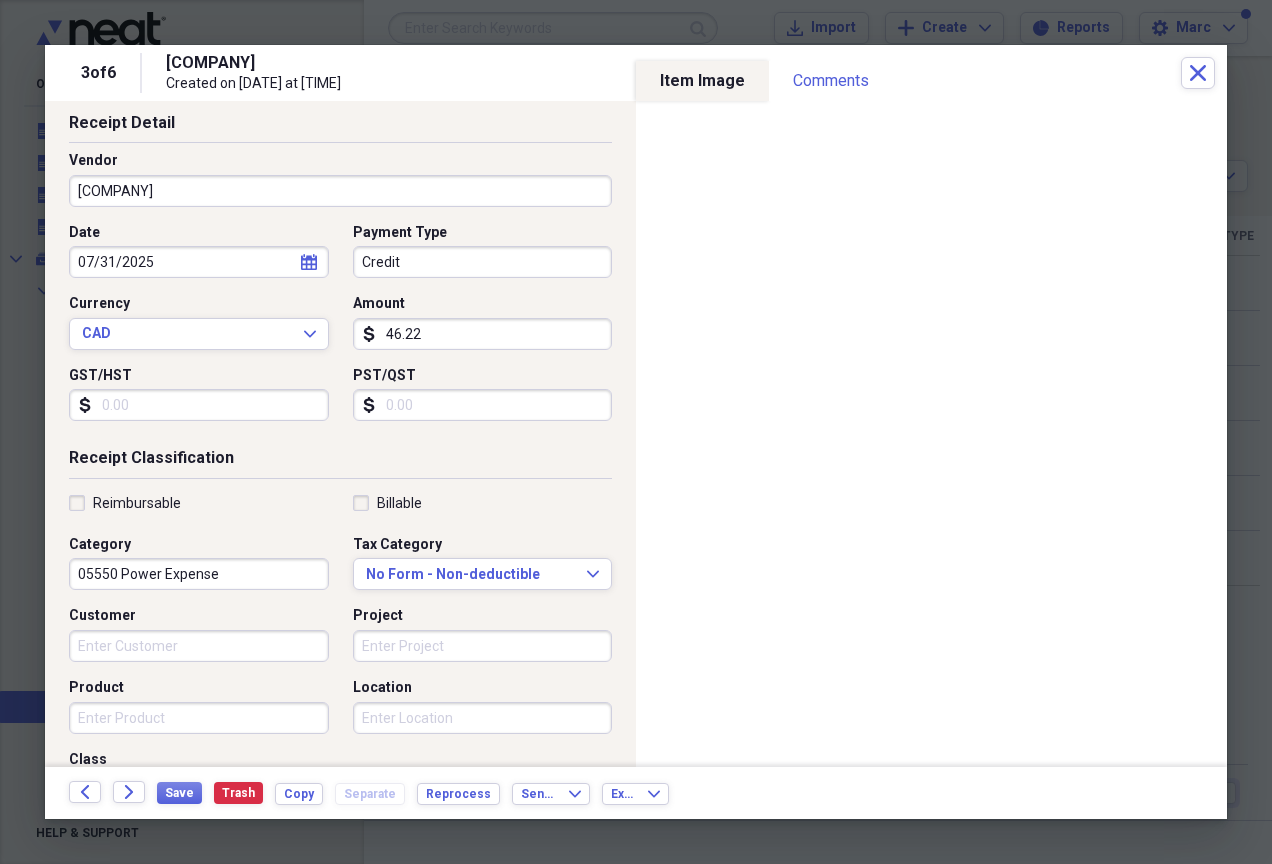 type 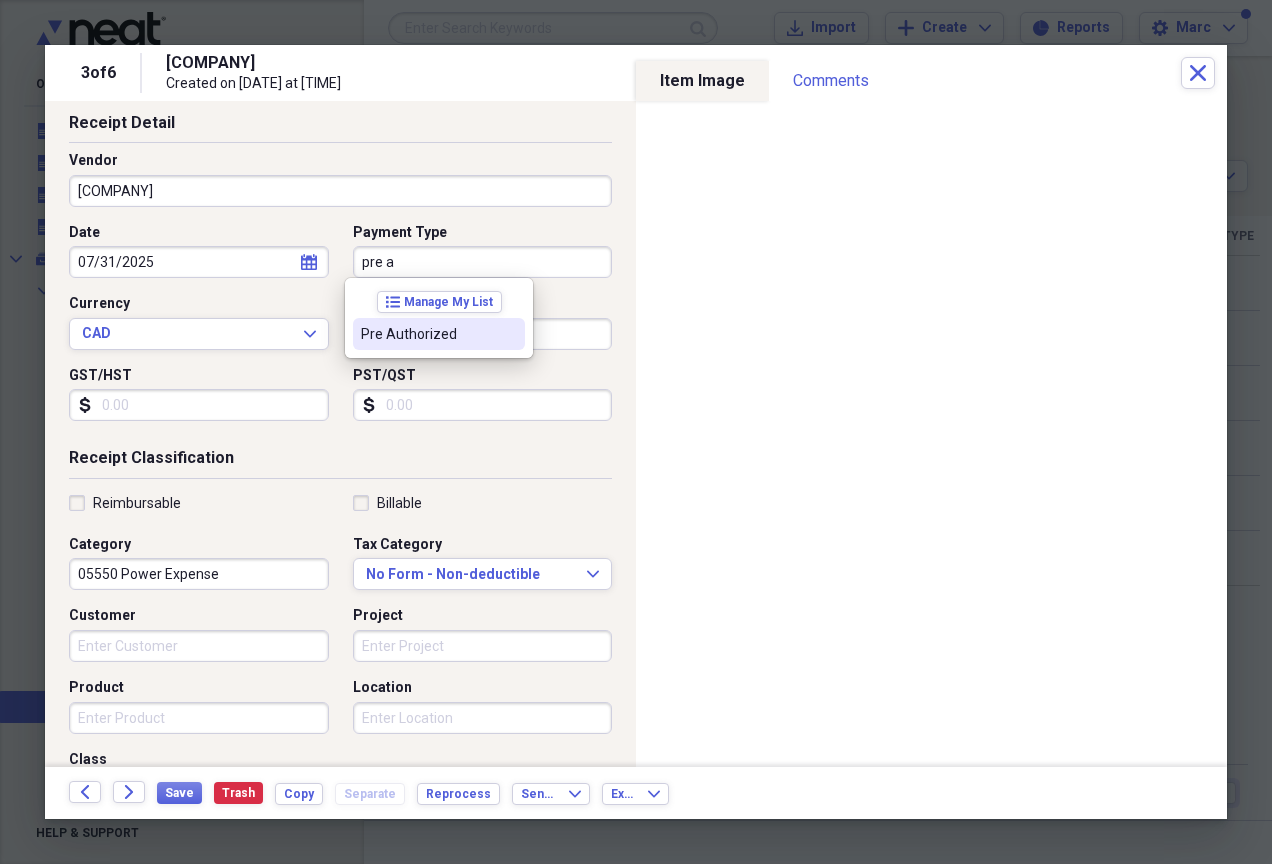 click on "Pre Authorized" at bounding box center (427, 334) 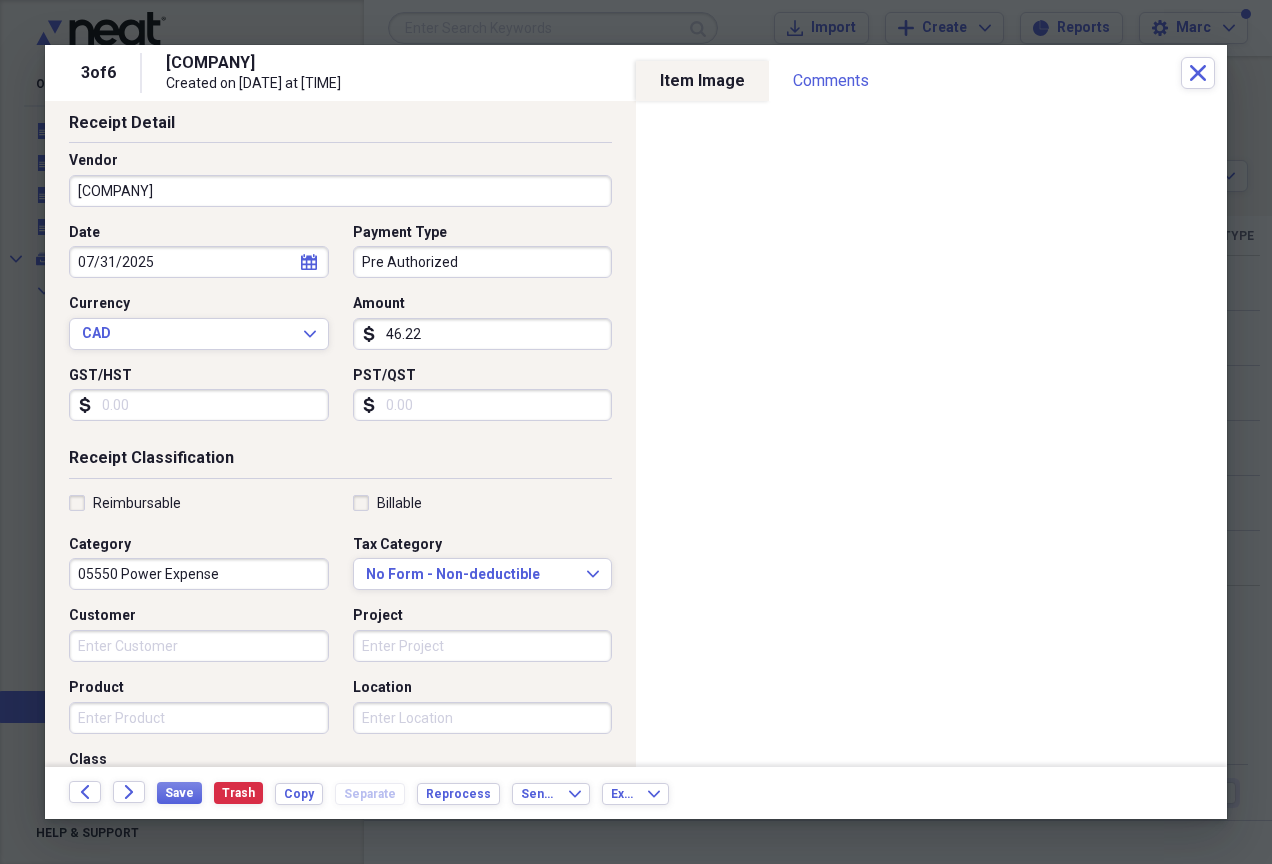 click on "46.22" at bounding box center [483, 334] 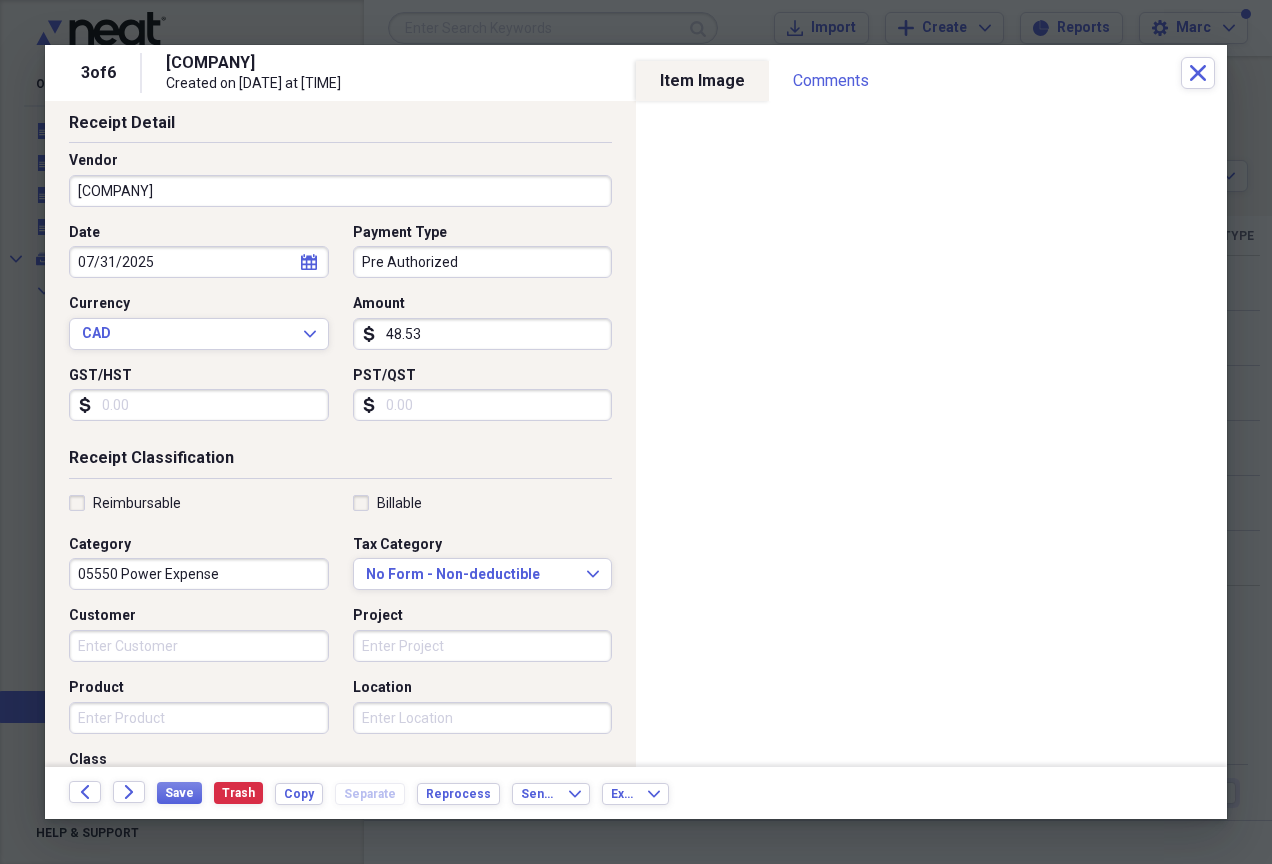 type on "48.53" 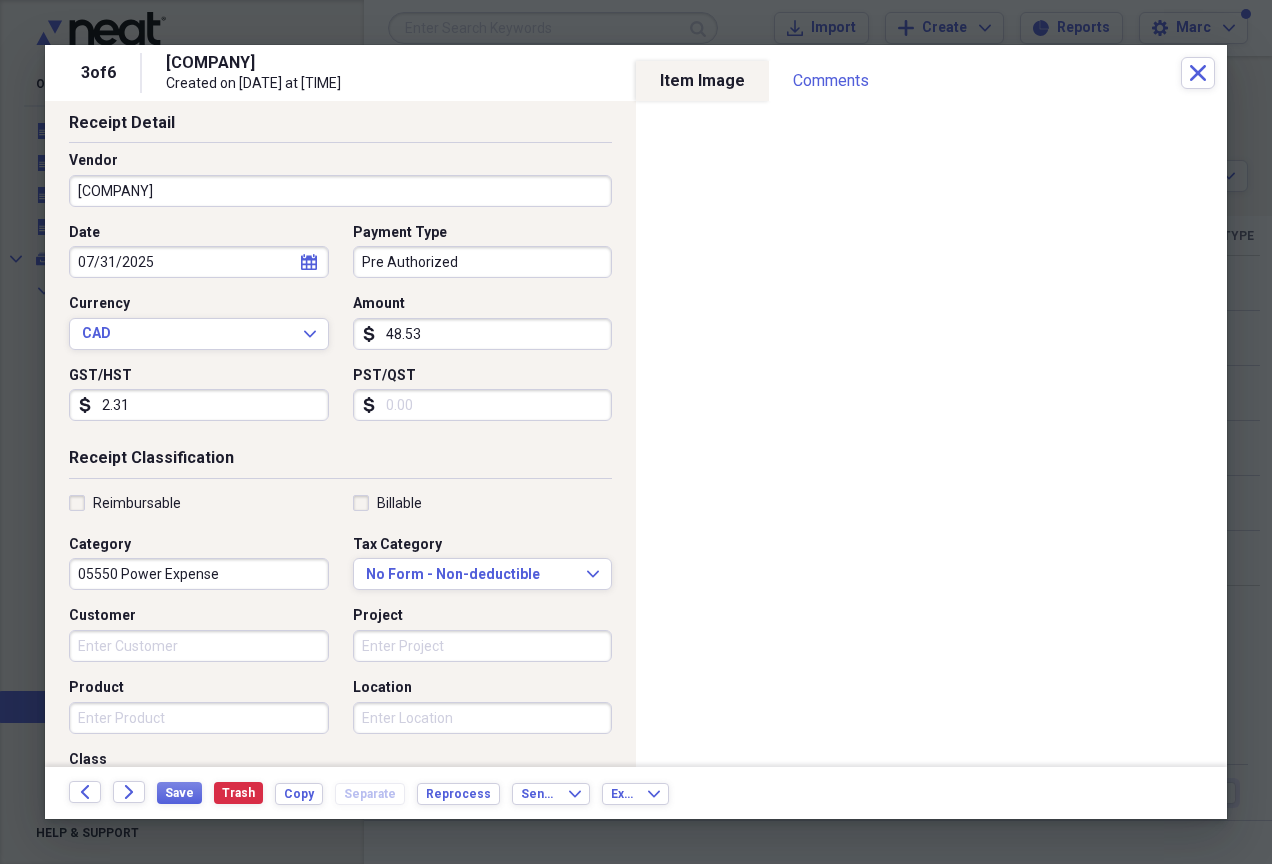 type on "2.31" 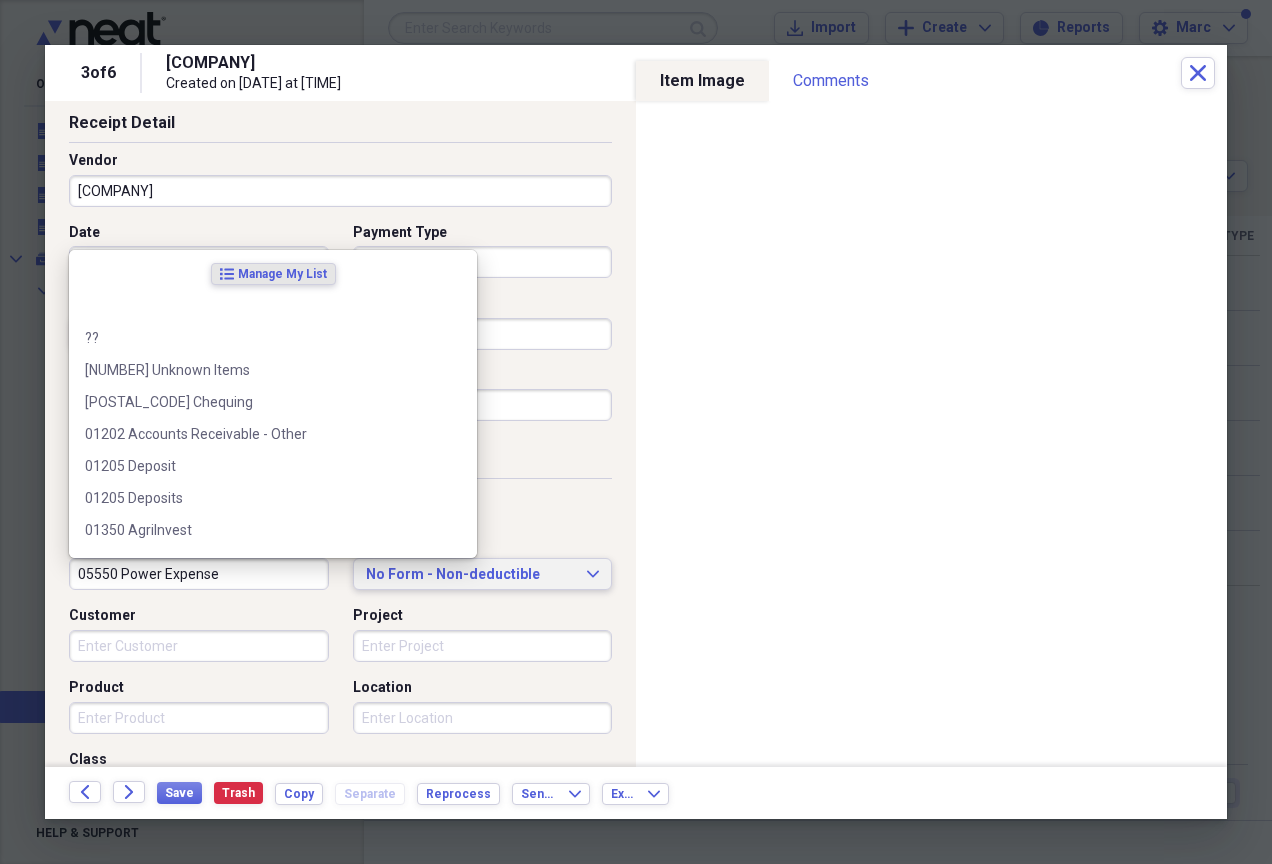 type 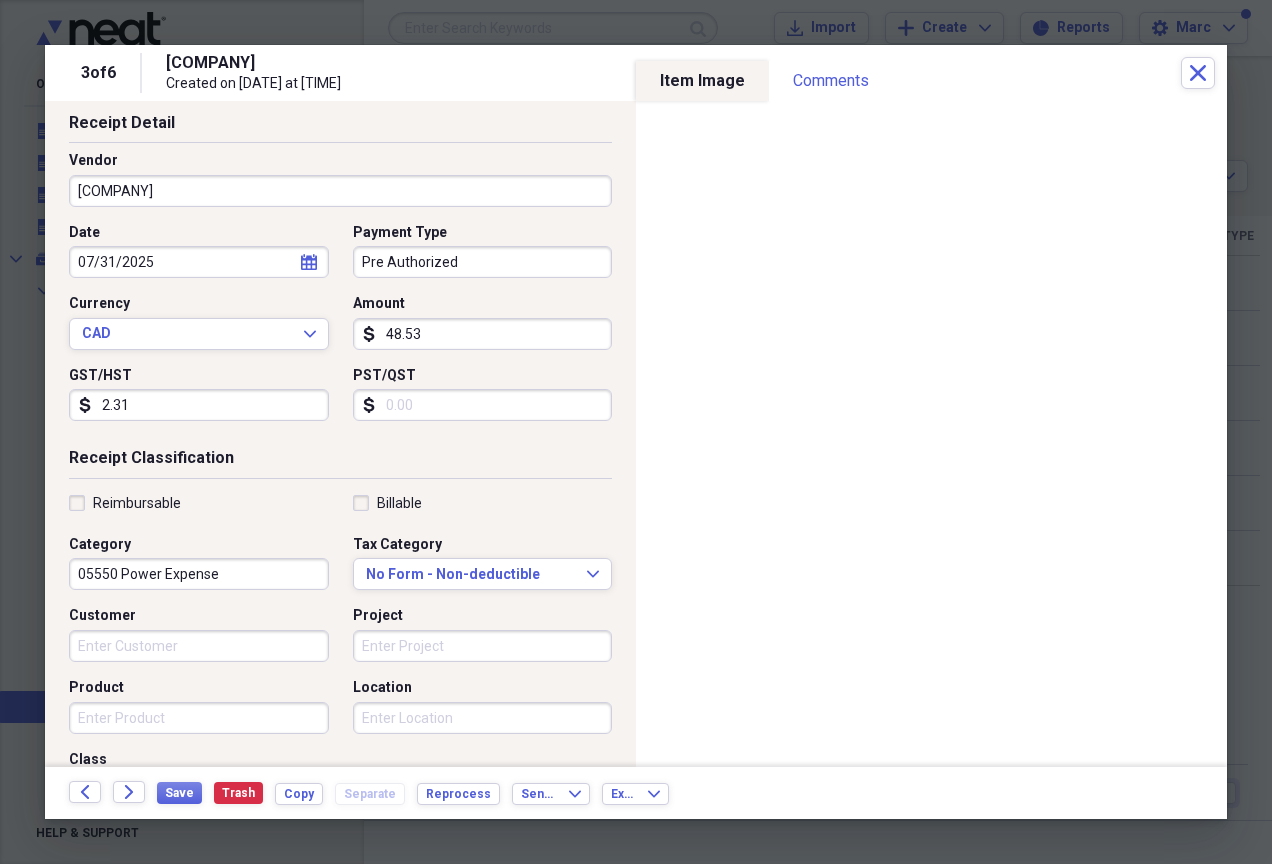 scroll, scrollTop: 355, scrollLeft: 0, axis: vertical 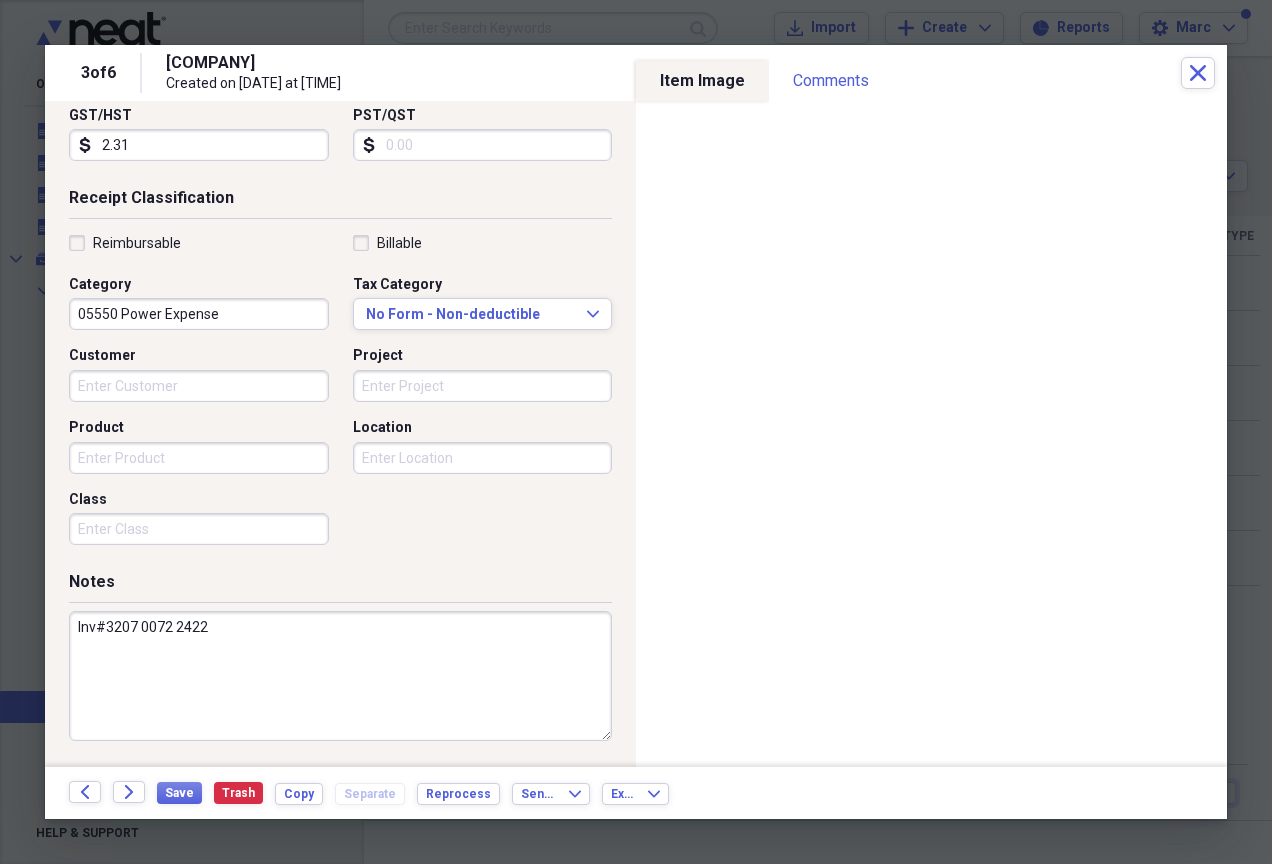 paste on "Acct#[ACCOUNT] Aug [DATE] stmt" 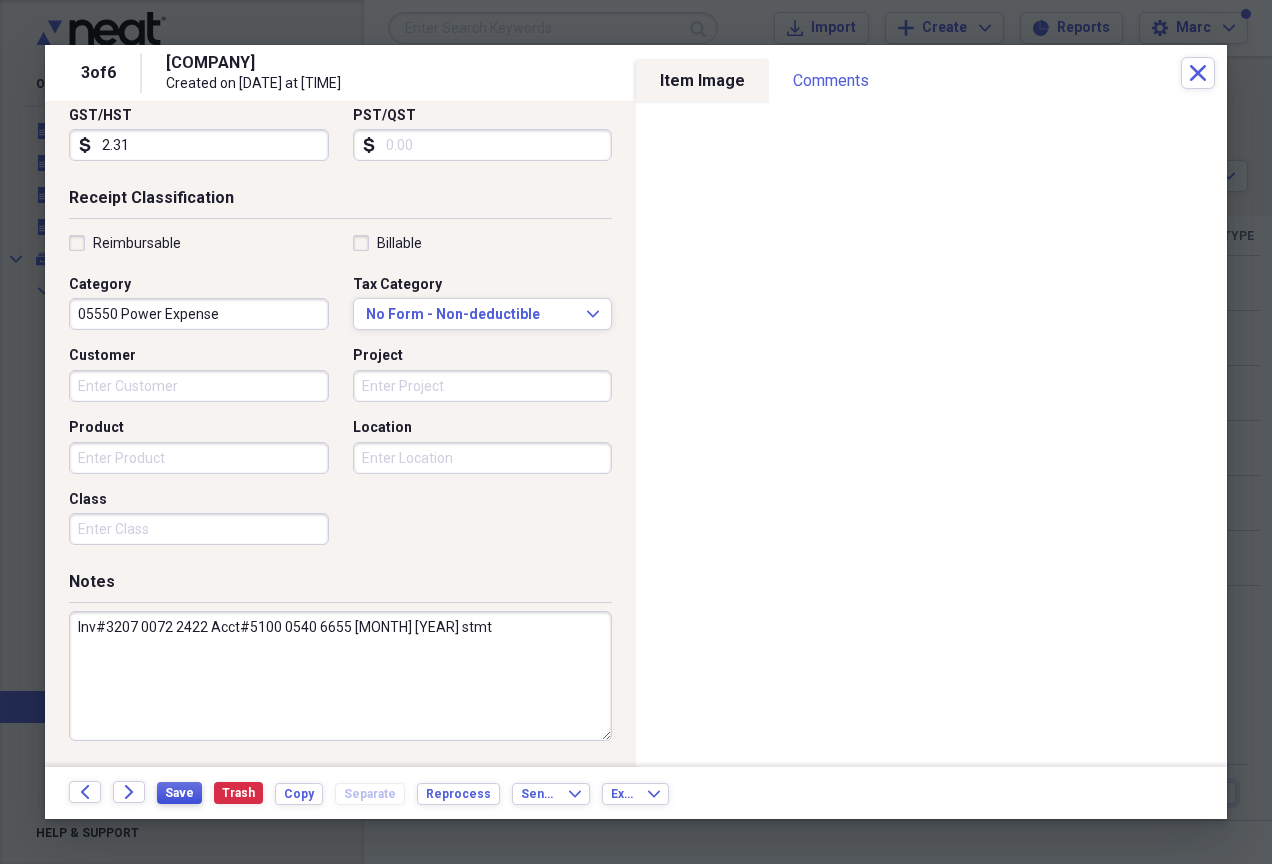 type on "Inv#3207 0072 2422 Acct#5100 0540 6655 [MONTH] [YEAR] stmt" 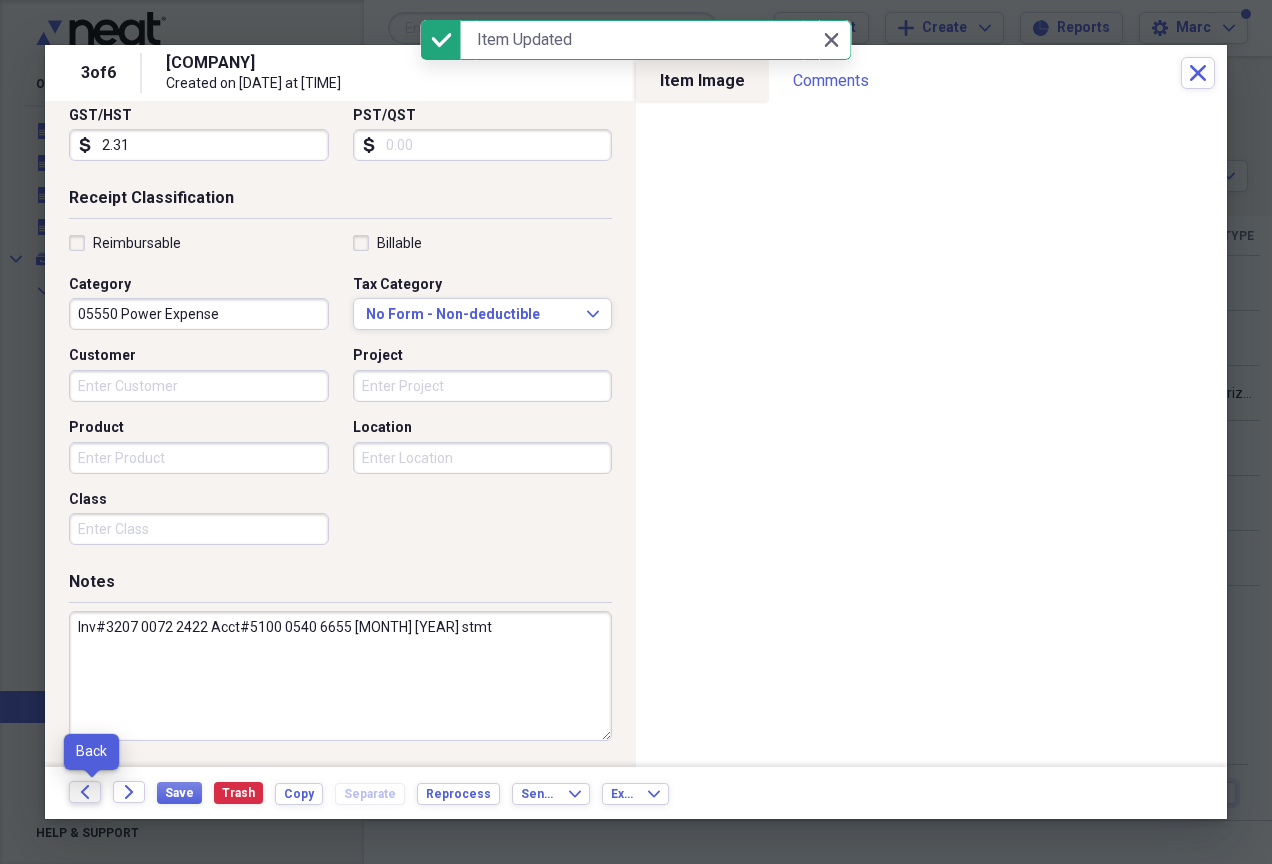 click on "Back" 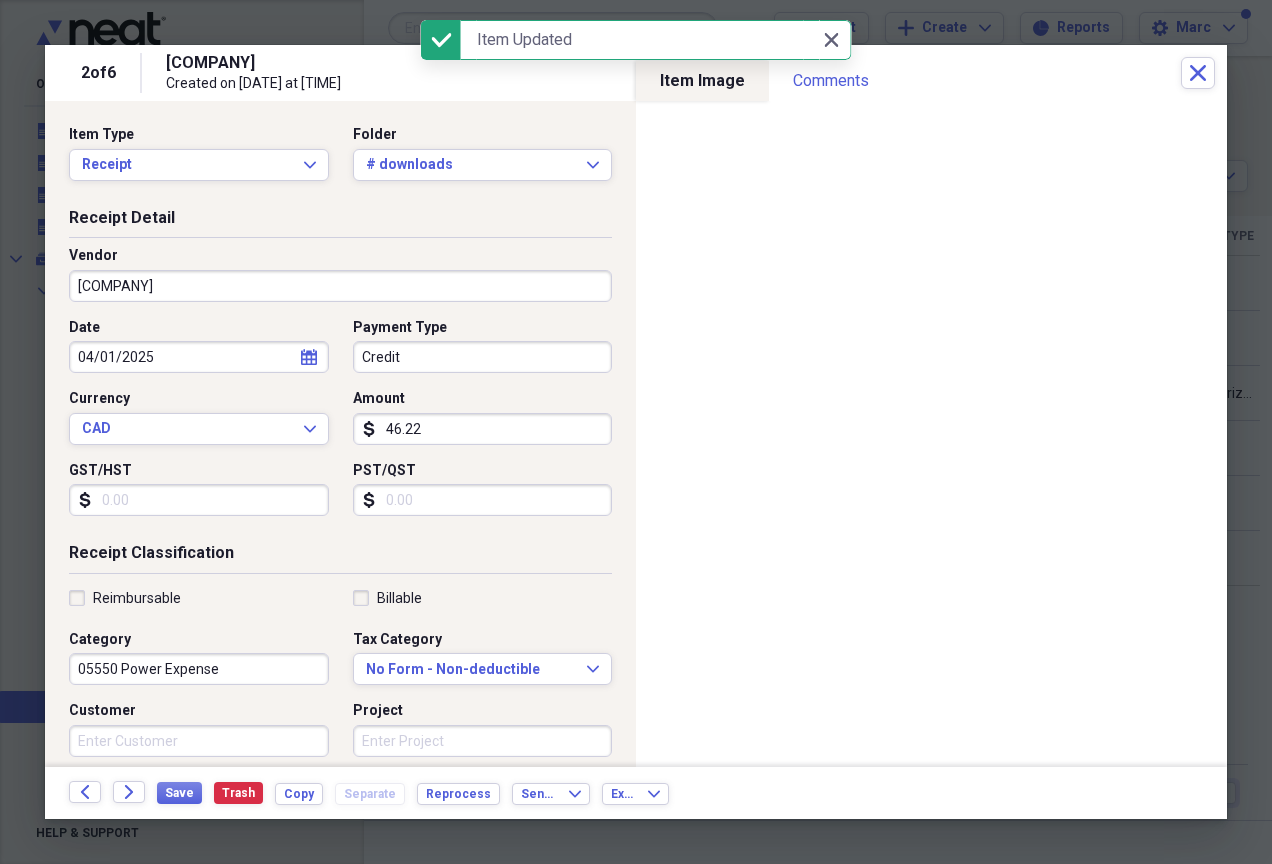 click on "Item Type Receipt Expand Folder # downloads Expand" at bounding box center [340, 161] 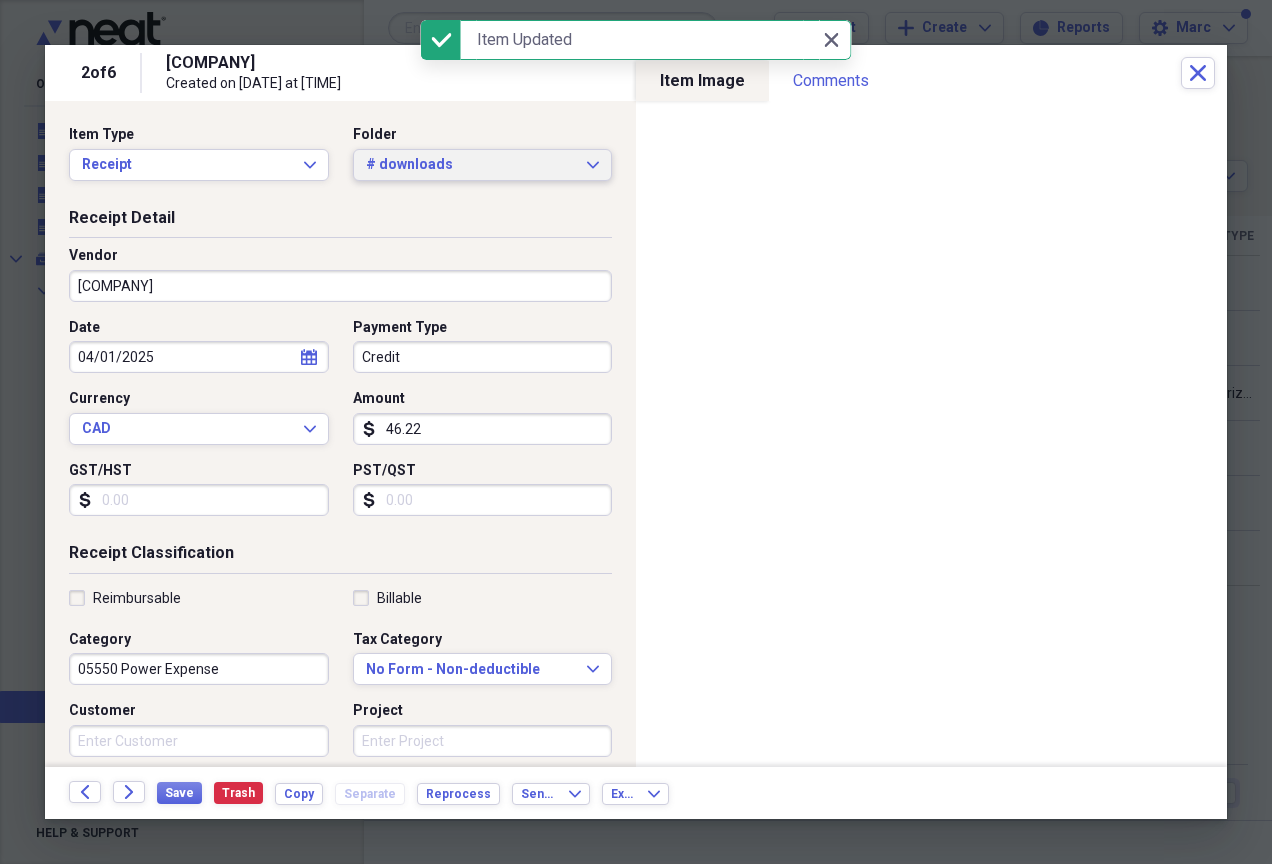 click on "# downloads Expand" at bounding box center (483, 165) 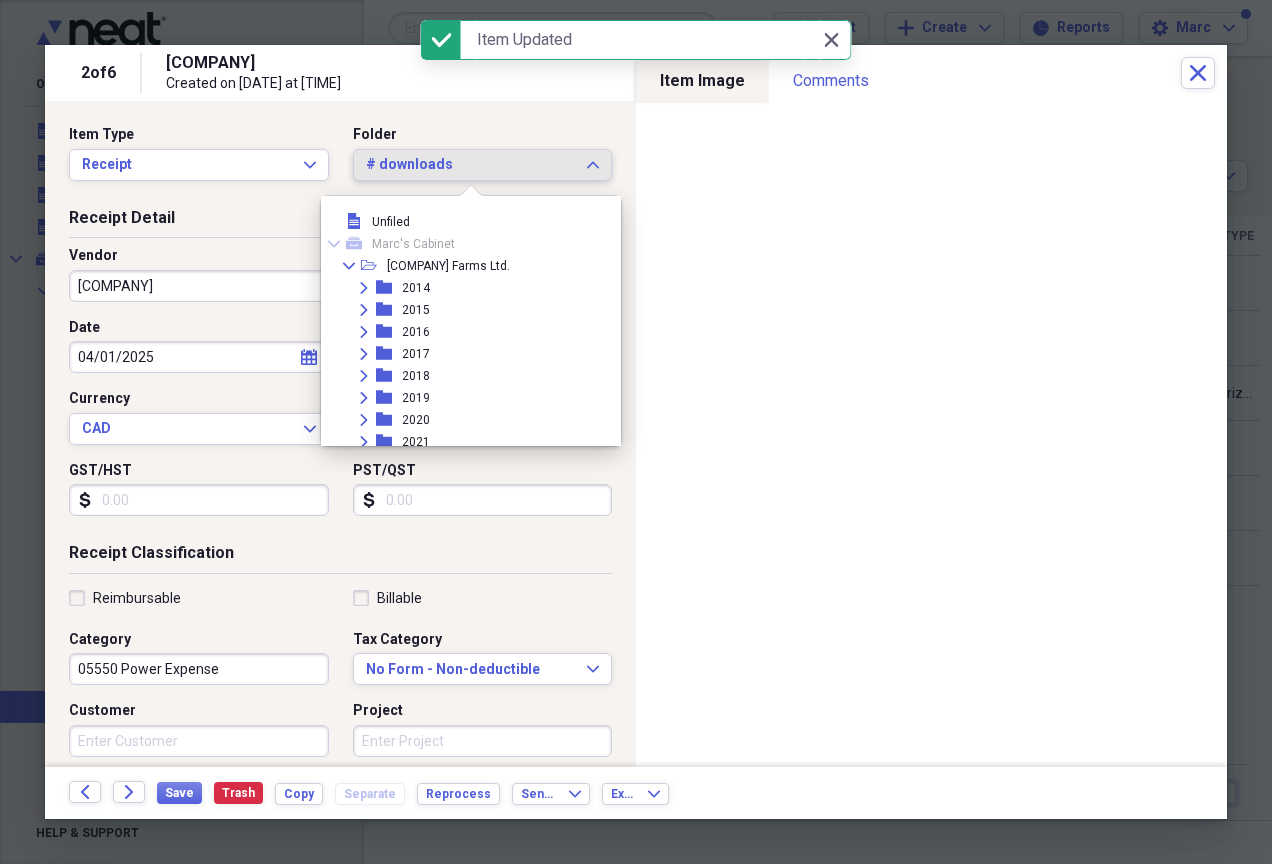 scroll, scrollTop: 231, scrollLeft: 0, axis: vertical 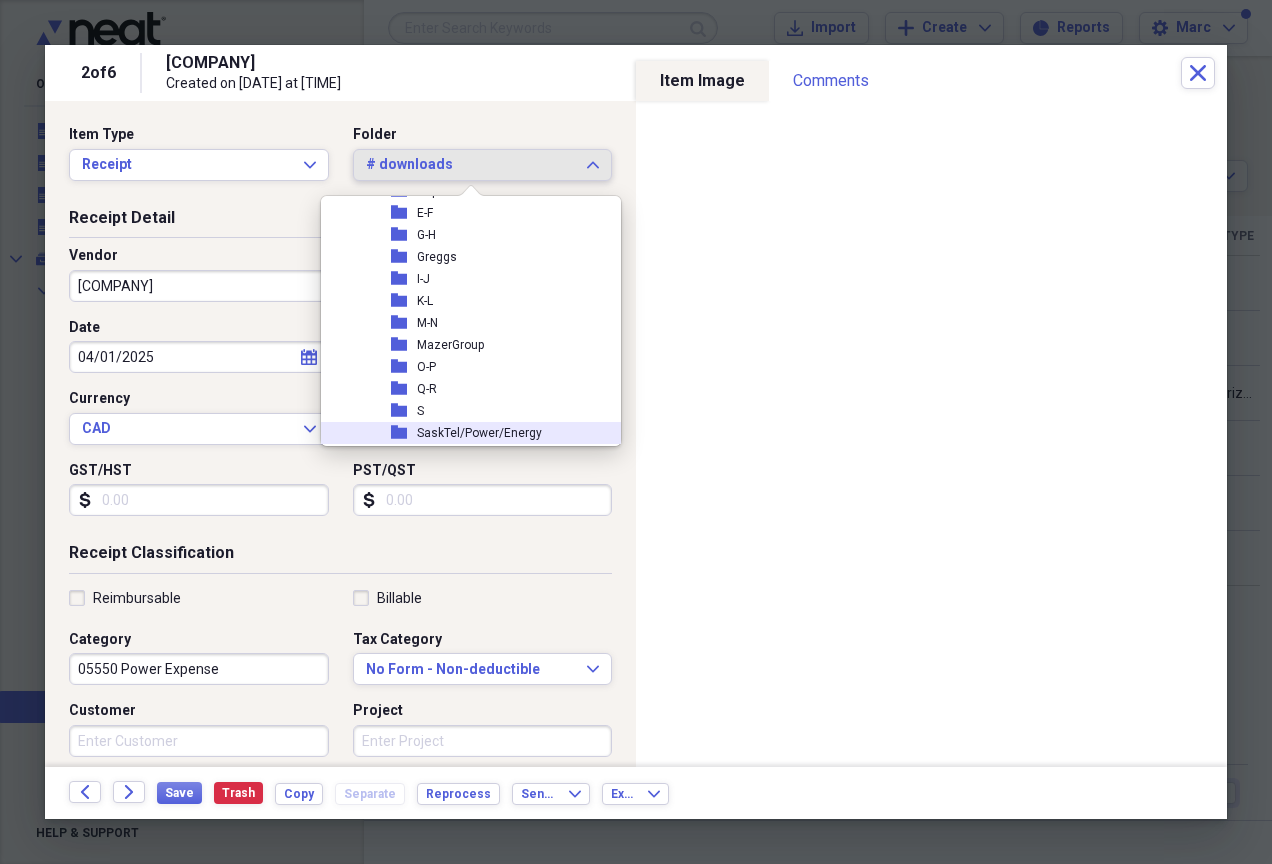 click on "folder SaskTel/Power/Energy" at bounding box center [463, 433] 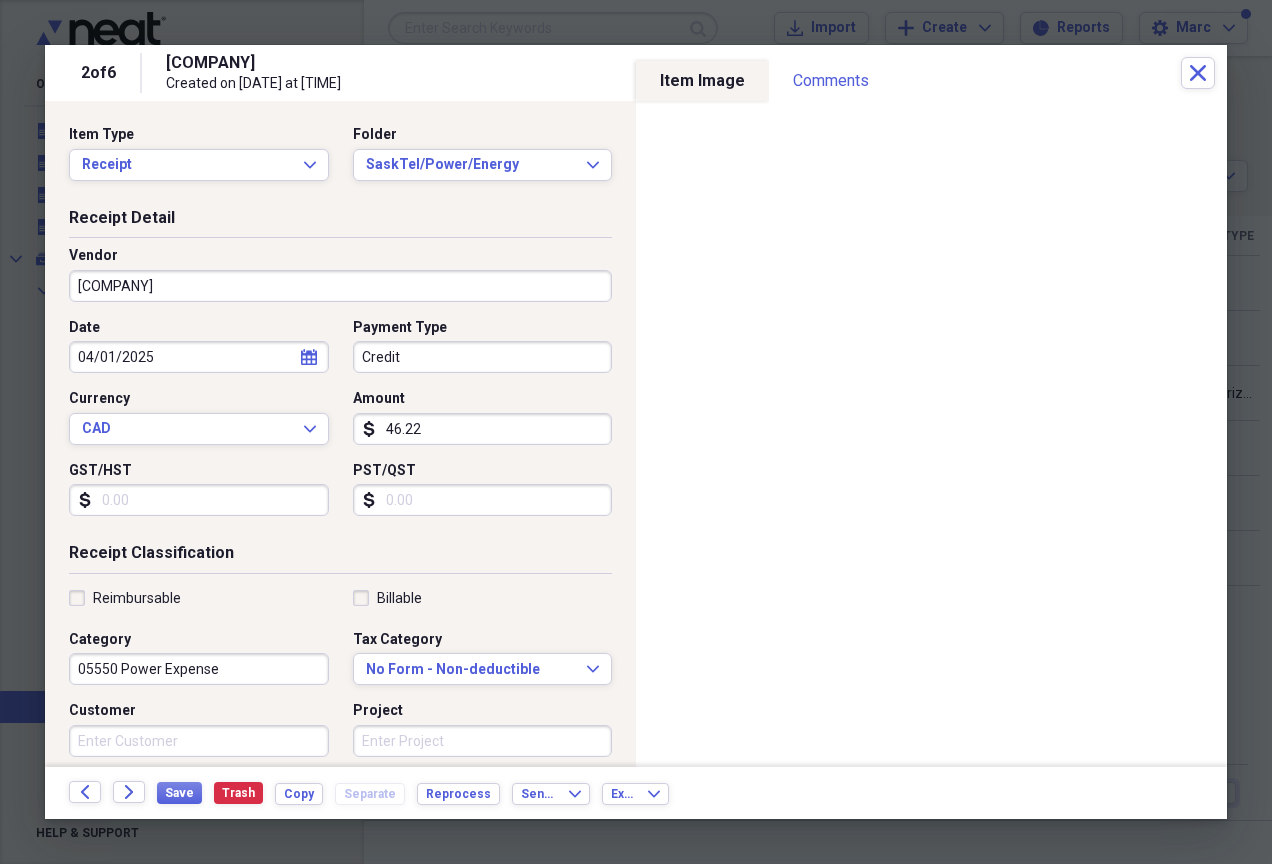 select on "3" 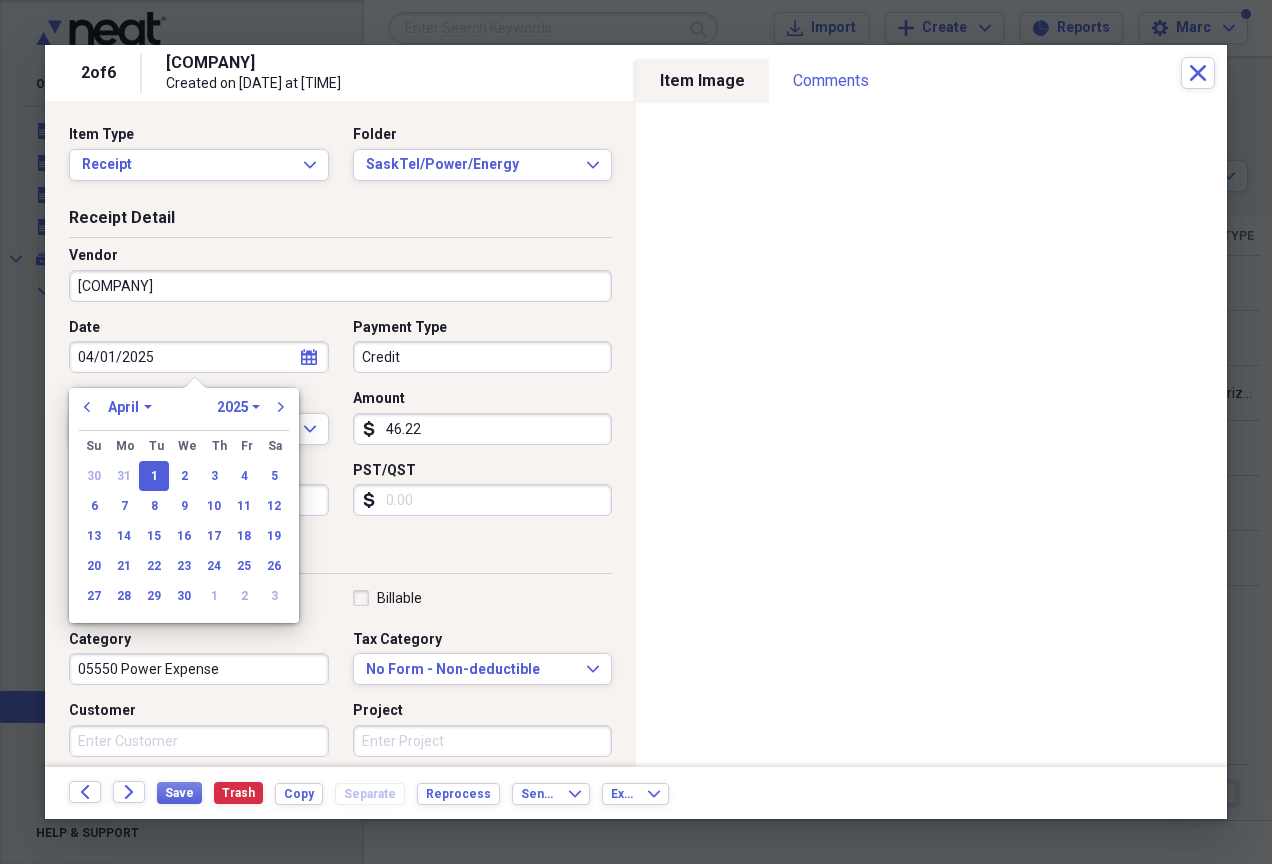 drag, startPoint x: 165, startPoint y: 359, endPoint x: -4, endPoint y: 345, distance: 169.57889 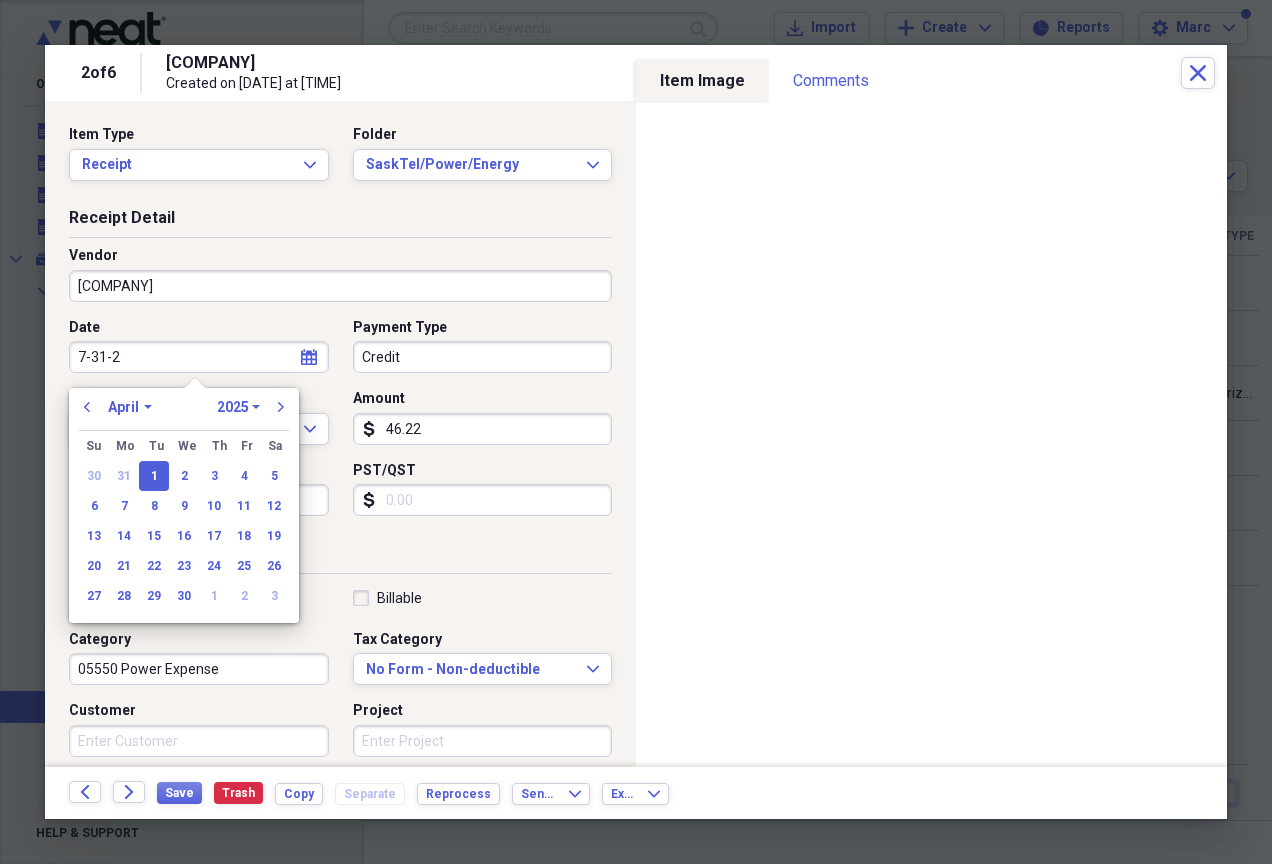 type on "7-31-25" 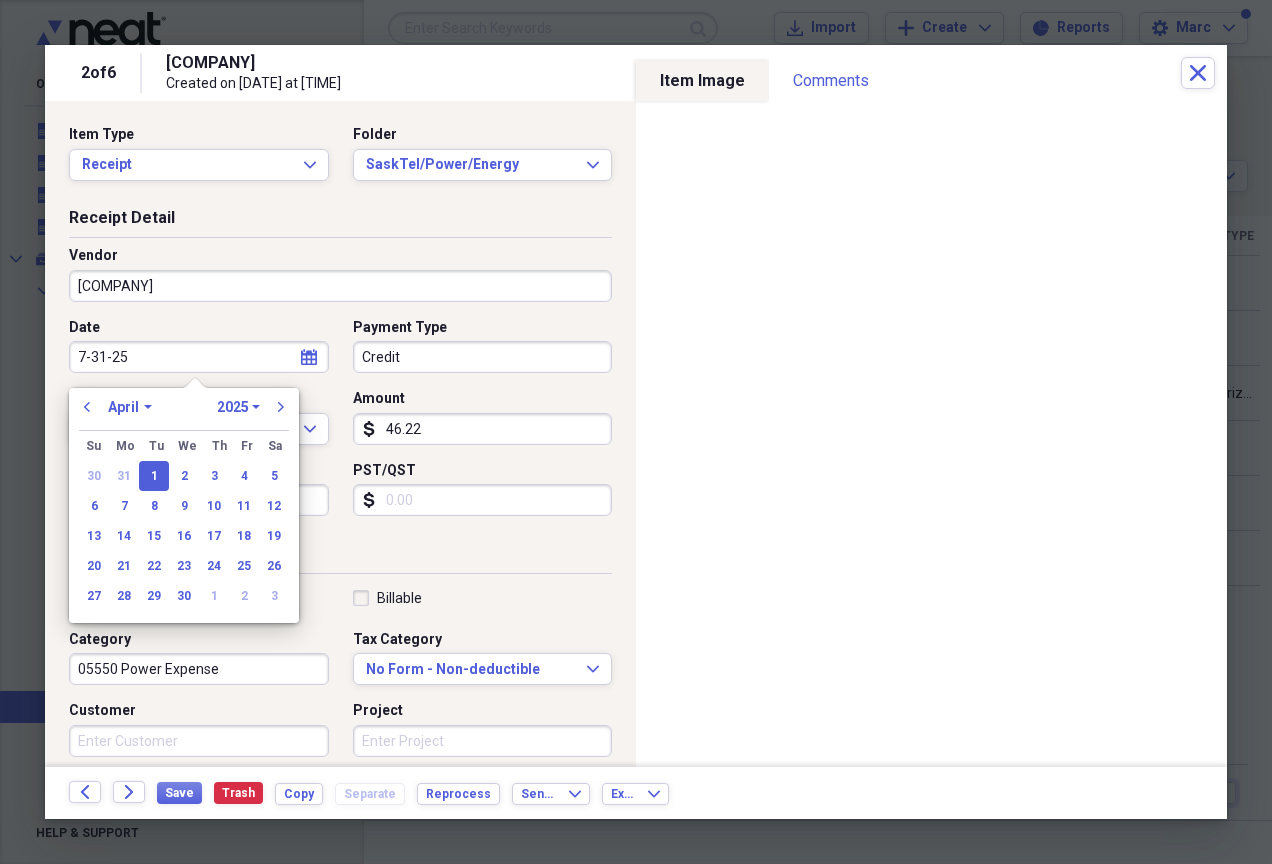 select on "6" 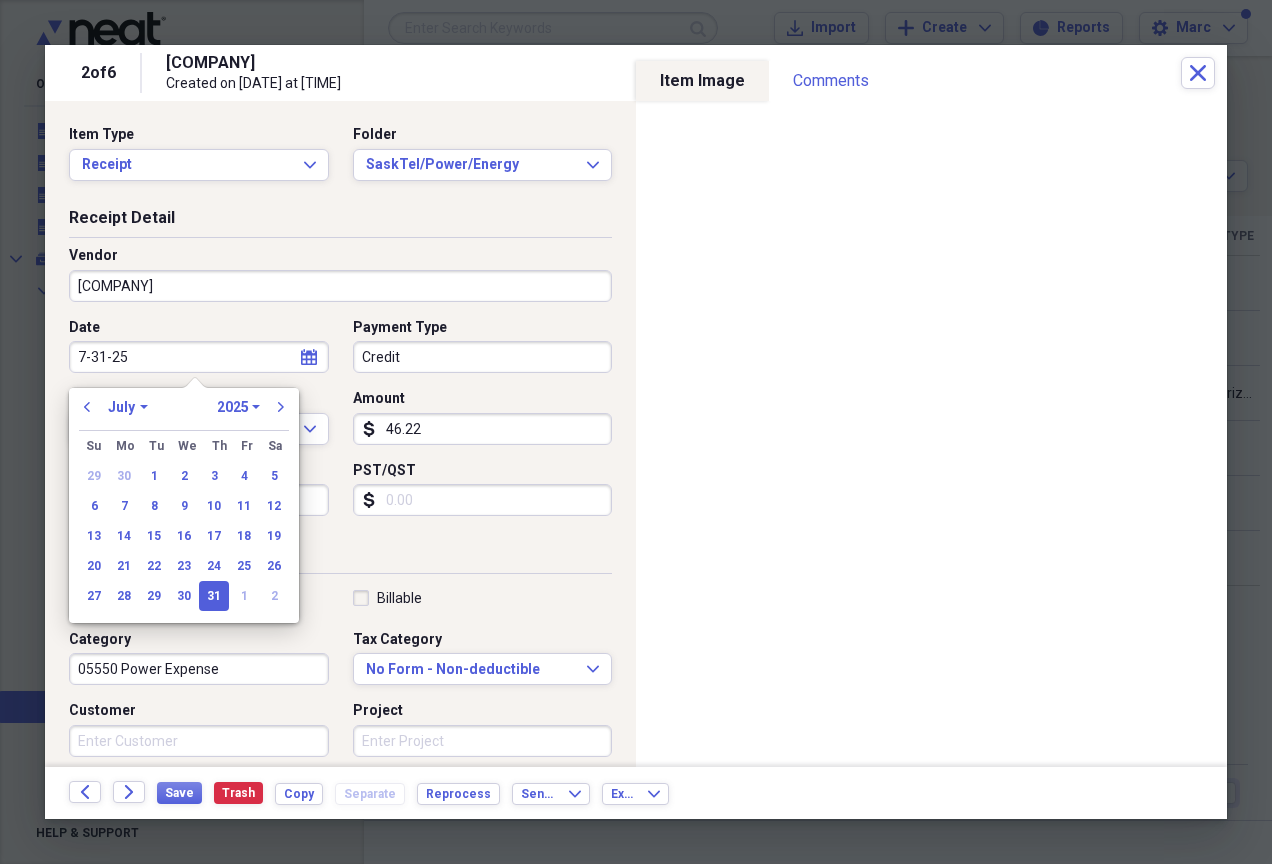 type on "07/31/2025" 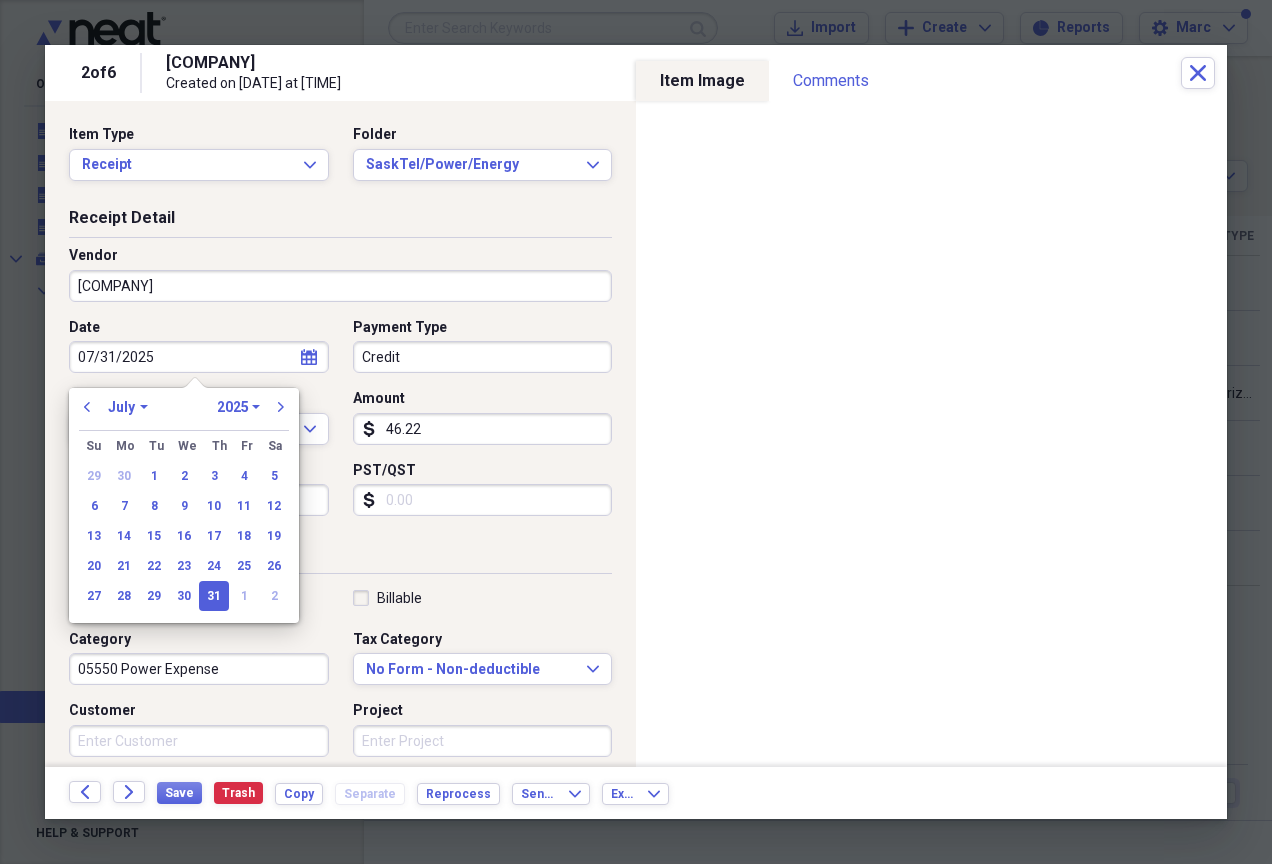 type 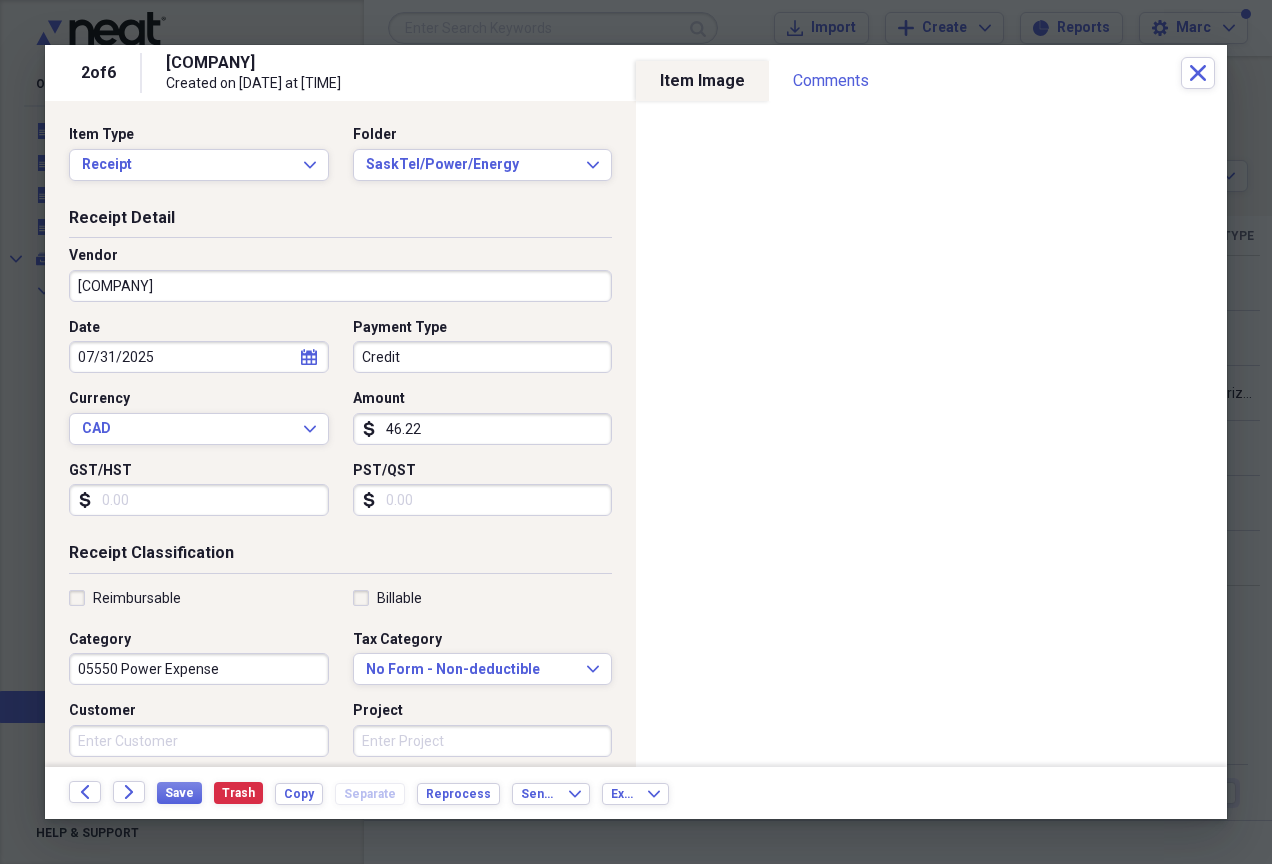 click on "Credit" at bounding box center [483, 357] 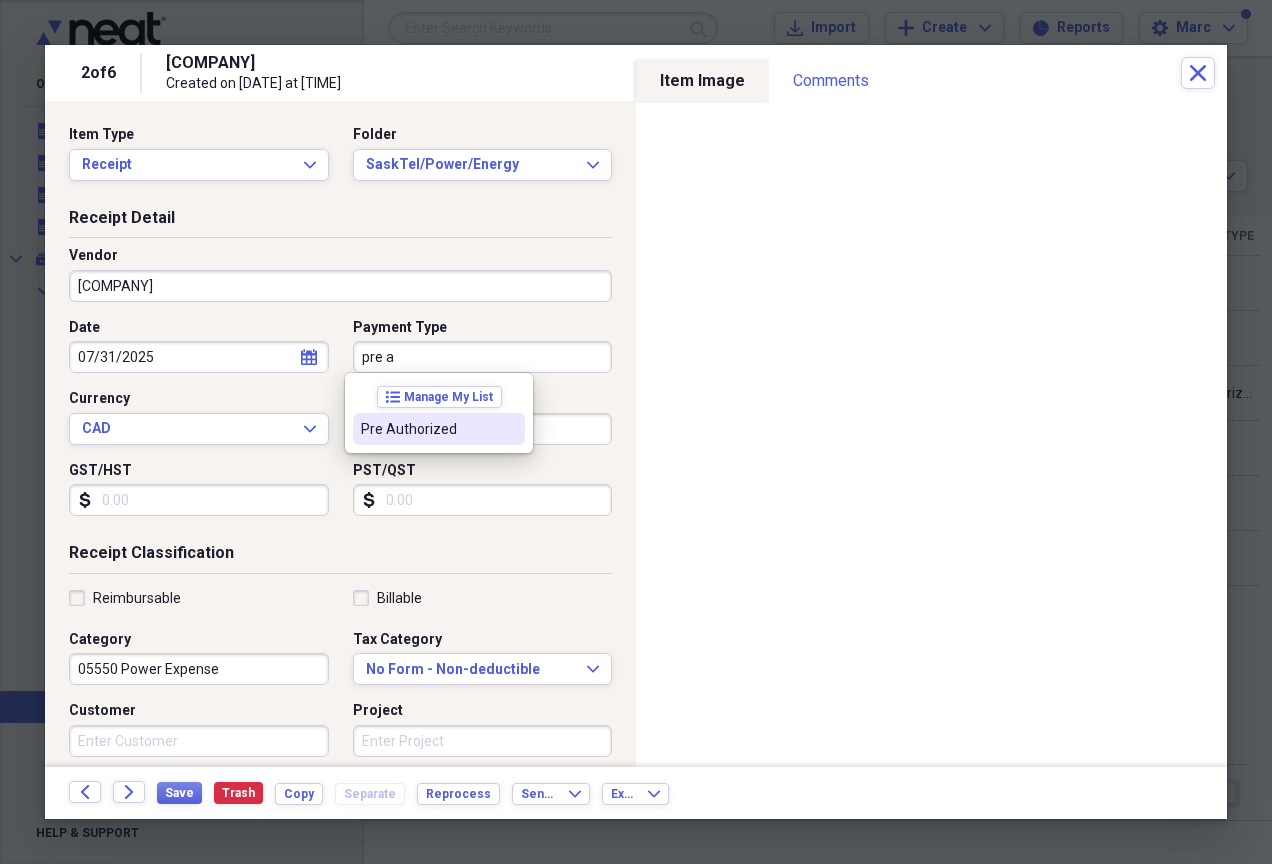 click on "Pre Authorized" at bounding box center (427, 429) 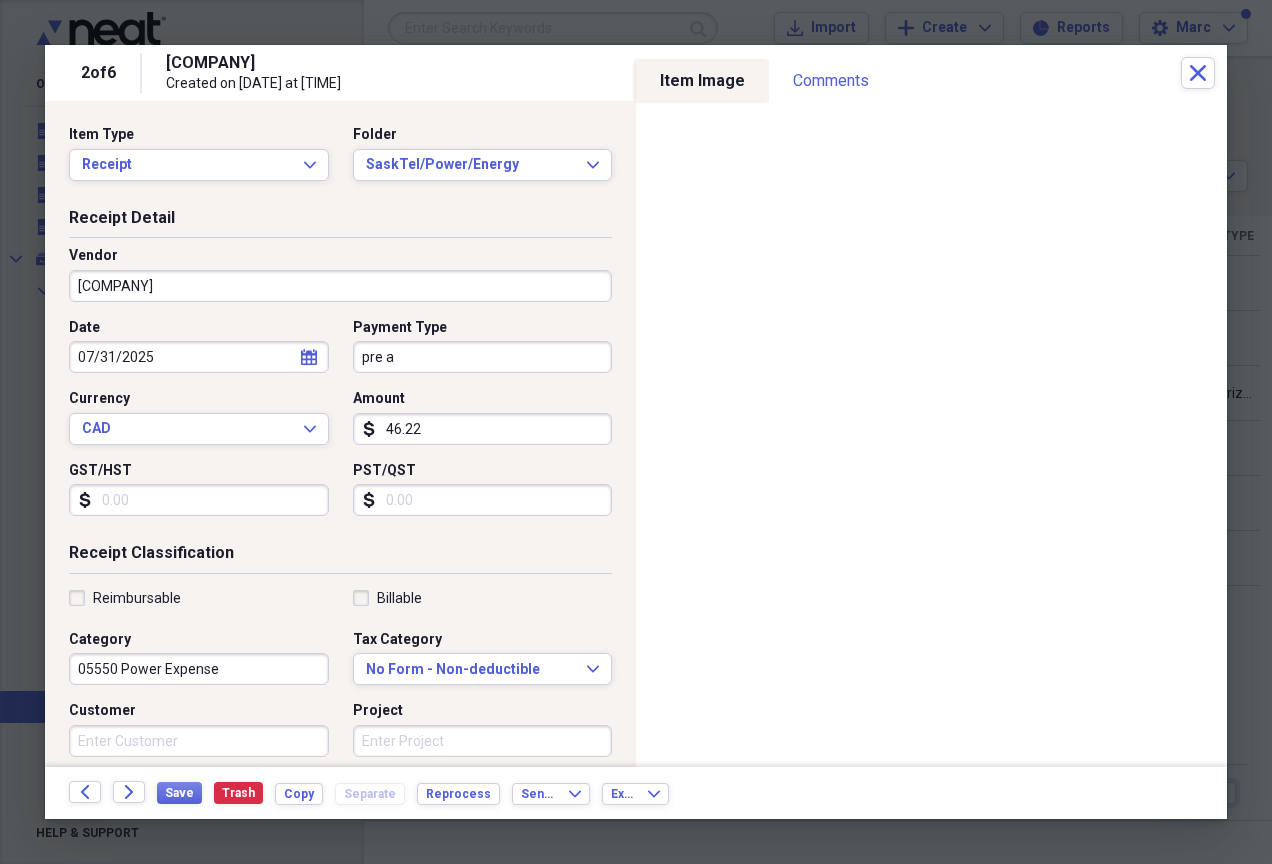 type on "Pre Authorized" 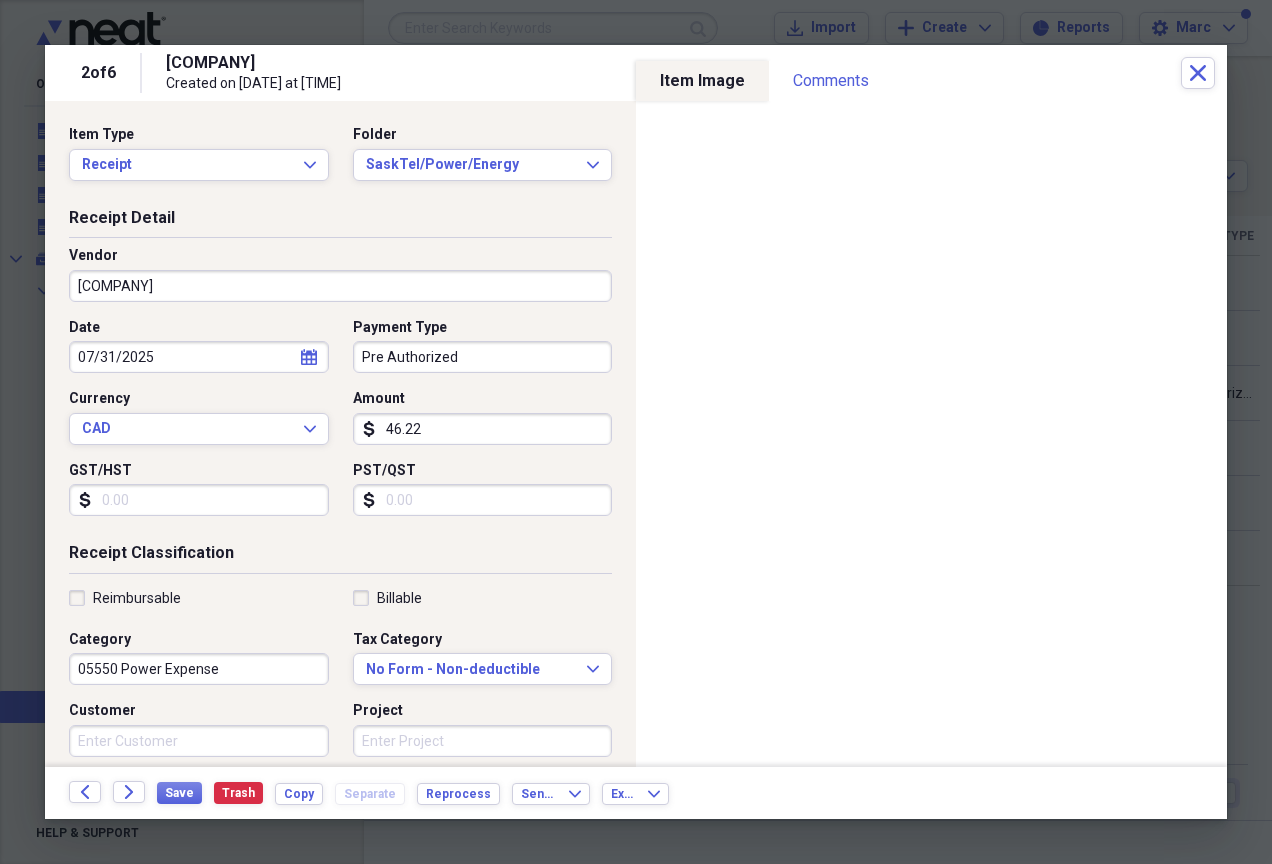 click on "46.22" at bounding box center [483, 429] 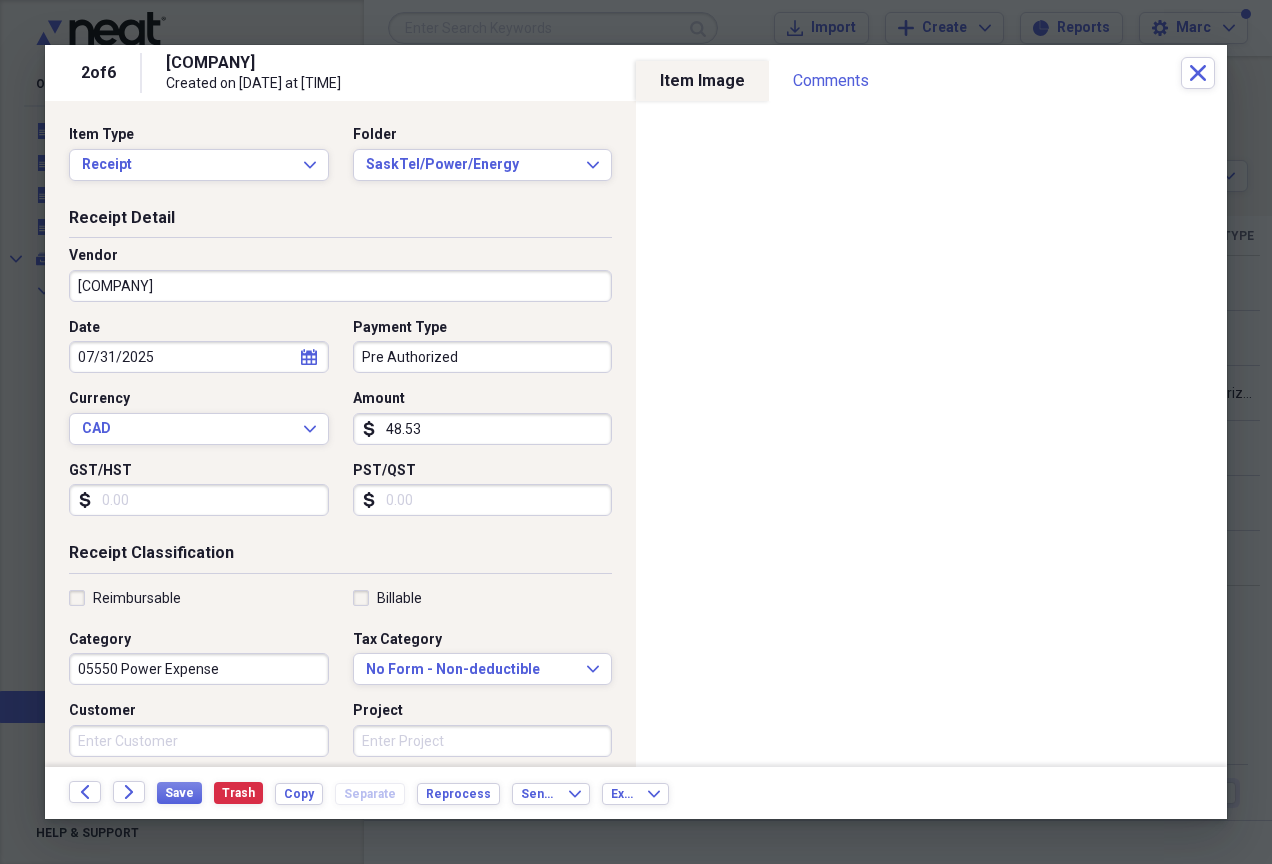 type on "48.53" 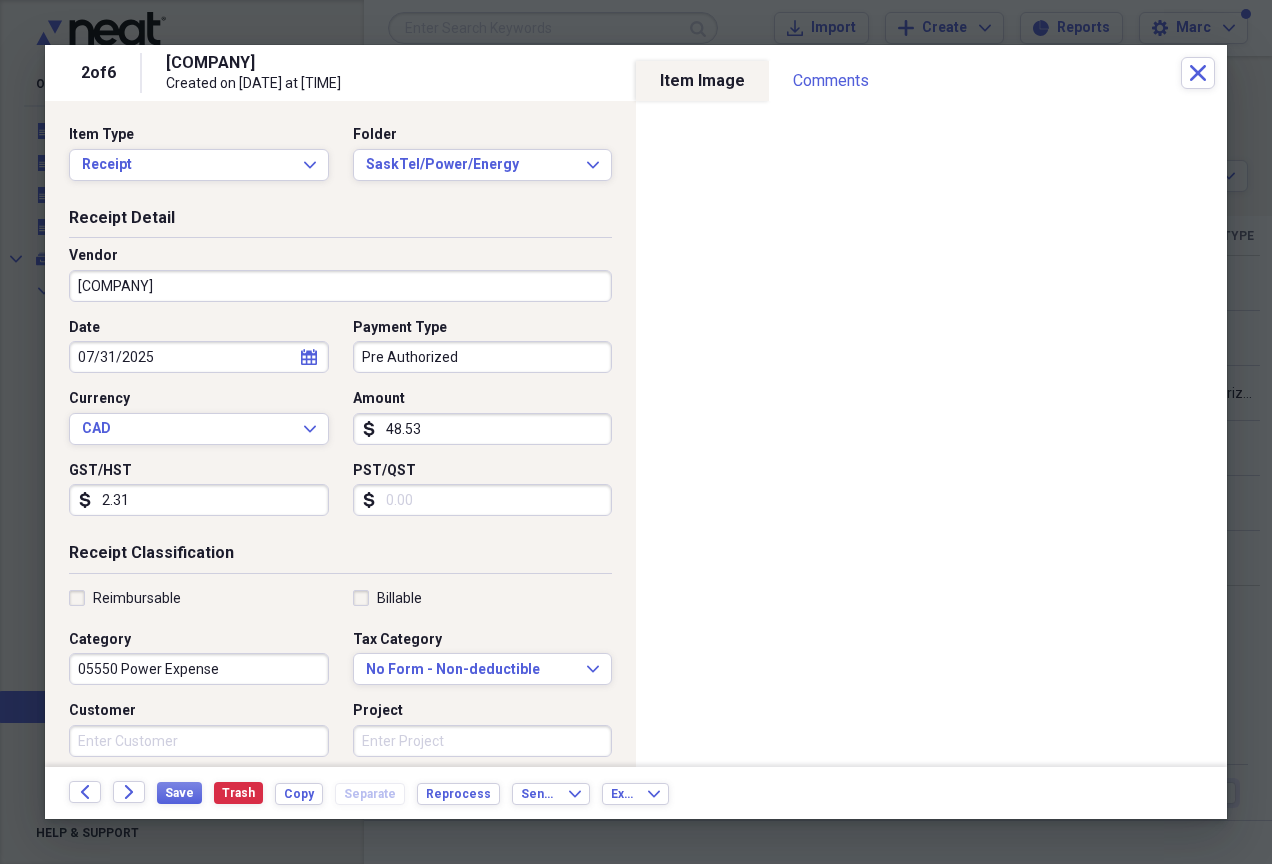 type on "2.31" 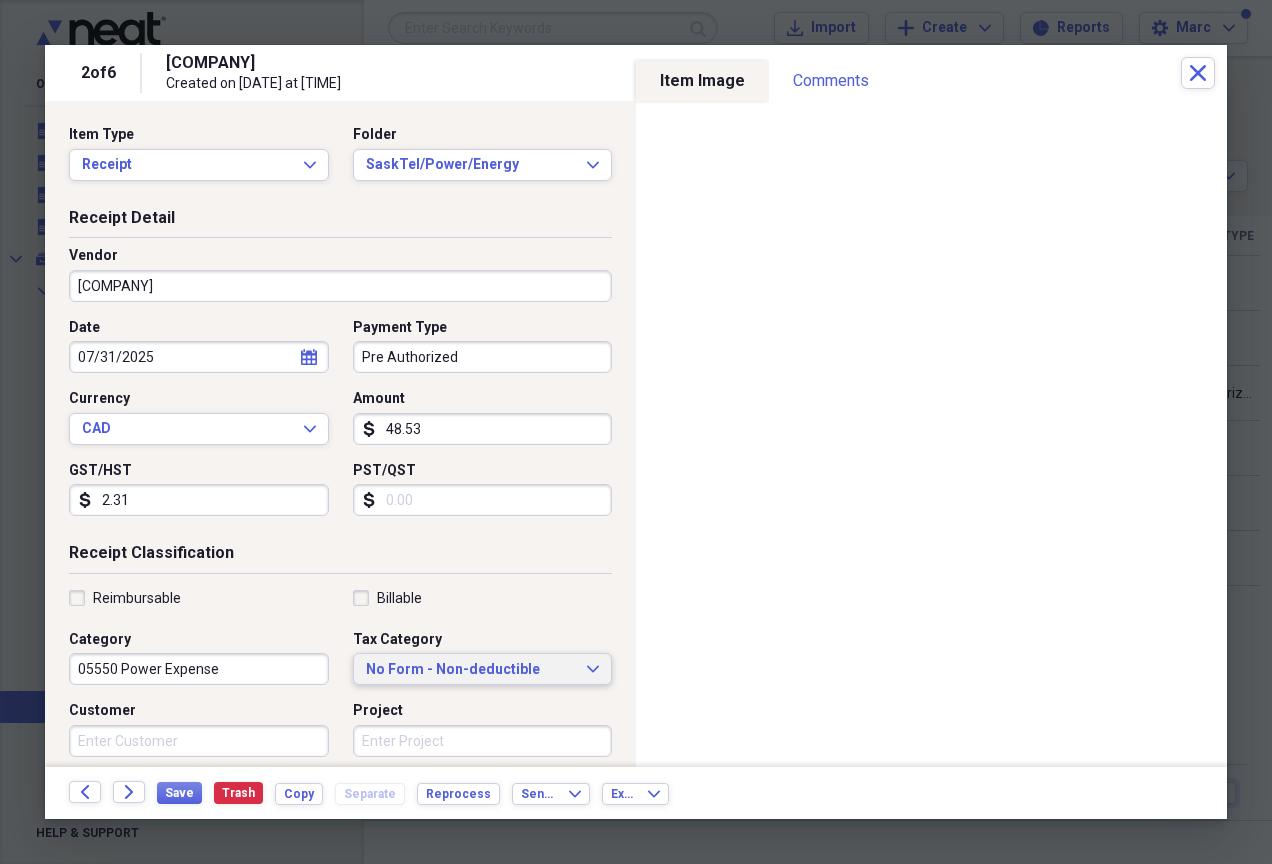 type 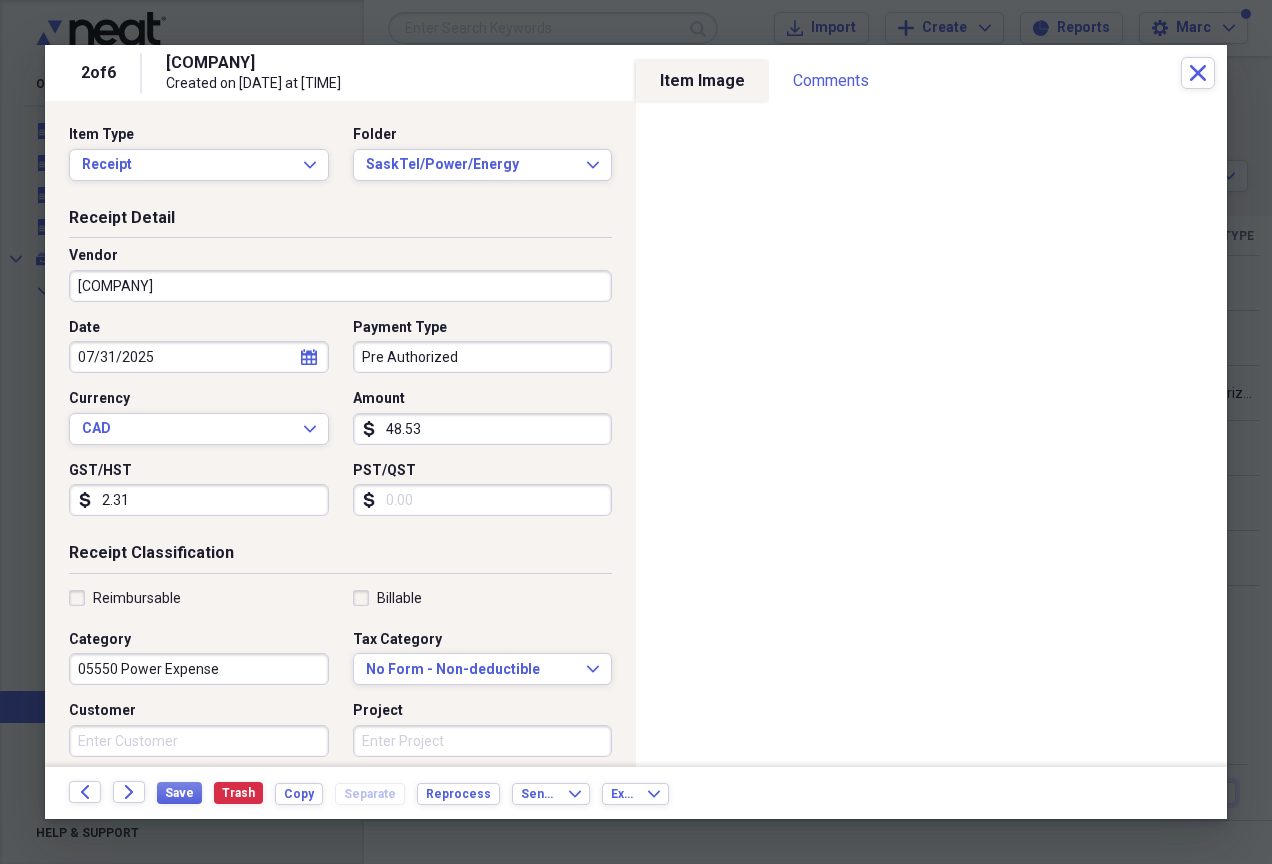 scroll, scrollTop: 355, scrollLeft: 0, axis: vertical 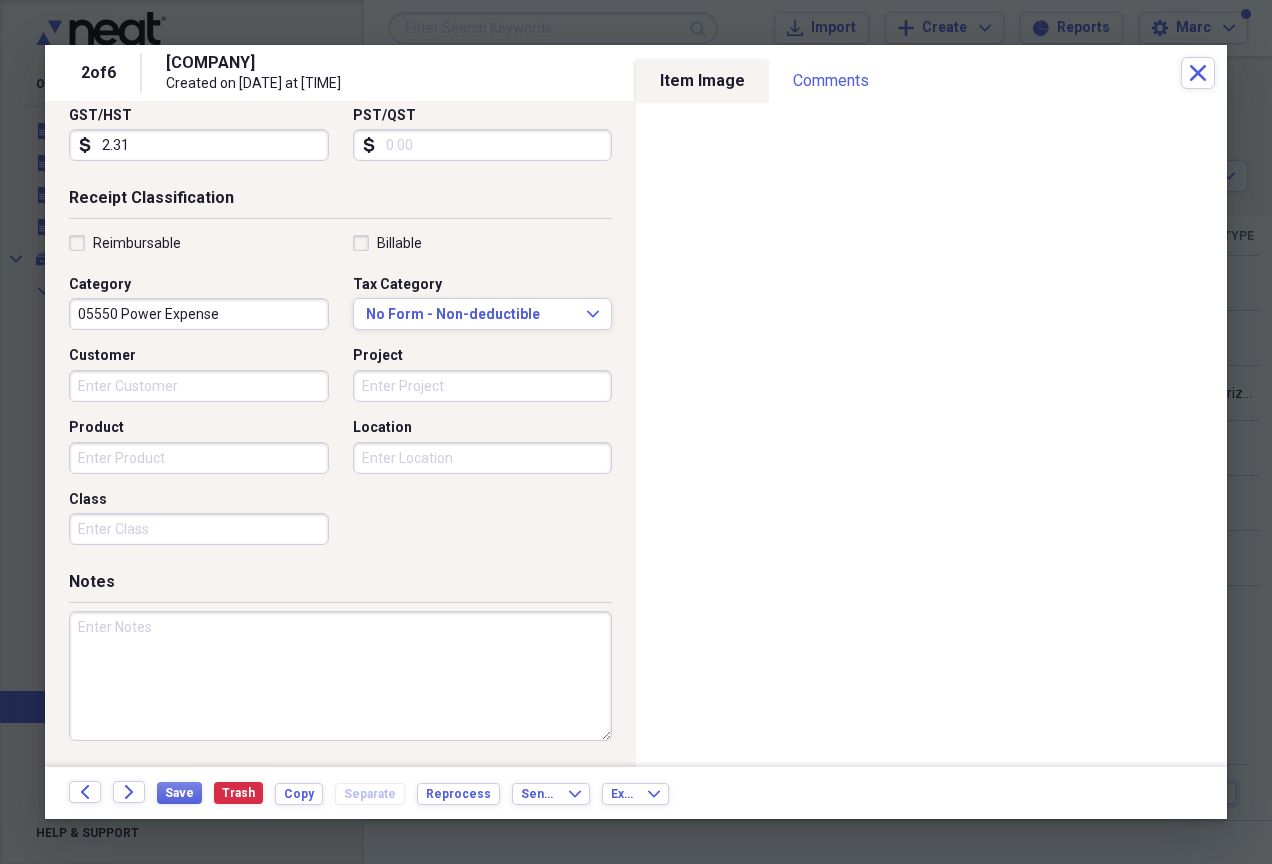 paste on "Acct#[ACCOUNT] Aug [DATE] stmt" 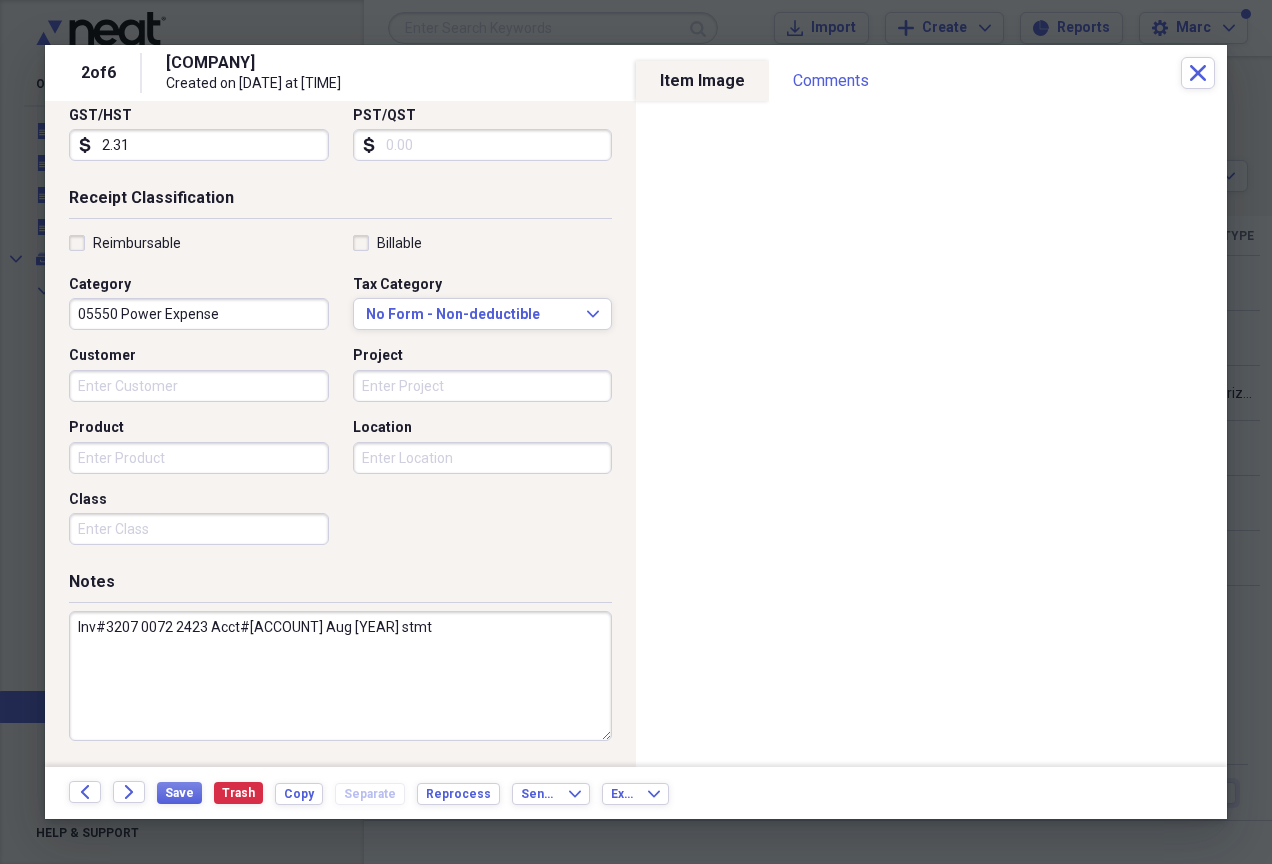click on "Inv#3207 0072 2423 Acct#[ACCOUNT] Aug [YEAR] stmt" at bounding box center [340, 676] 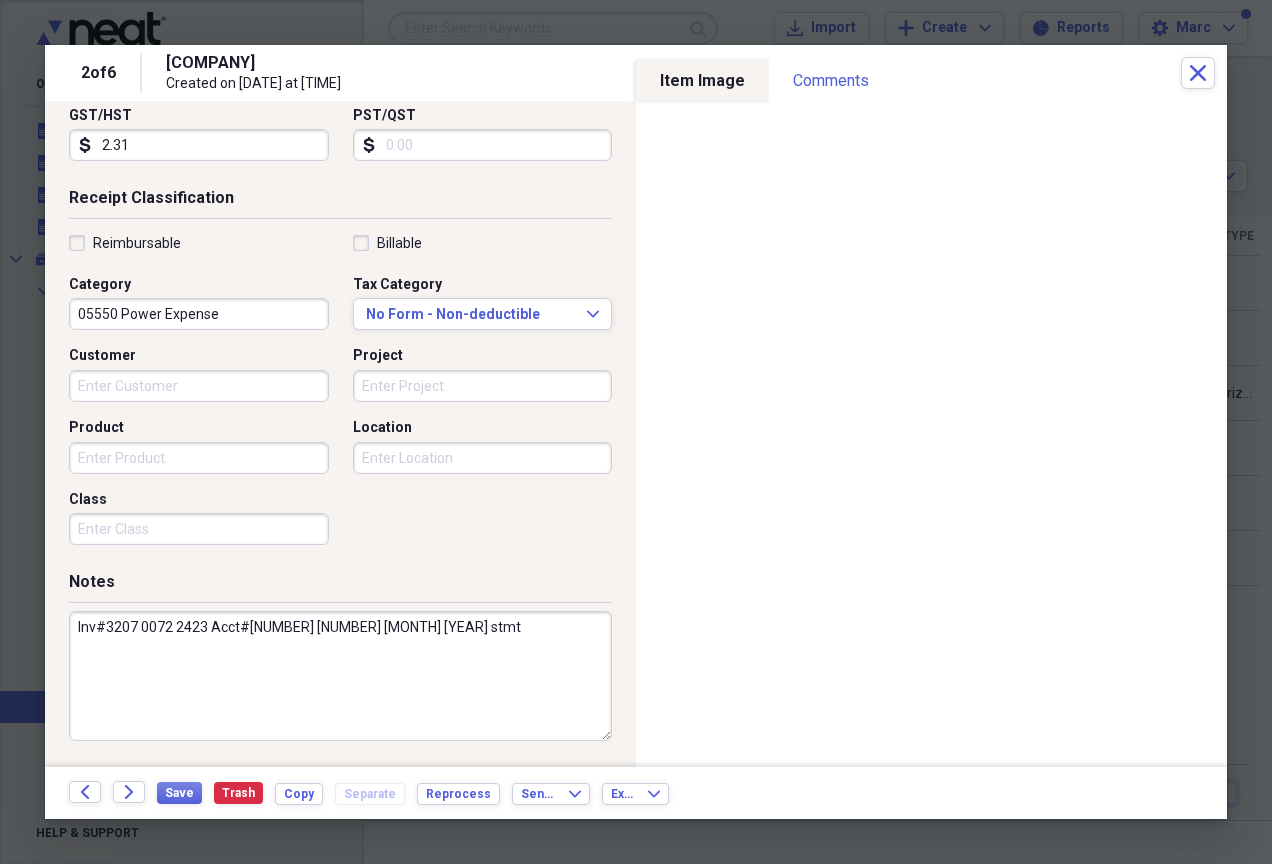 drag, startPoint x: 472, startPoint y: 621, endPoint x: 212, endPoint y: 629, distance: 260.12305 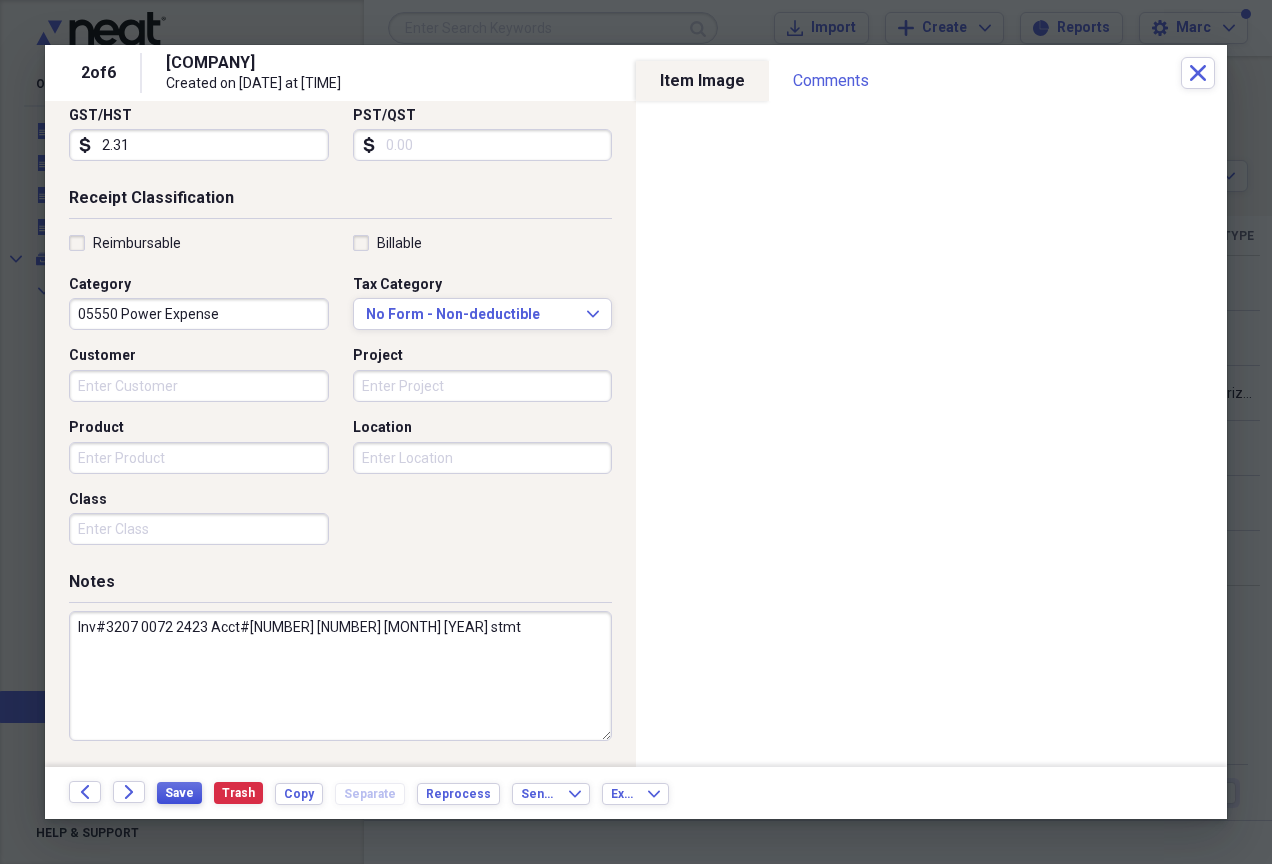 type on "Inv#3207 0072 2423 Acct#[NUMBER] [NUMBER] [MONTH] [YEAR] stmt" 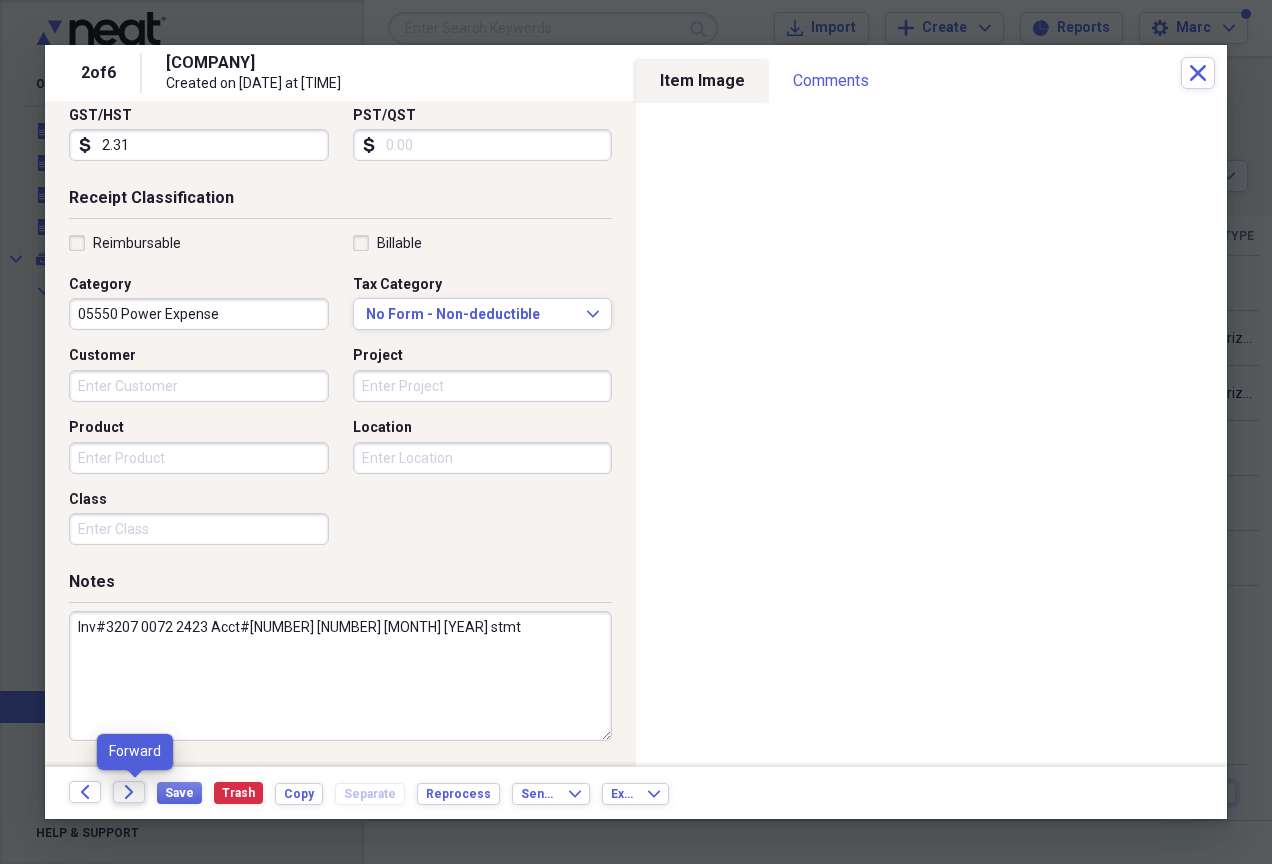 click 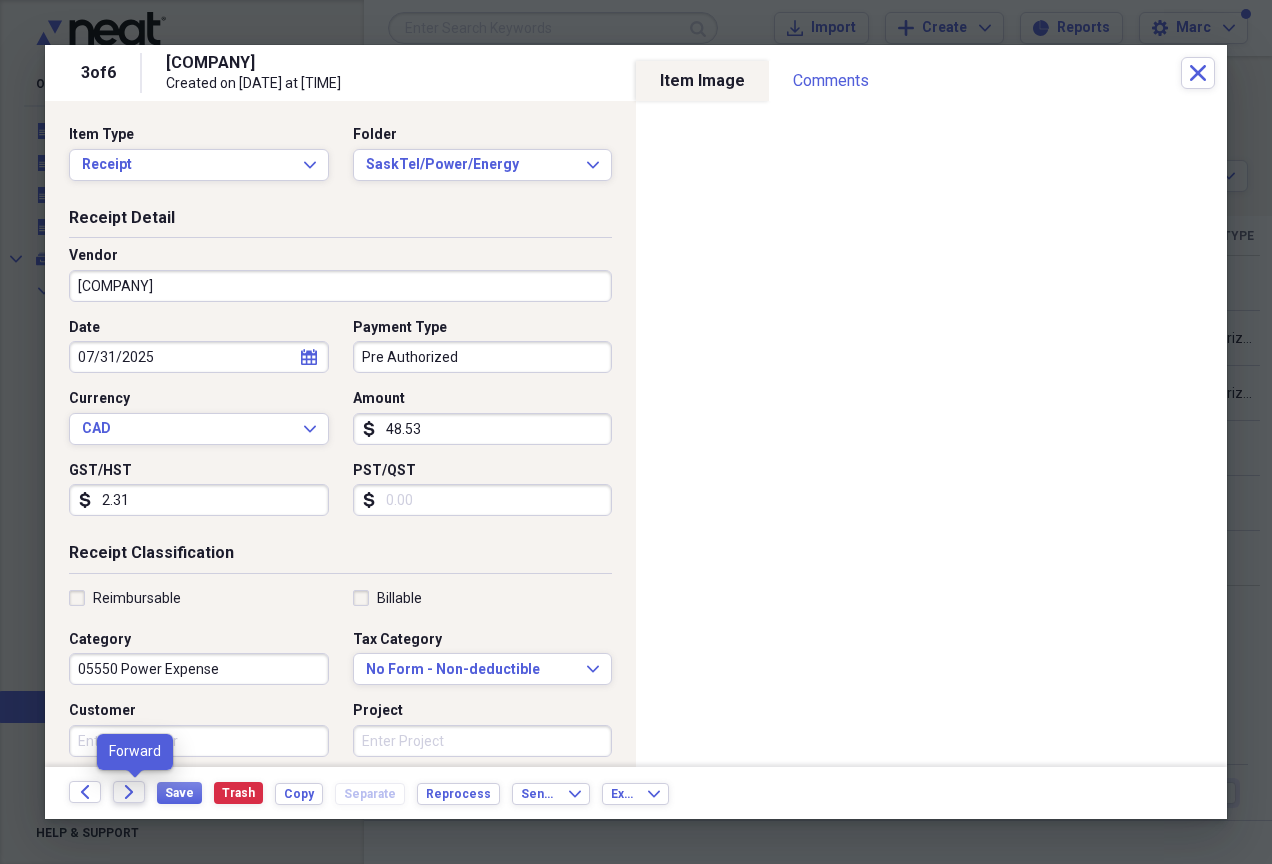 click on "Forward" at bounding box center [129, 792] 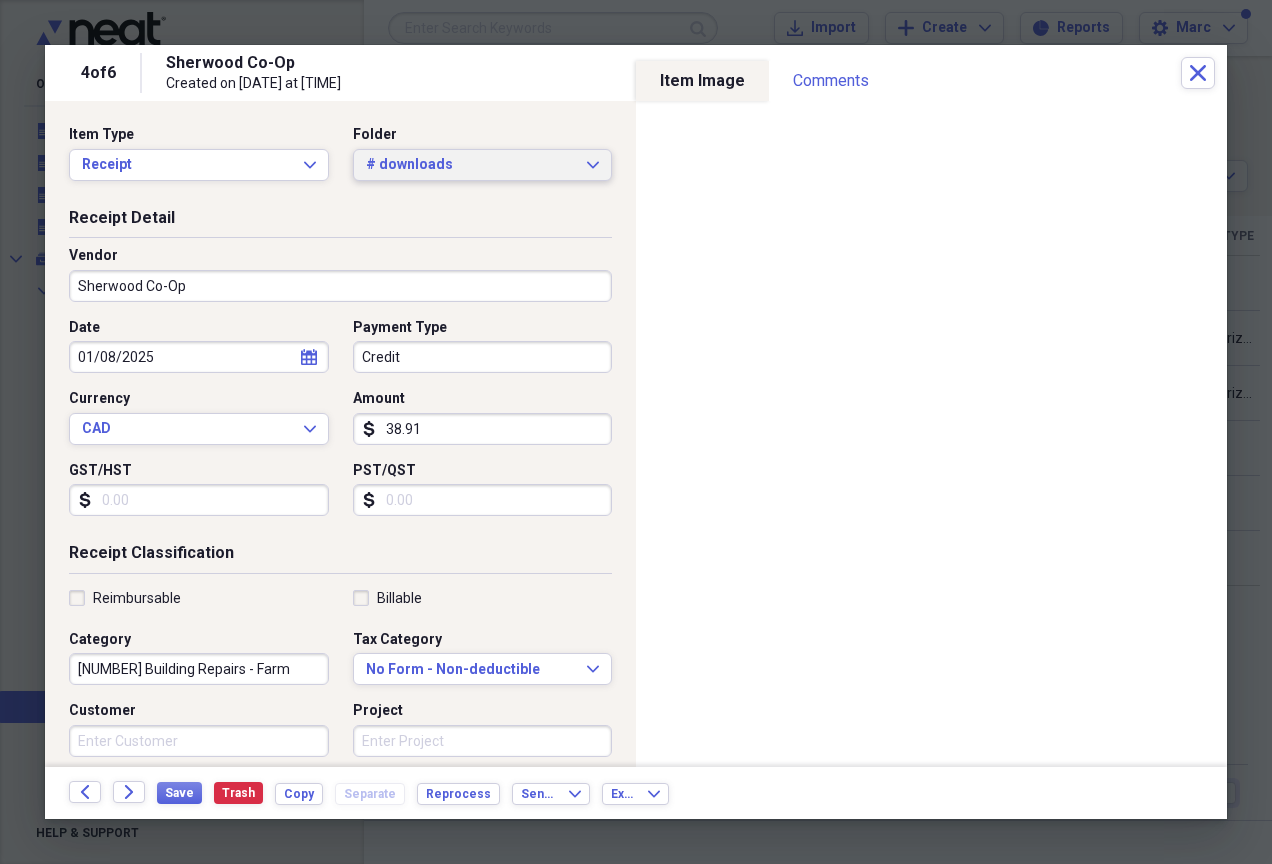 click on "# downloads Expand" at bounding box center (483, 165) 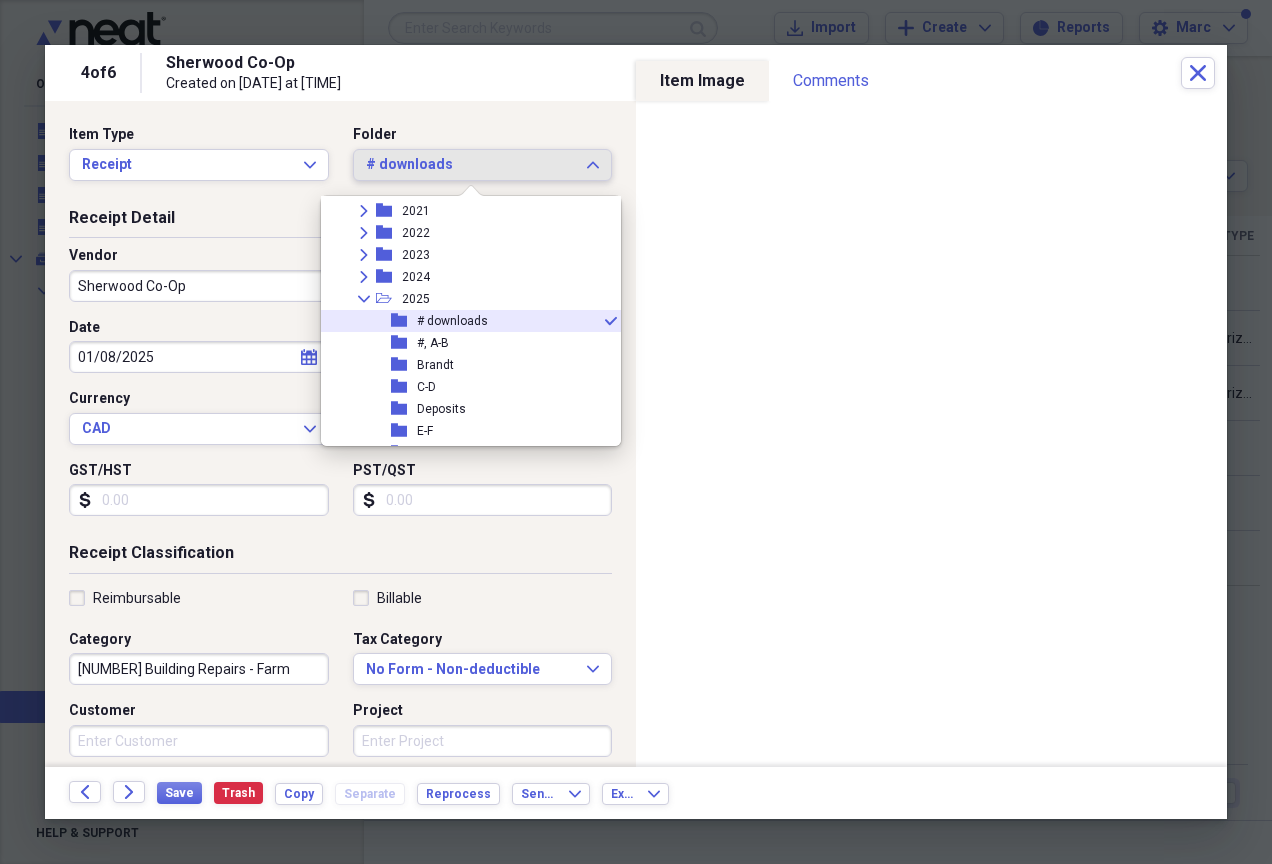 scroll, scrollTop: 449, scrollLeft: 0, axis: vertical 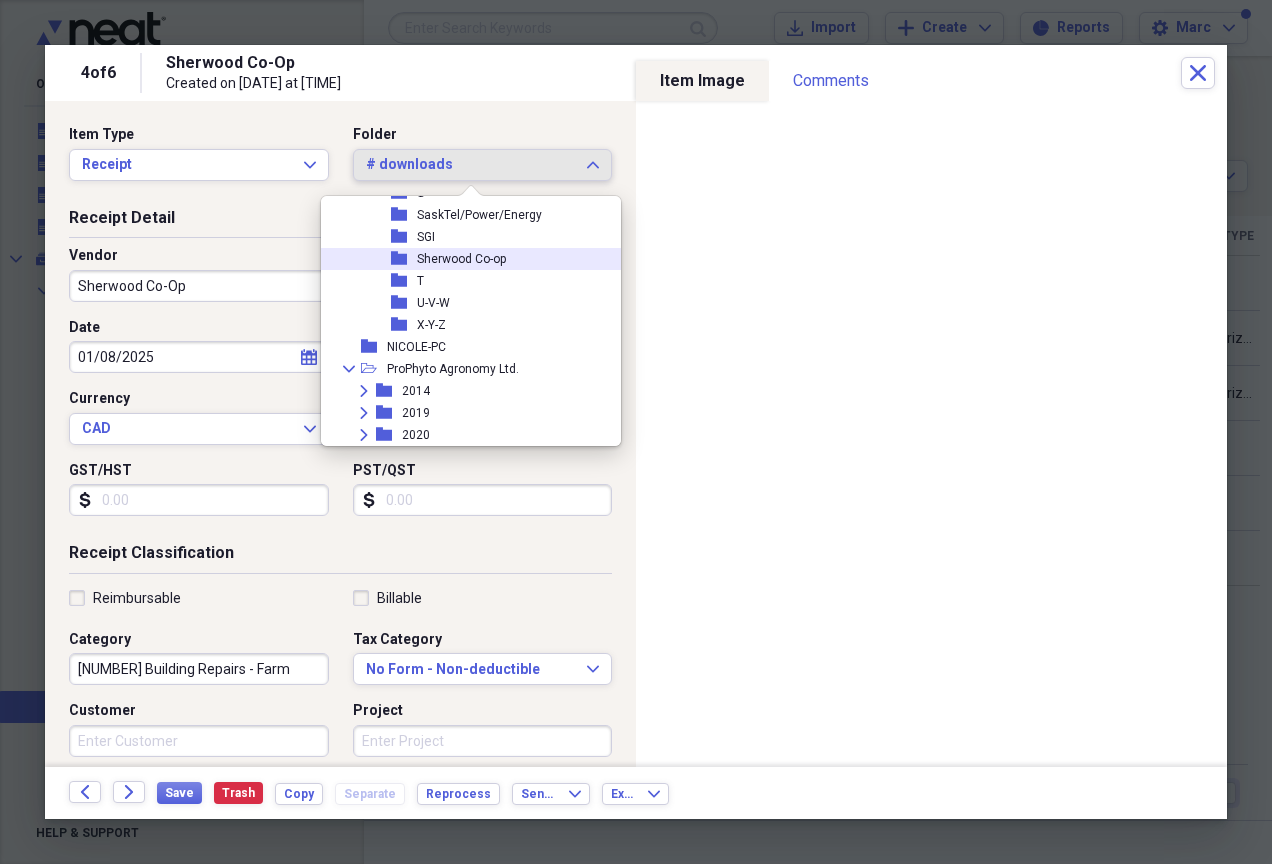 click on "Sherwood Co-op" at bounding box center (461, 259) 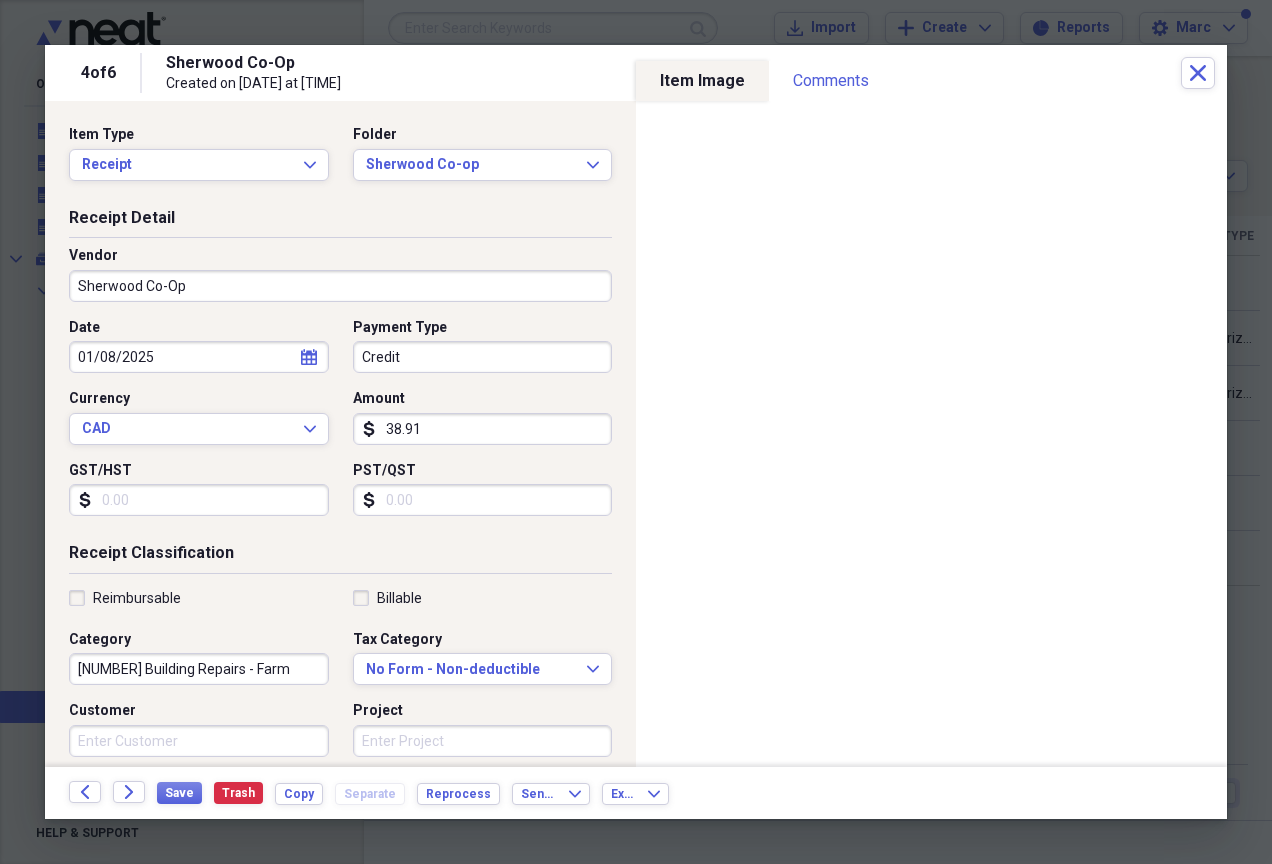 select on "2025" 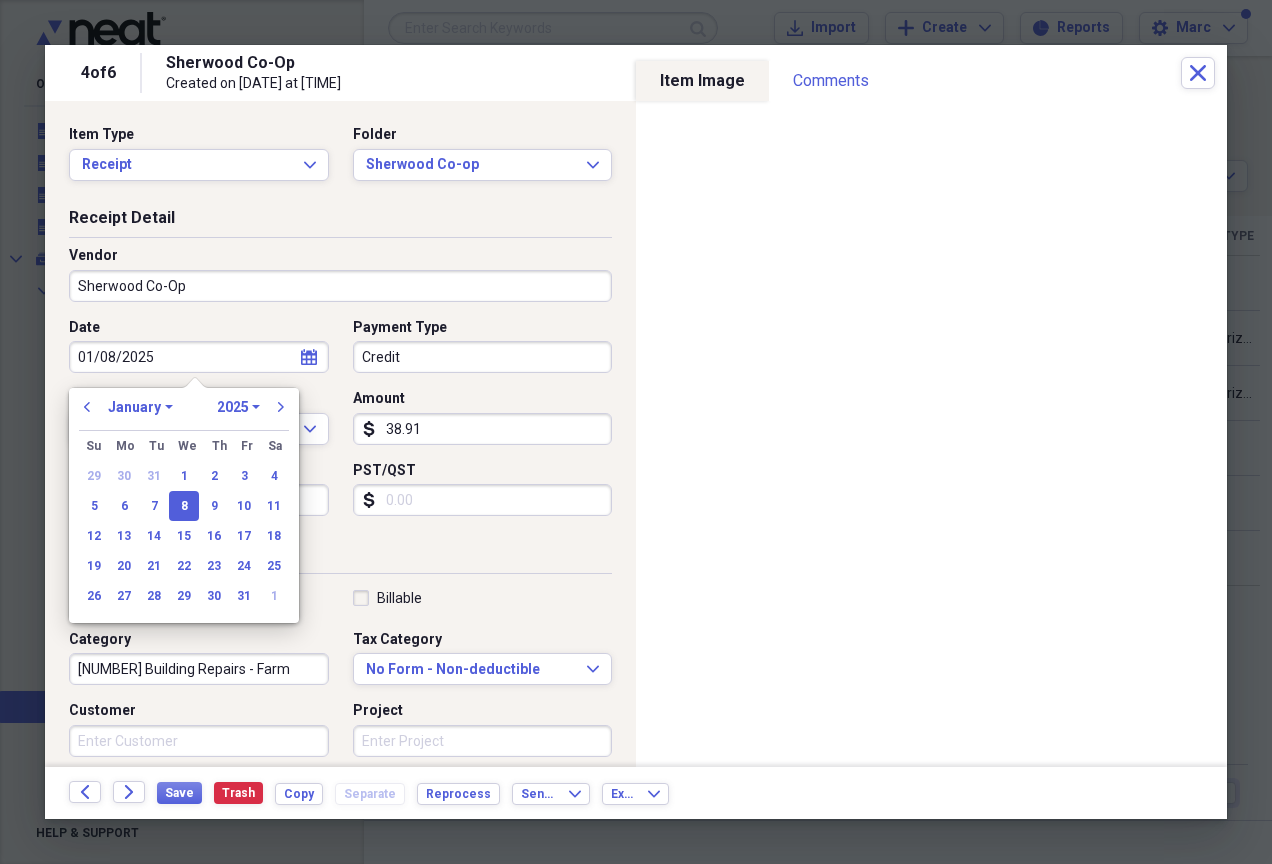 drag, startPoint x: 184, startPoint y: 359, endPoint x: -4, endPoint y: 315, distance: 193.08029 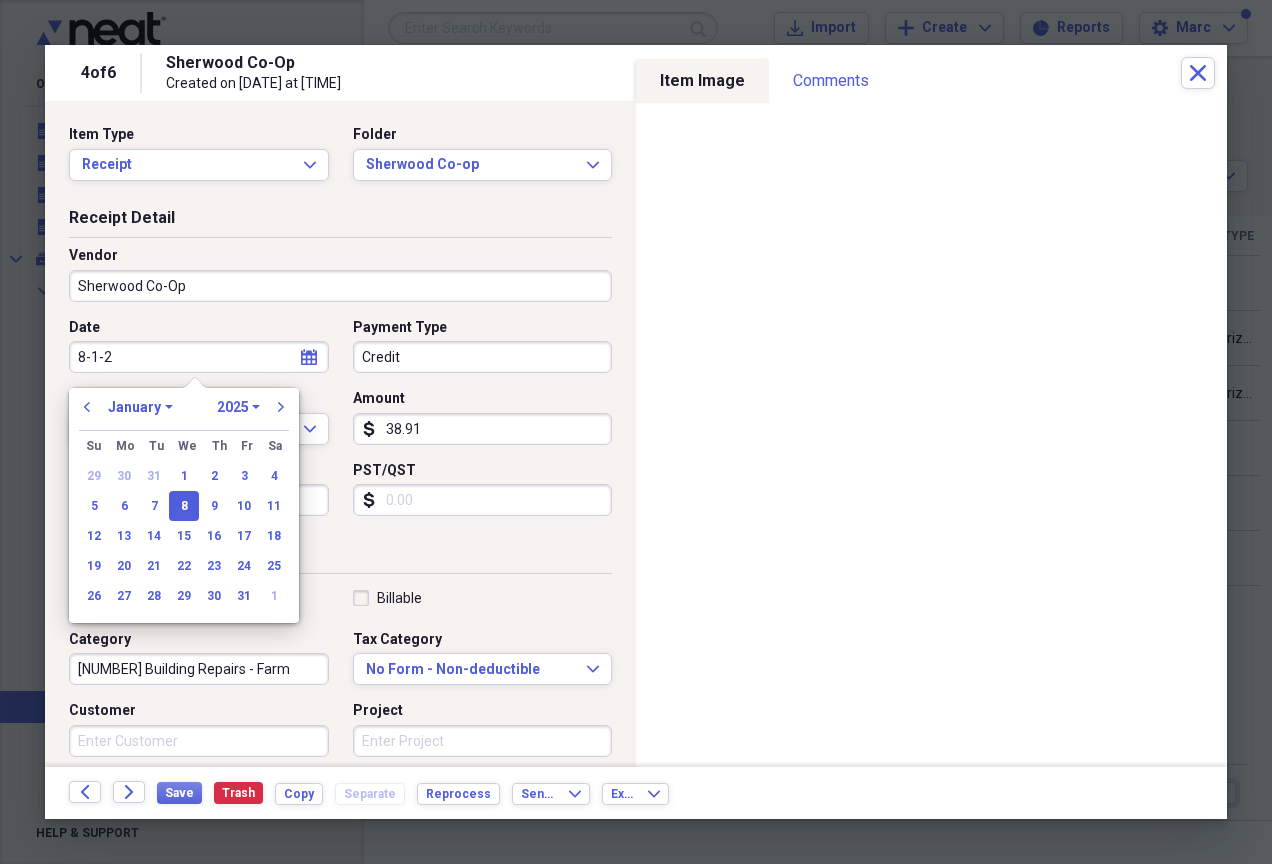 type on "[DATE]" 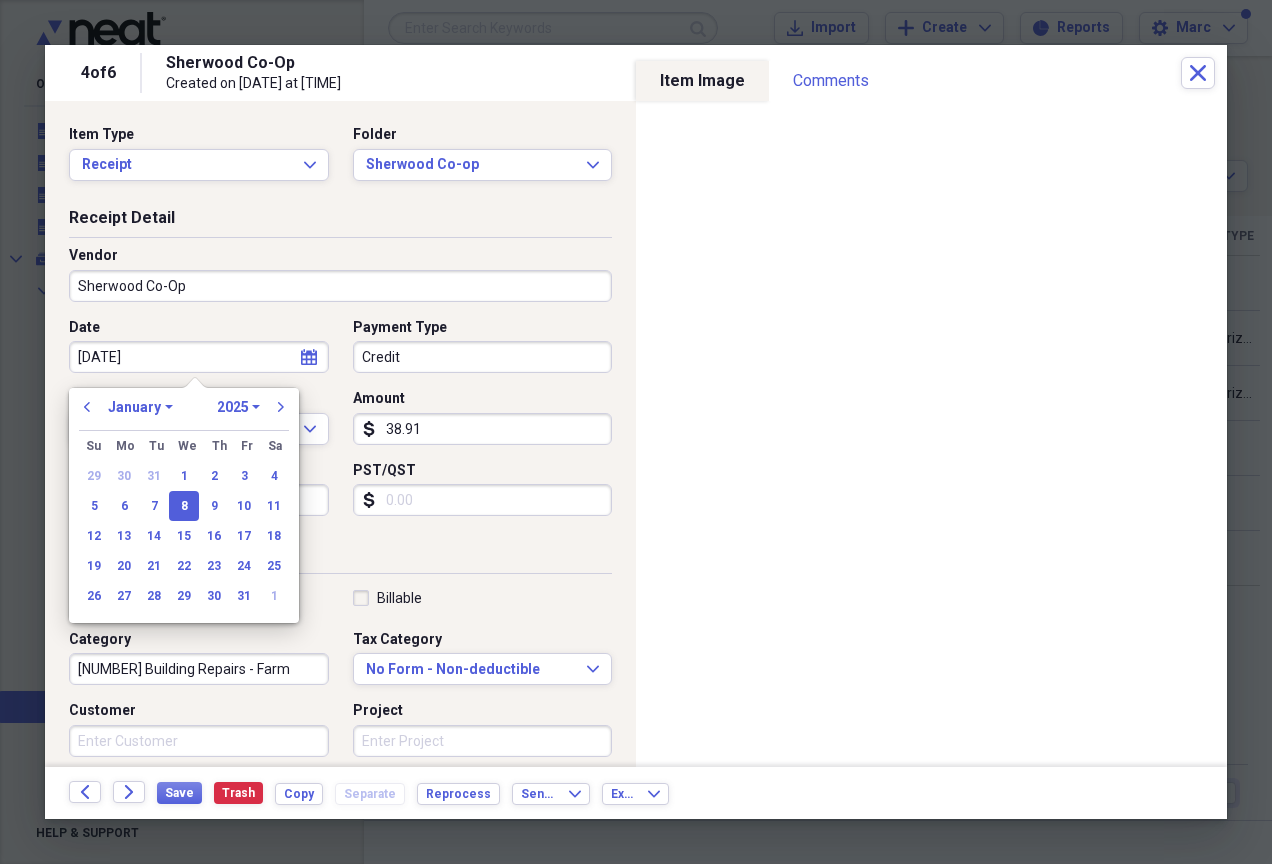 select on "7" 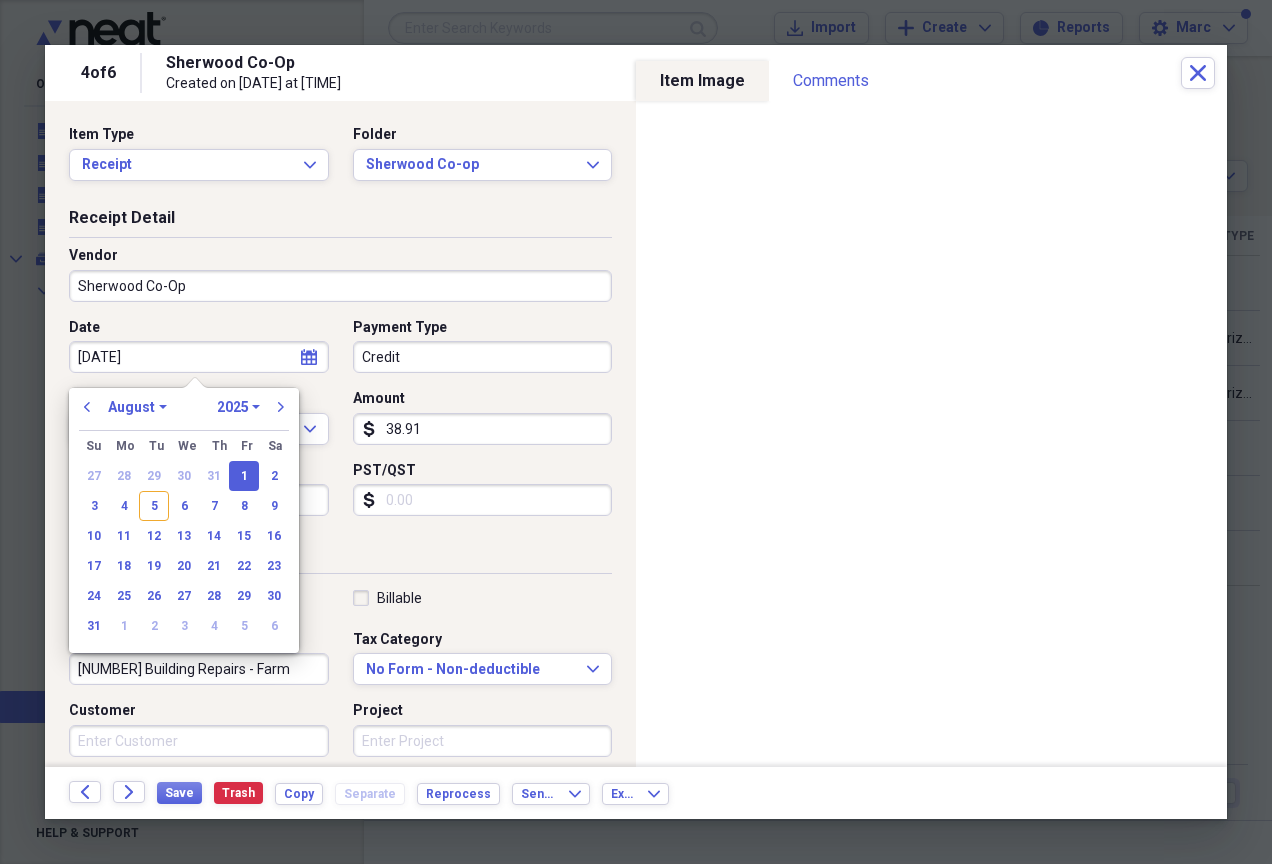 type on "08/01/2025" 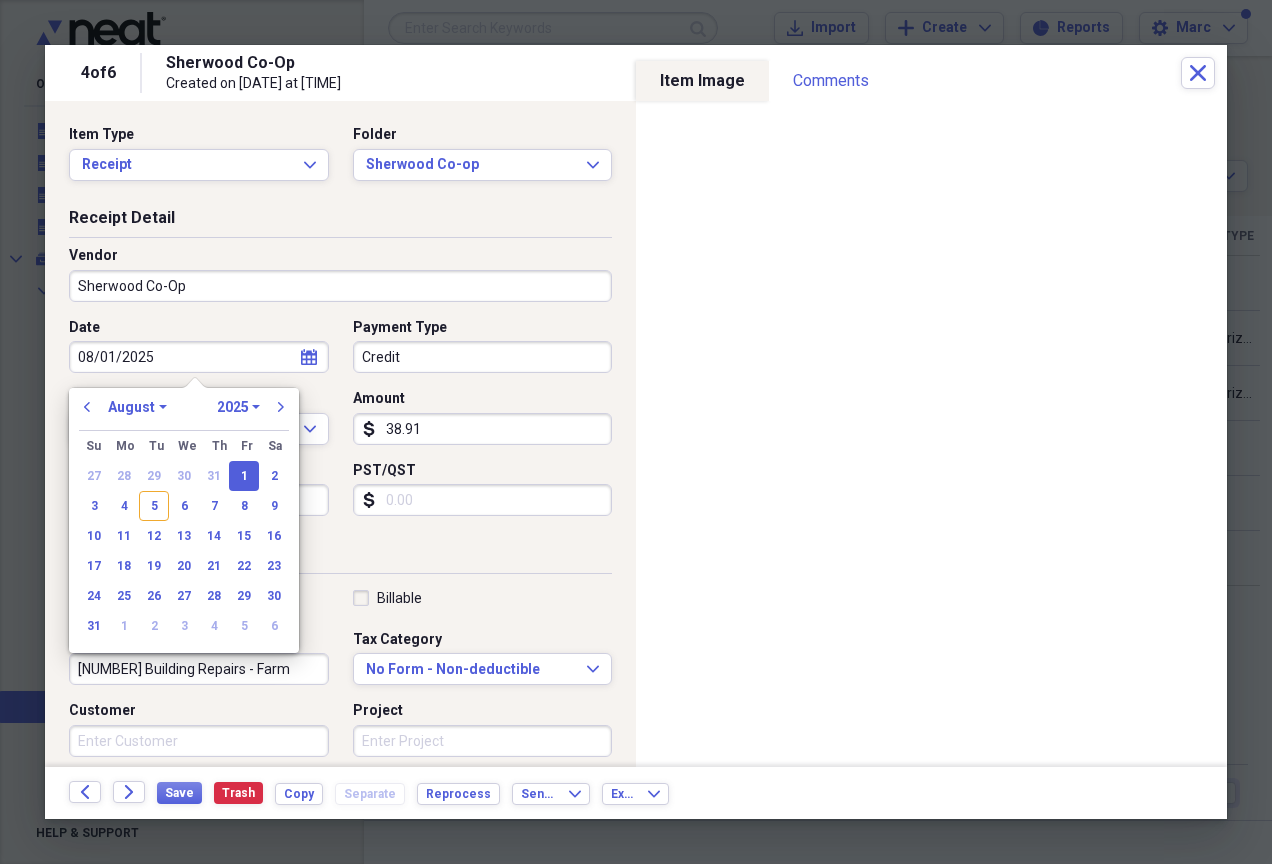 type 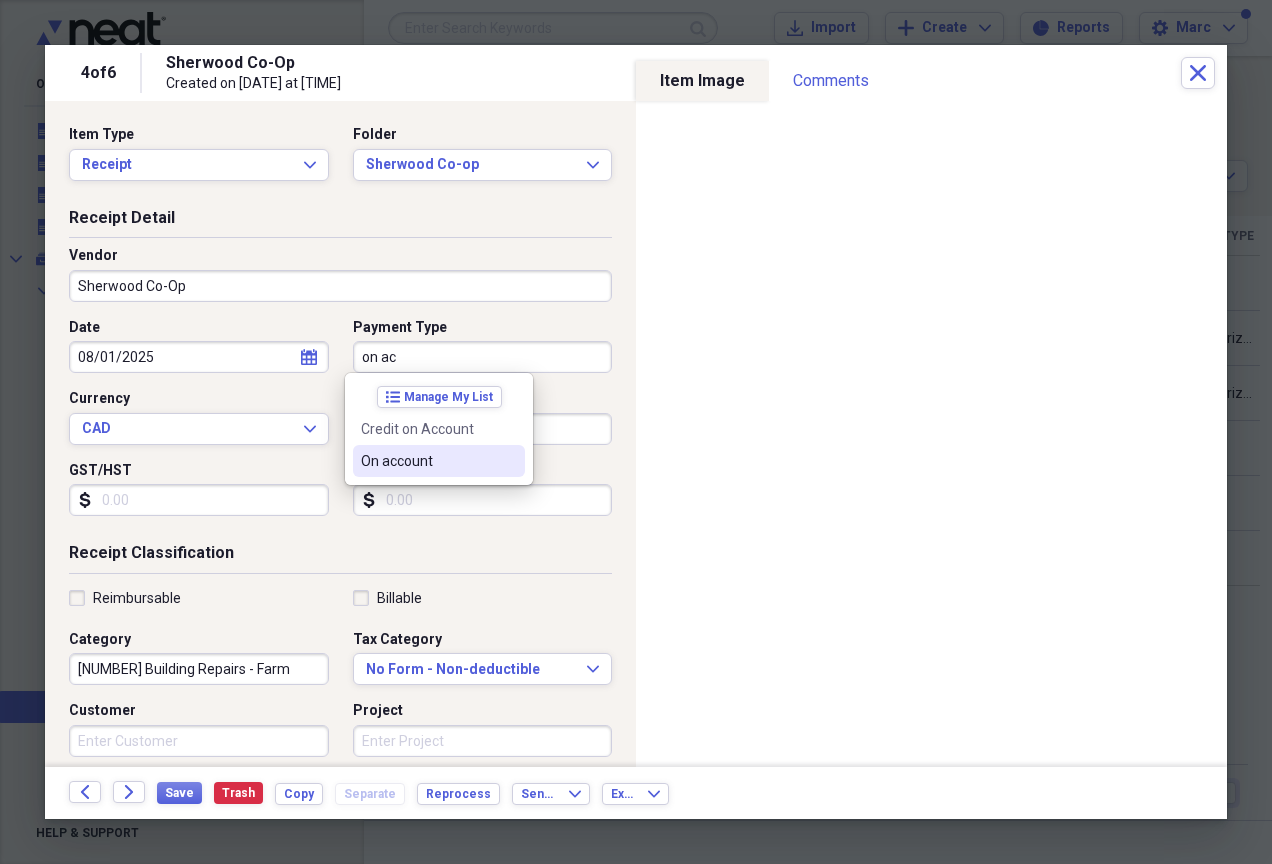 click on "On account" at bounding box center (427, 461) 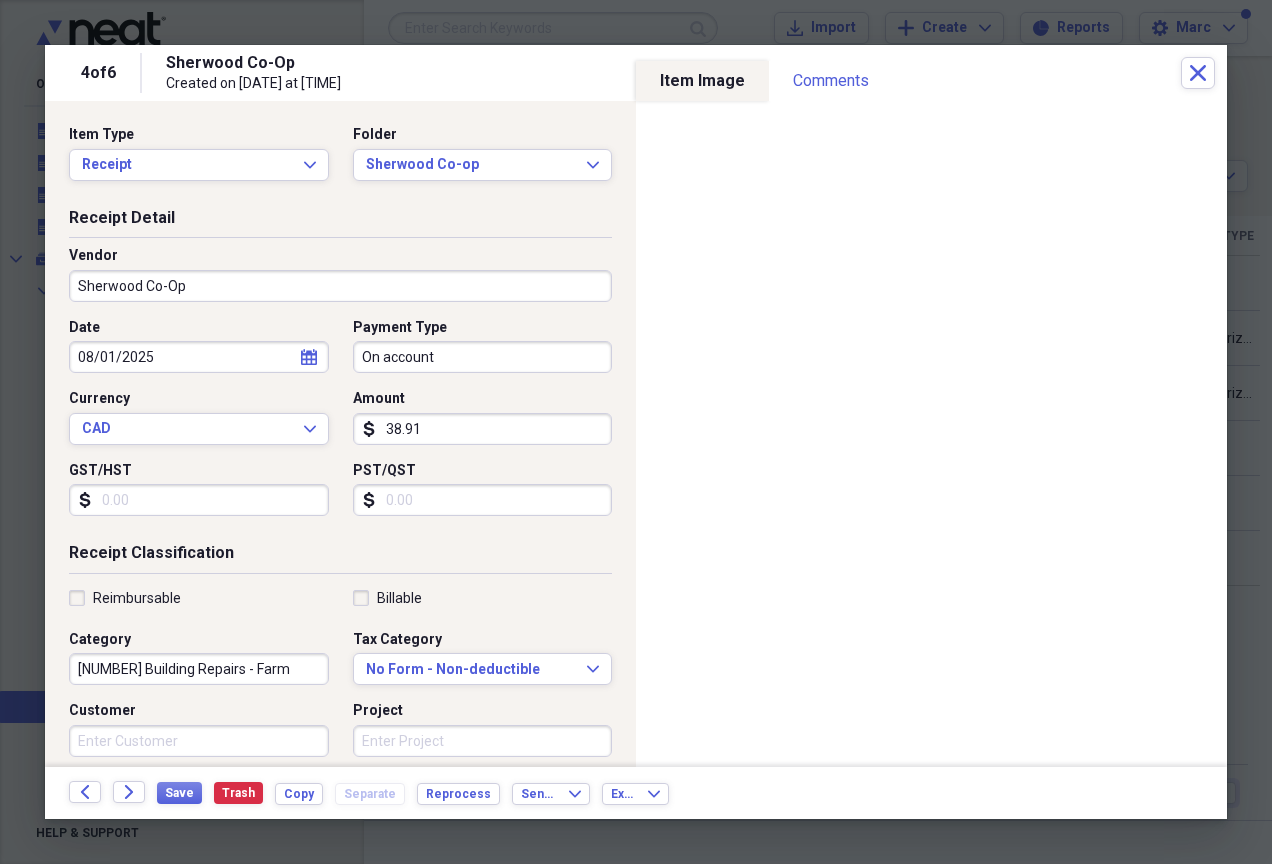 click on "GST/HST" at bounding box center (199, 500) 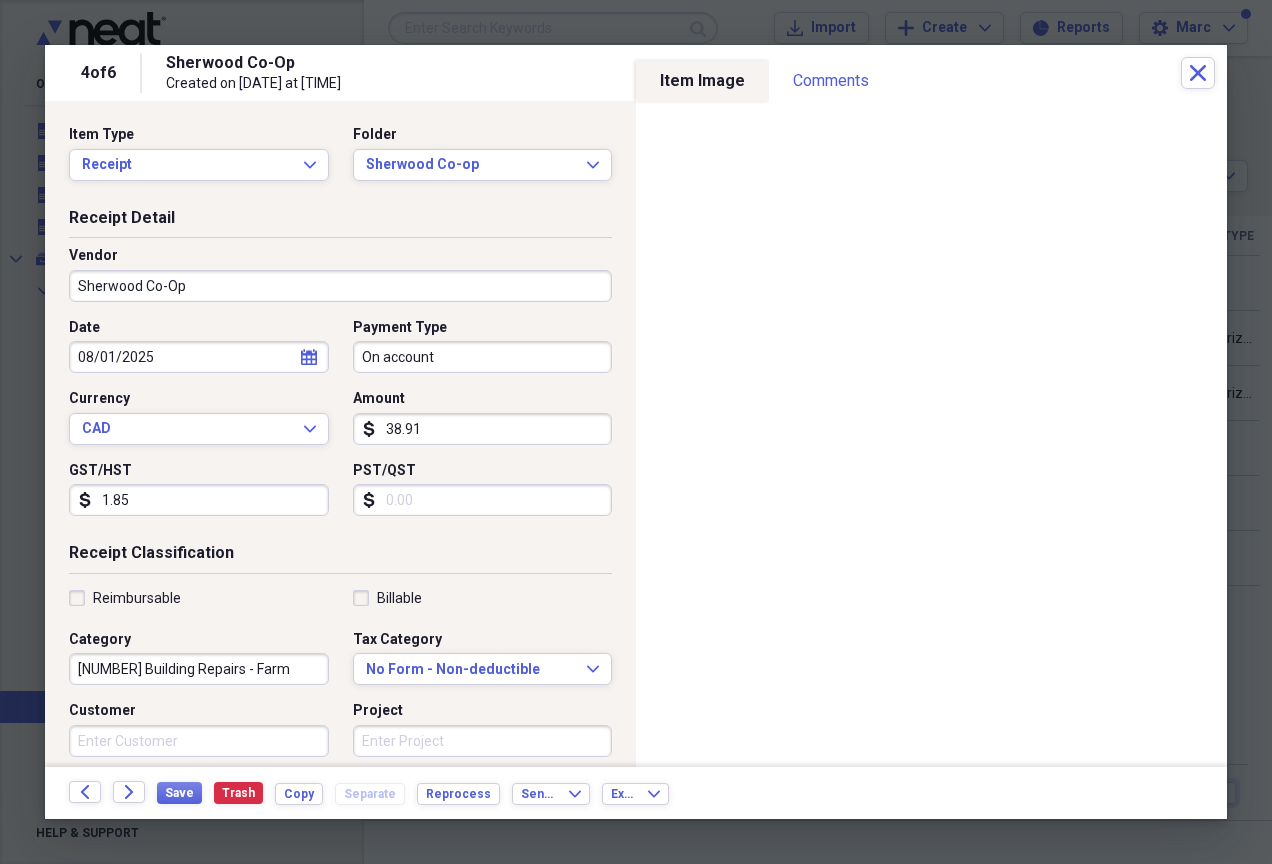 type on "1.85" 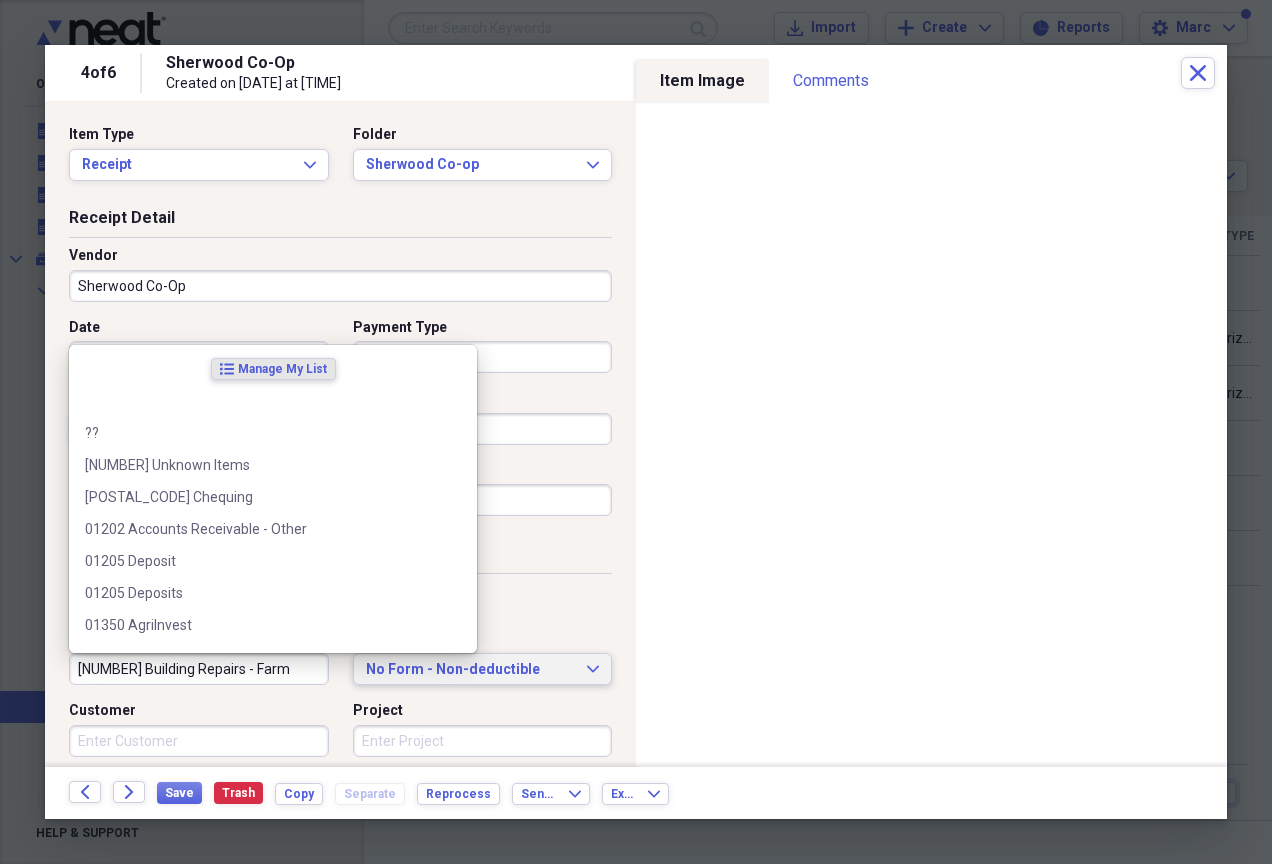 type 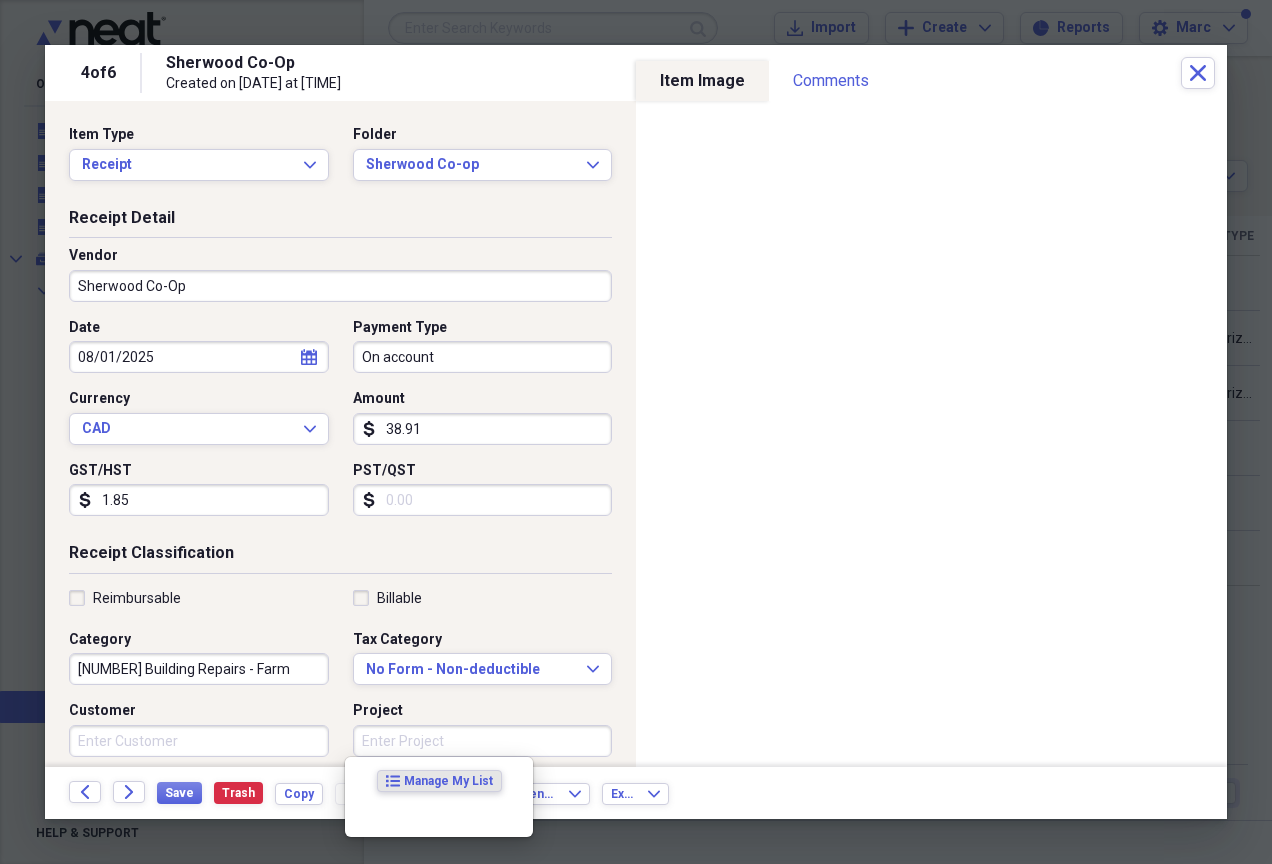 scroll, scrollTop: 355, scrollLeft: 0, axis: vertical 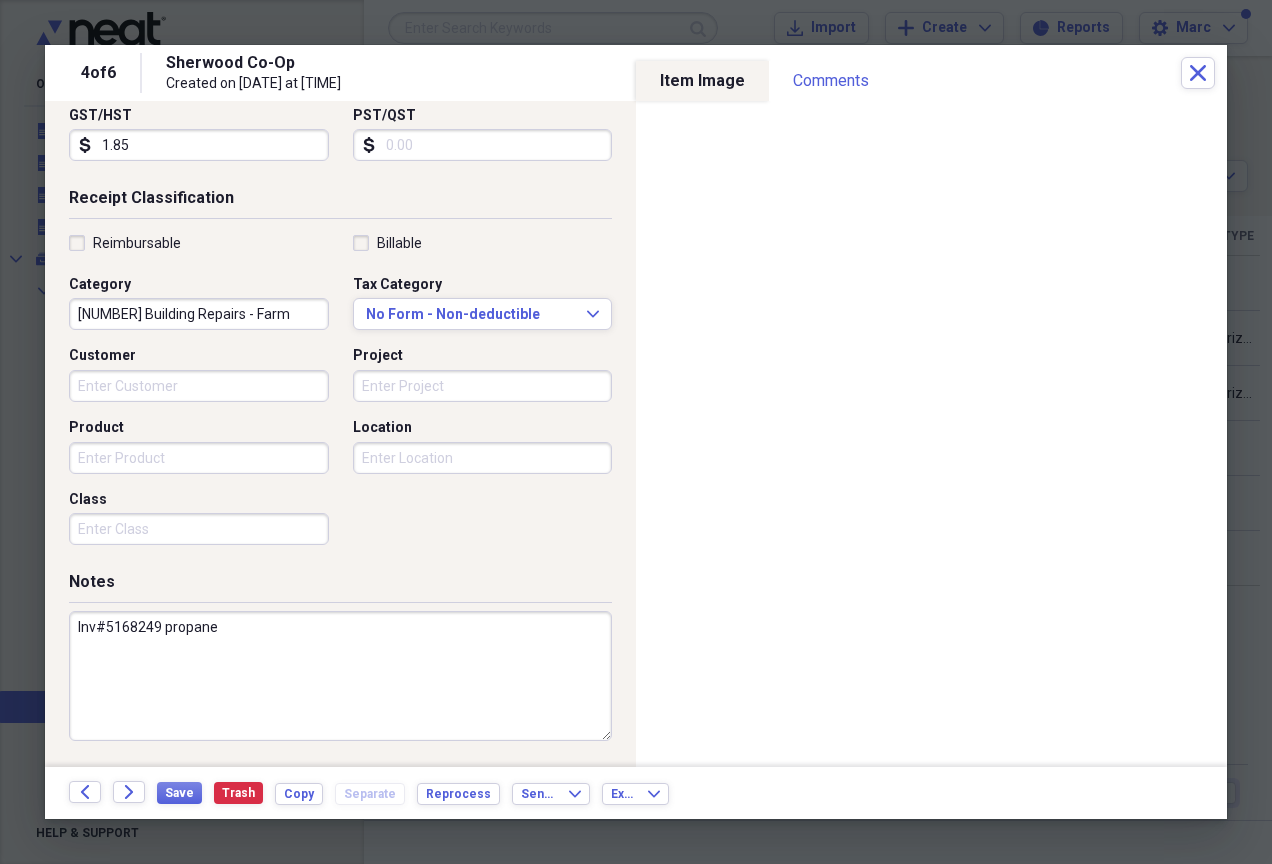 drag, startPoint x: 289, startPoint y: 631, endPoint x: -4, endPoint y: 557, distance: 302.20026 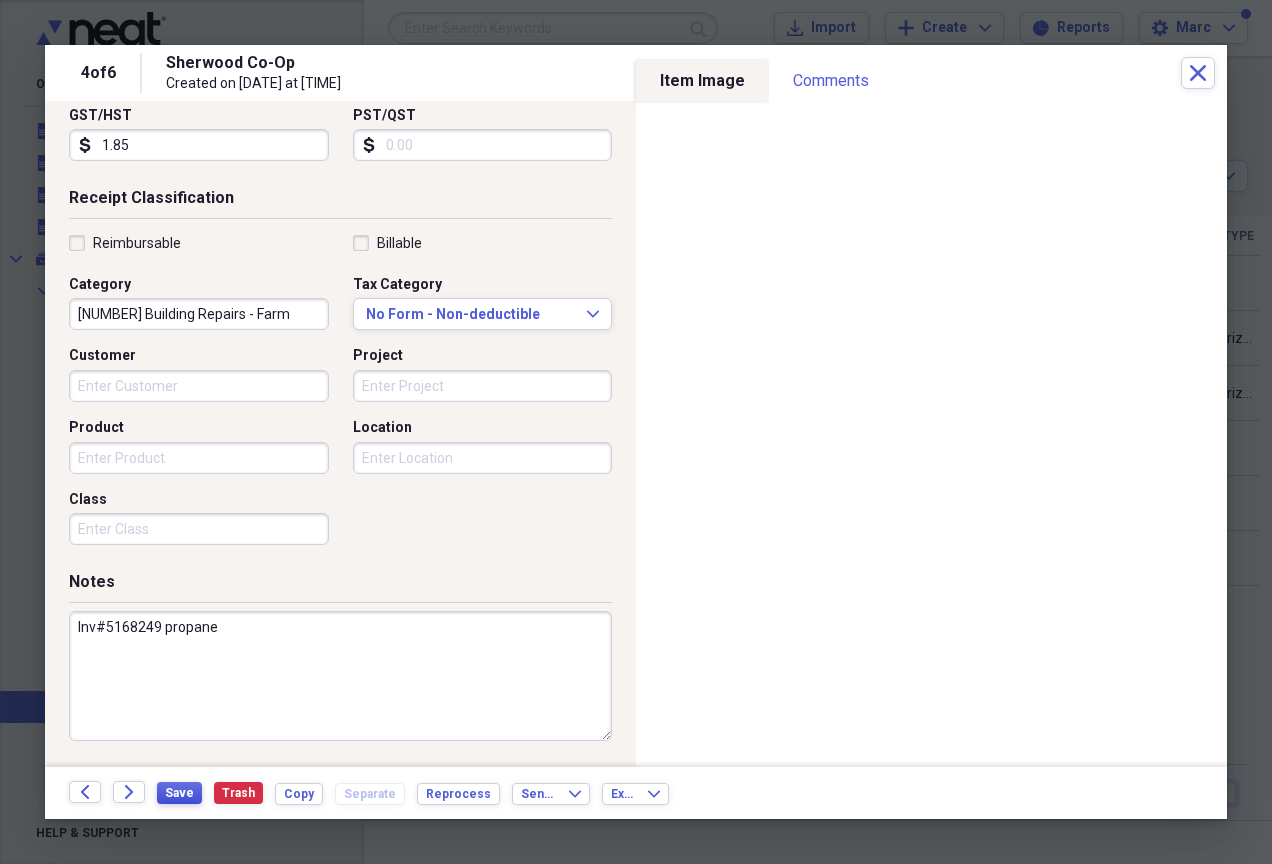 type on "Inv#5168249 propane" 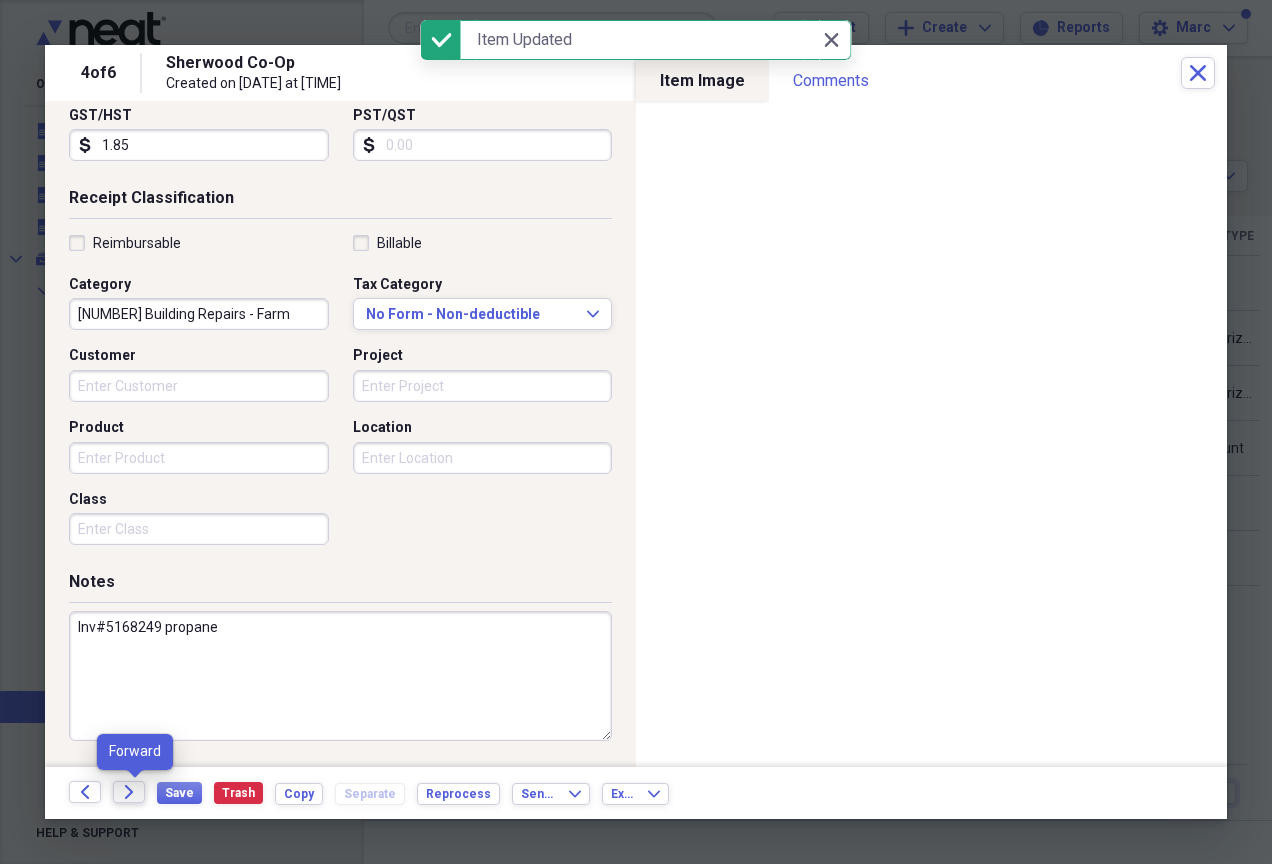 drag, startPoint x: 125, startPoint y: 791, endPoint x: 0, endPoint y: 466, distance: 348.20972 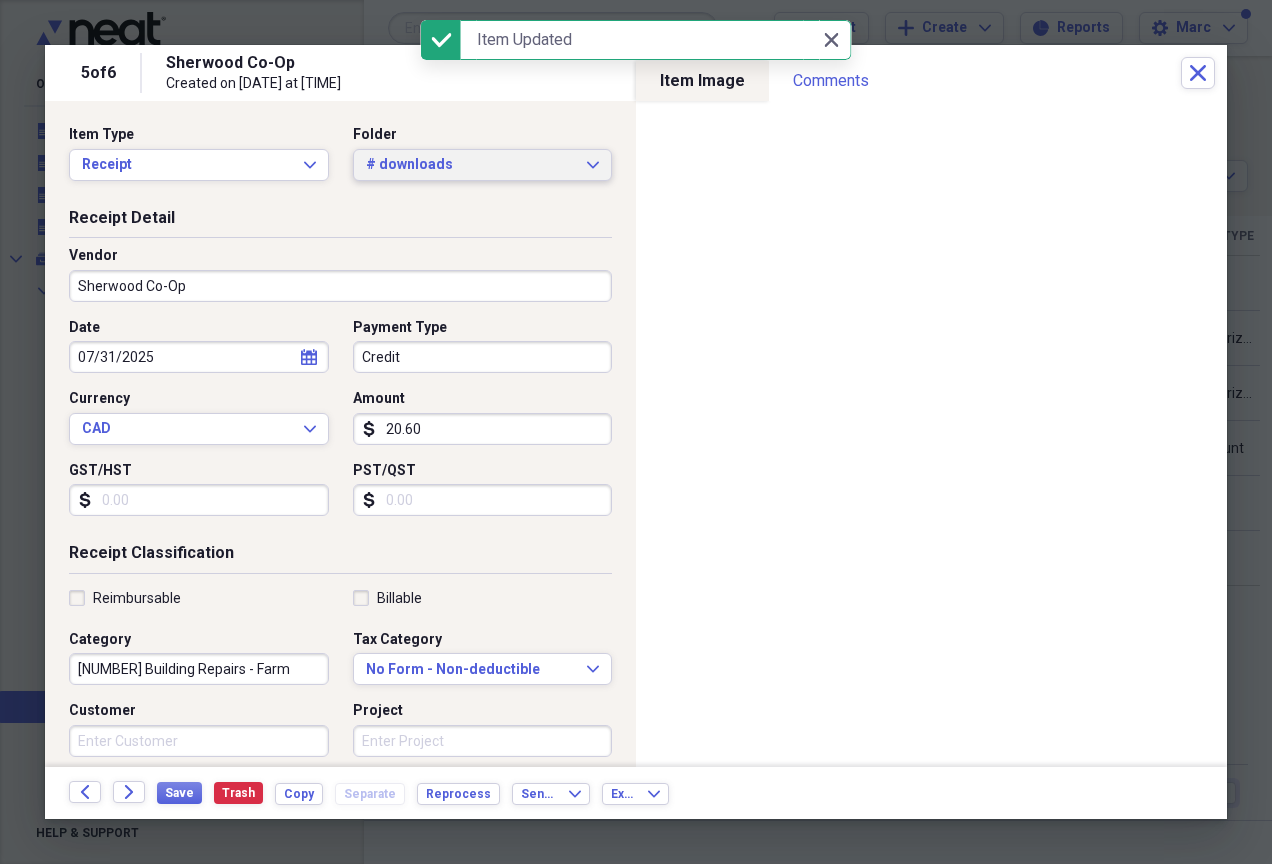 click on "# downloads" at bounding box center [471, 165] 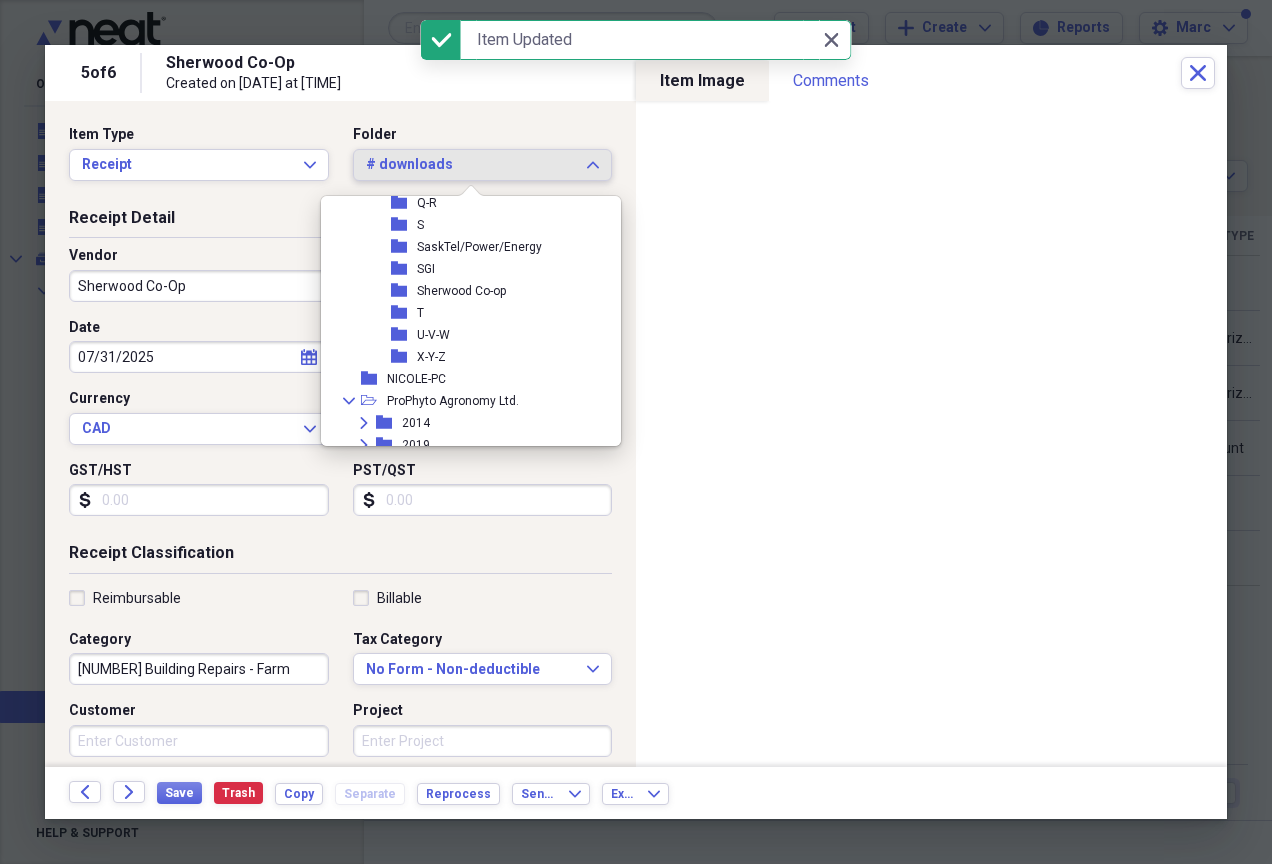 scroll, scrollTop: 667, scrollLeft: 0, axis: vertical 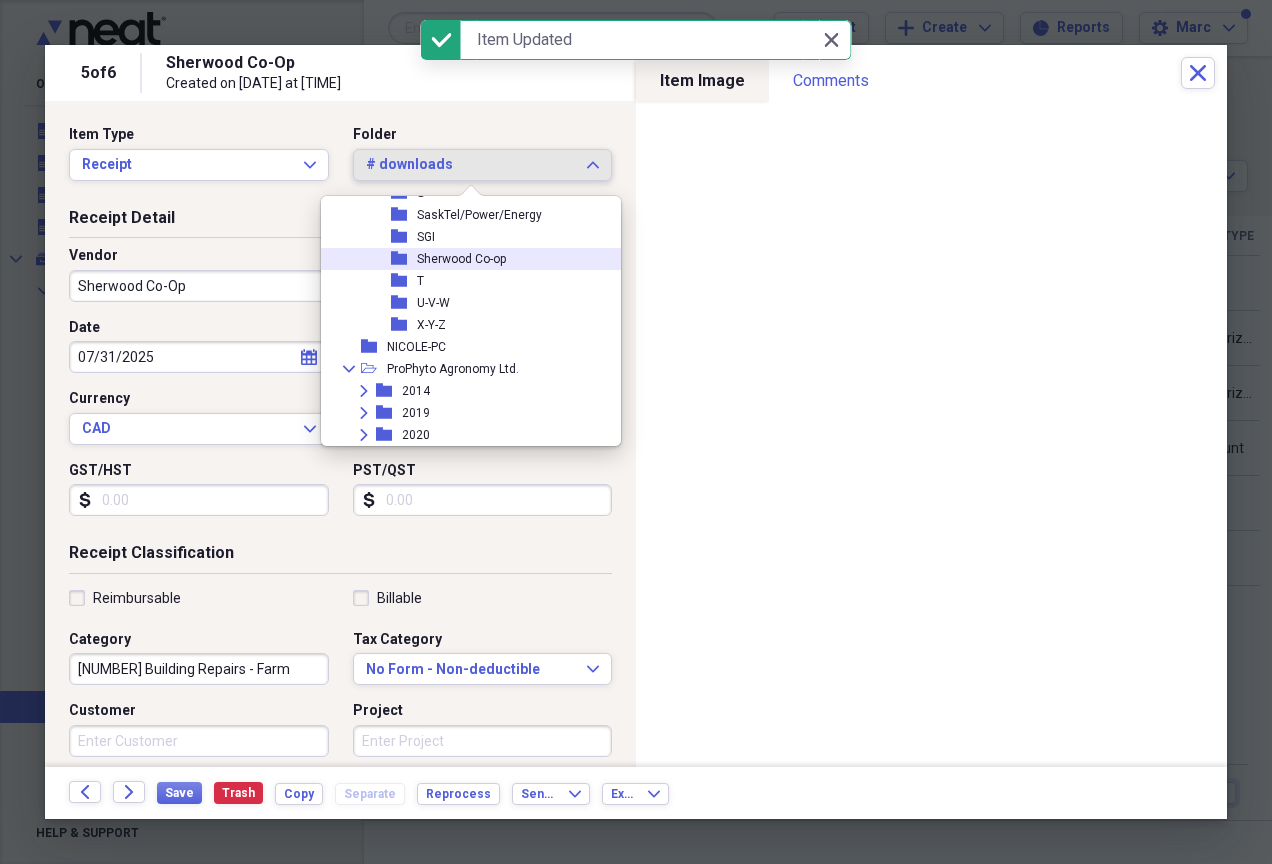 click on "Sherwood Co-op" at bounding box center [461, 259] 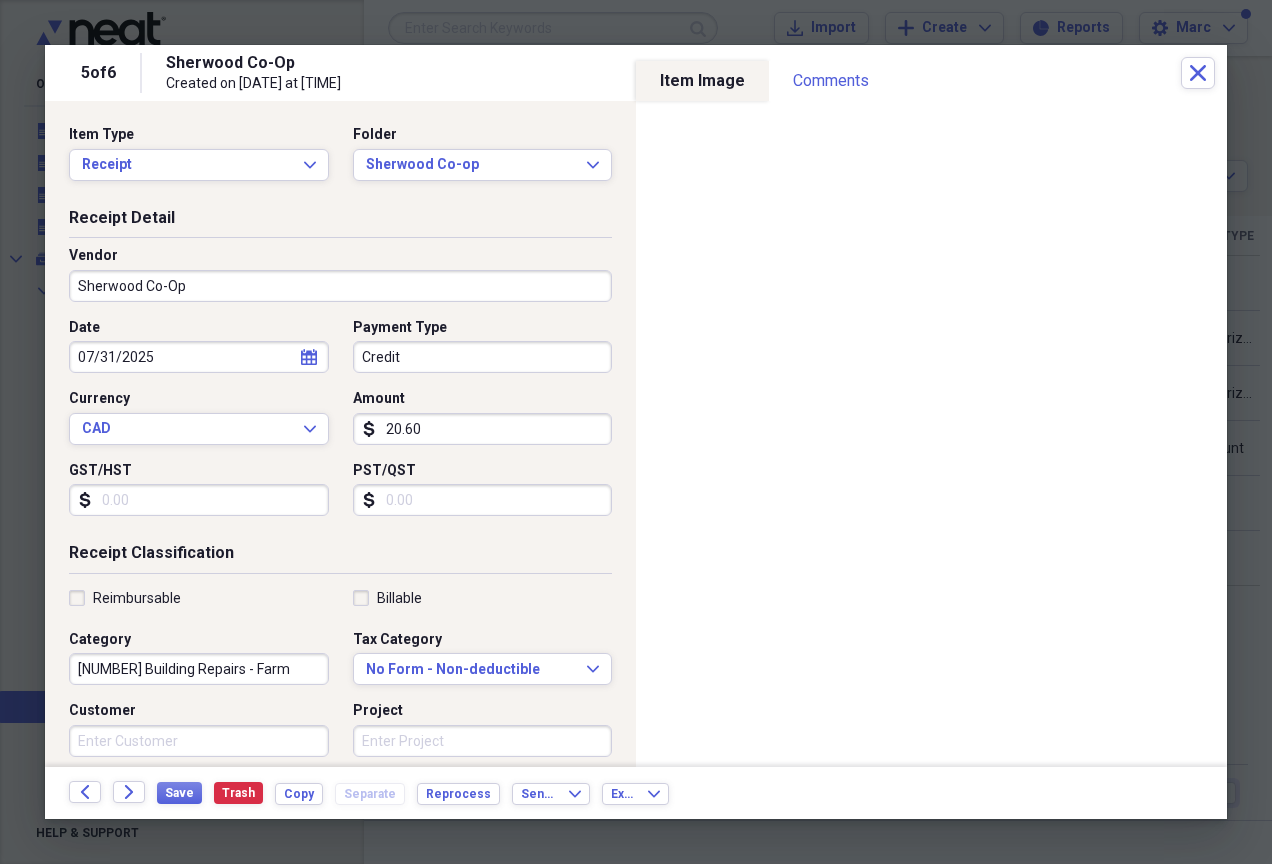 click on "Credit" at bounding box center [483, 357] 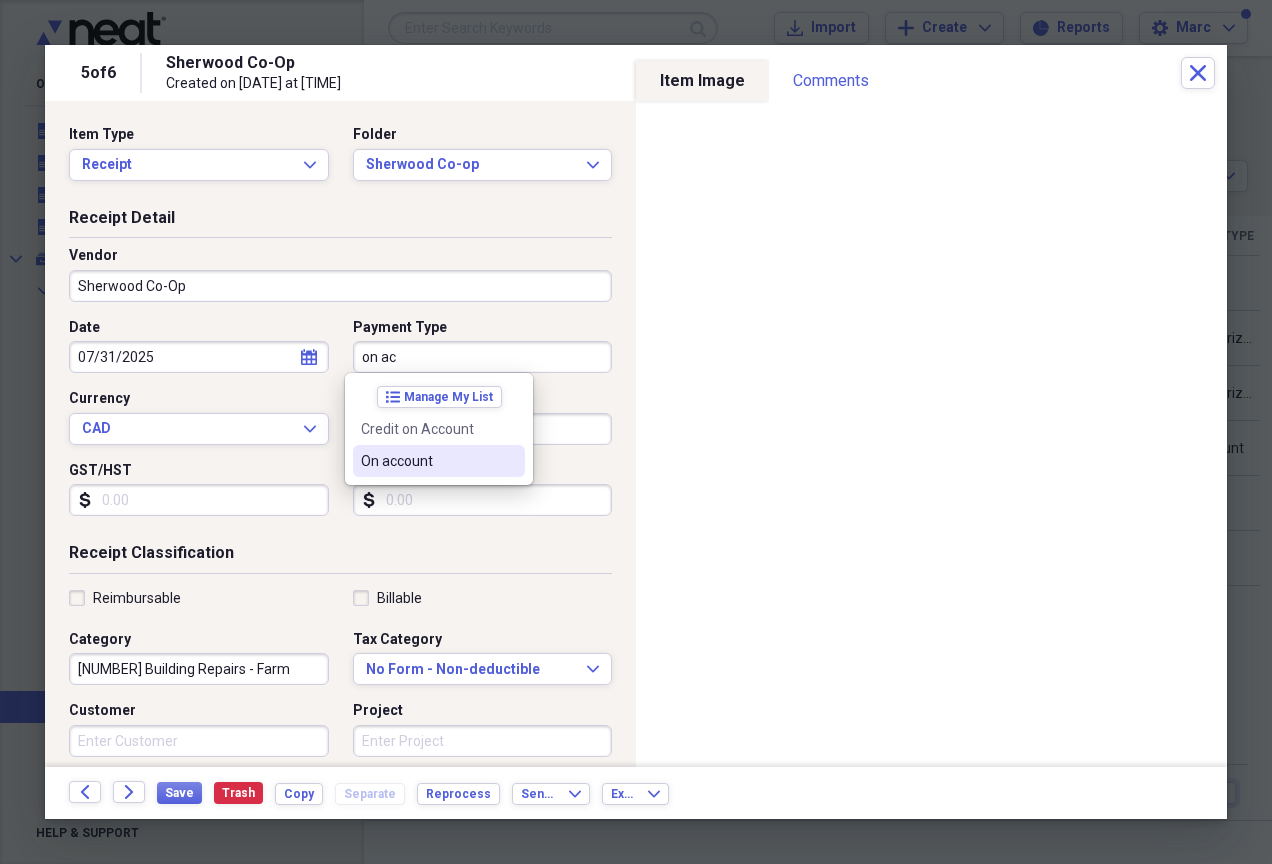 click on "On account" at bounding box center (427, 461) 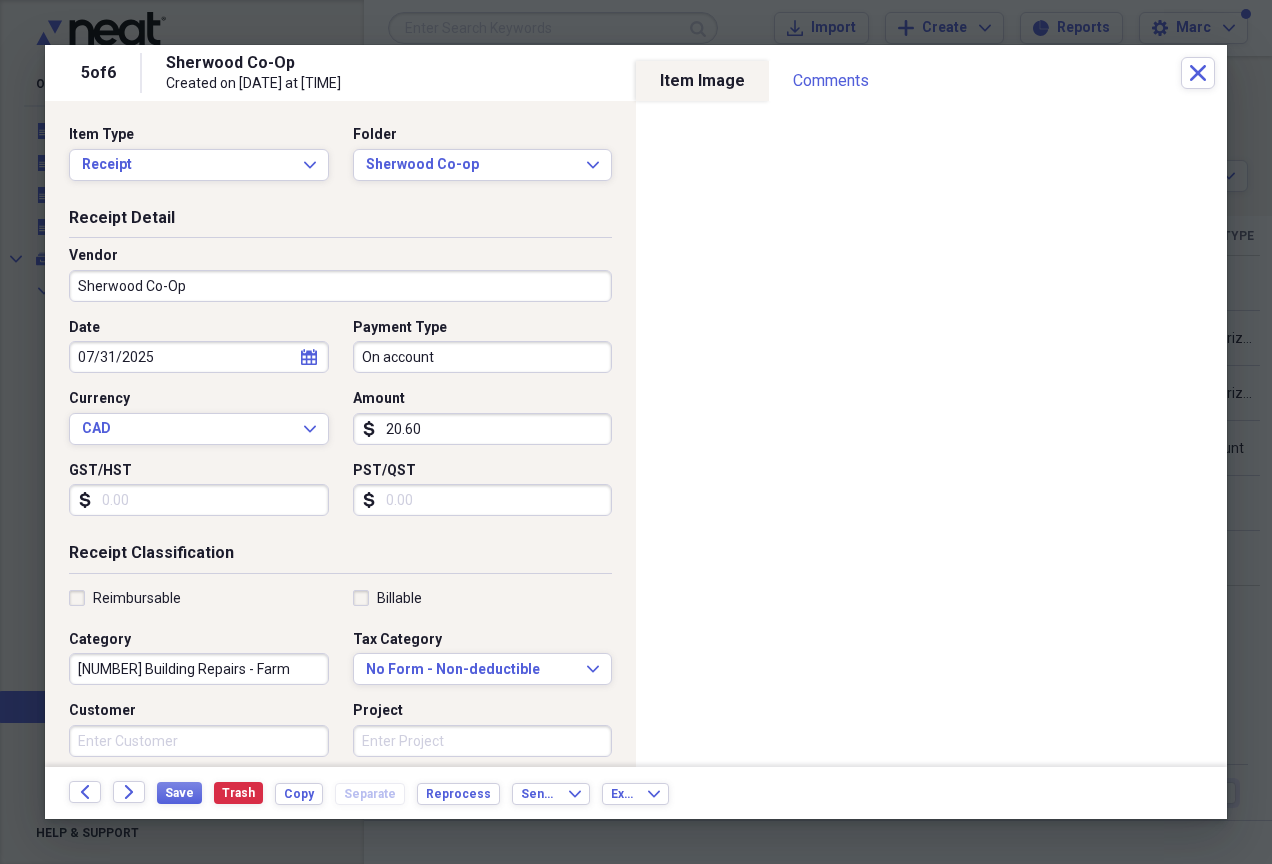 click on "GST/HST" at bounding box center [199, 500] 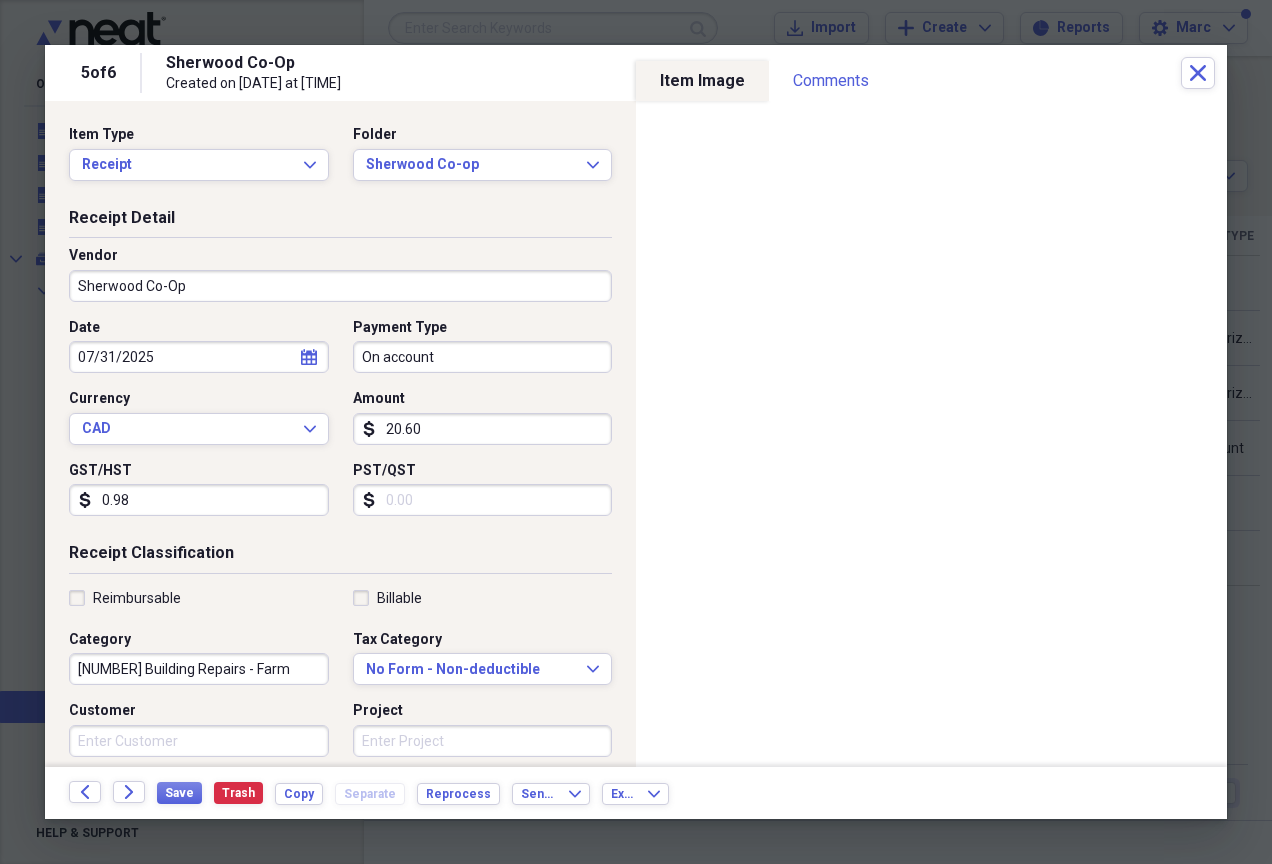 type on "0.98" 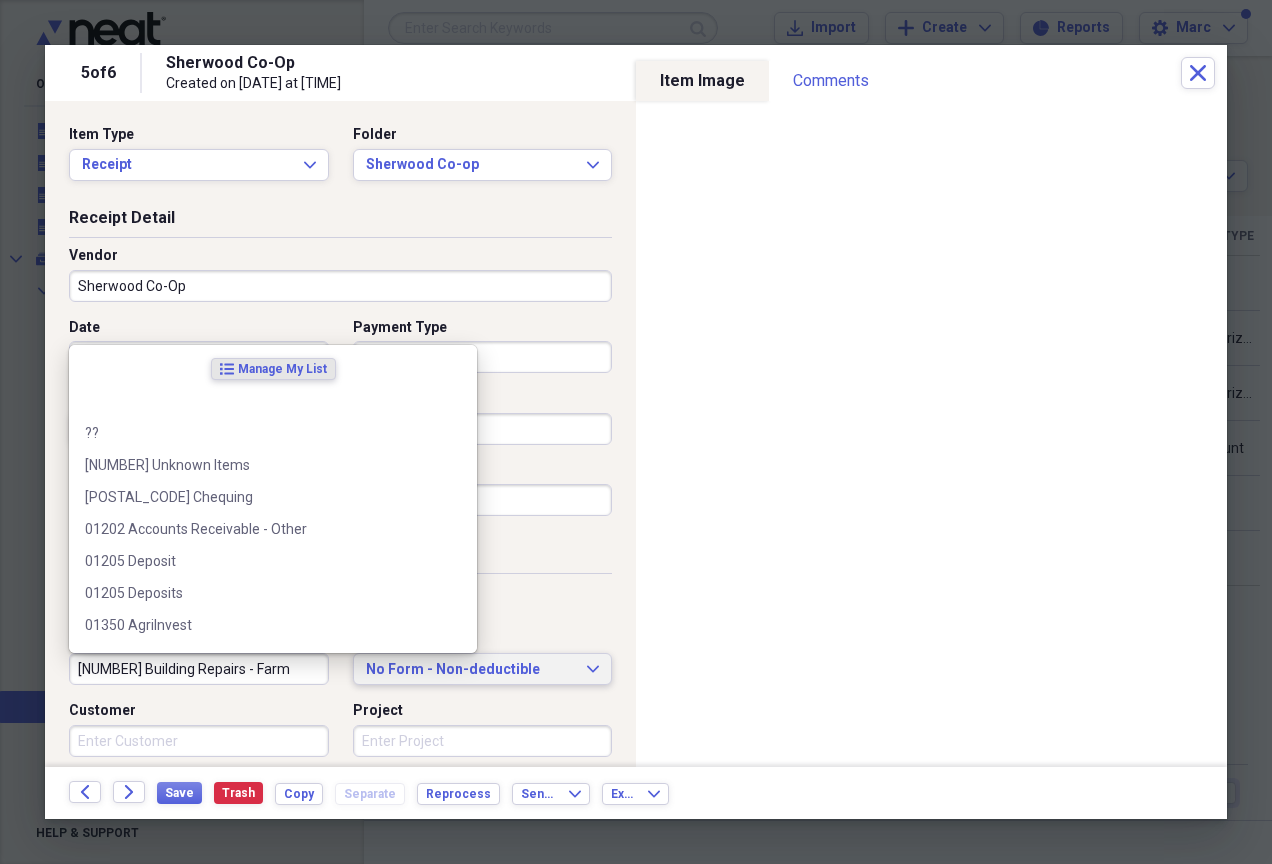type 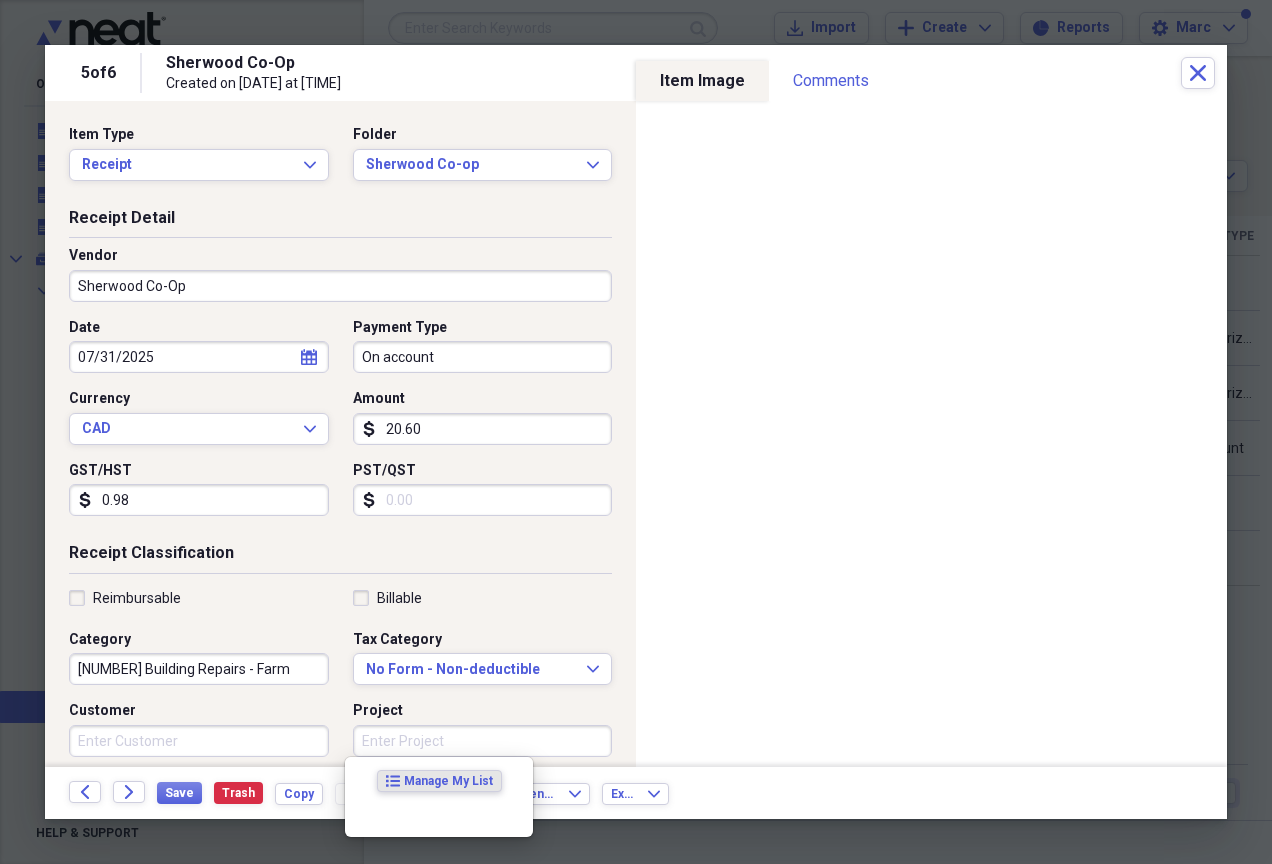 scroll, scrollTop: 355, scrollLeft: 0, axis: vertical 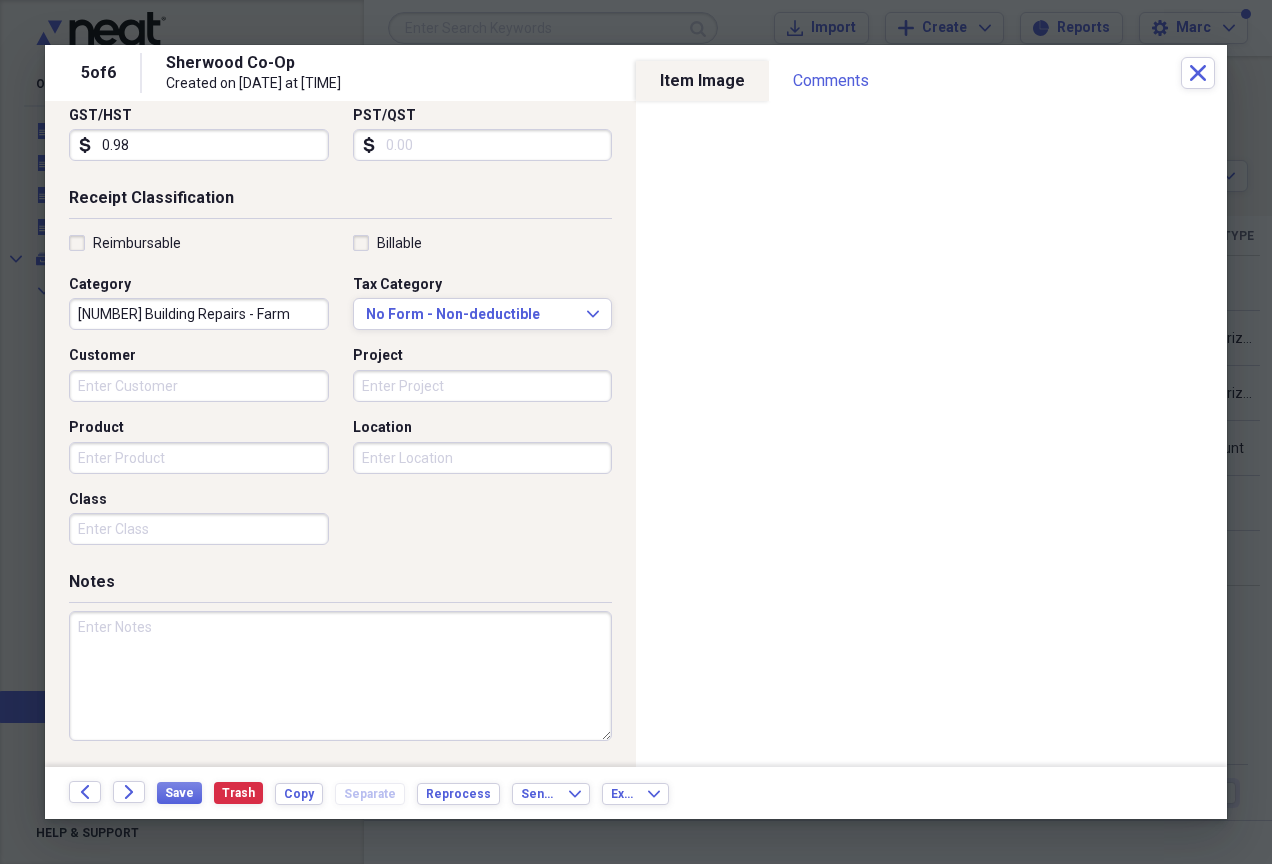 paste on "Inv#5168249 propane" 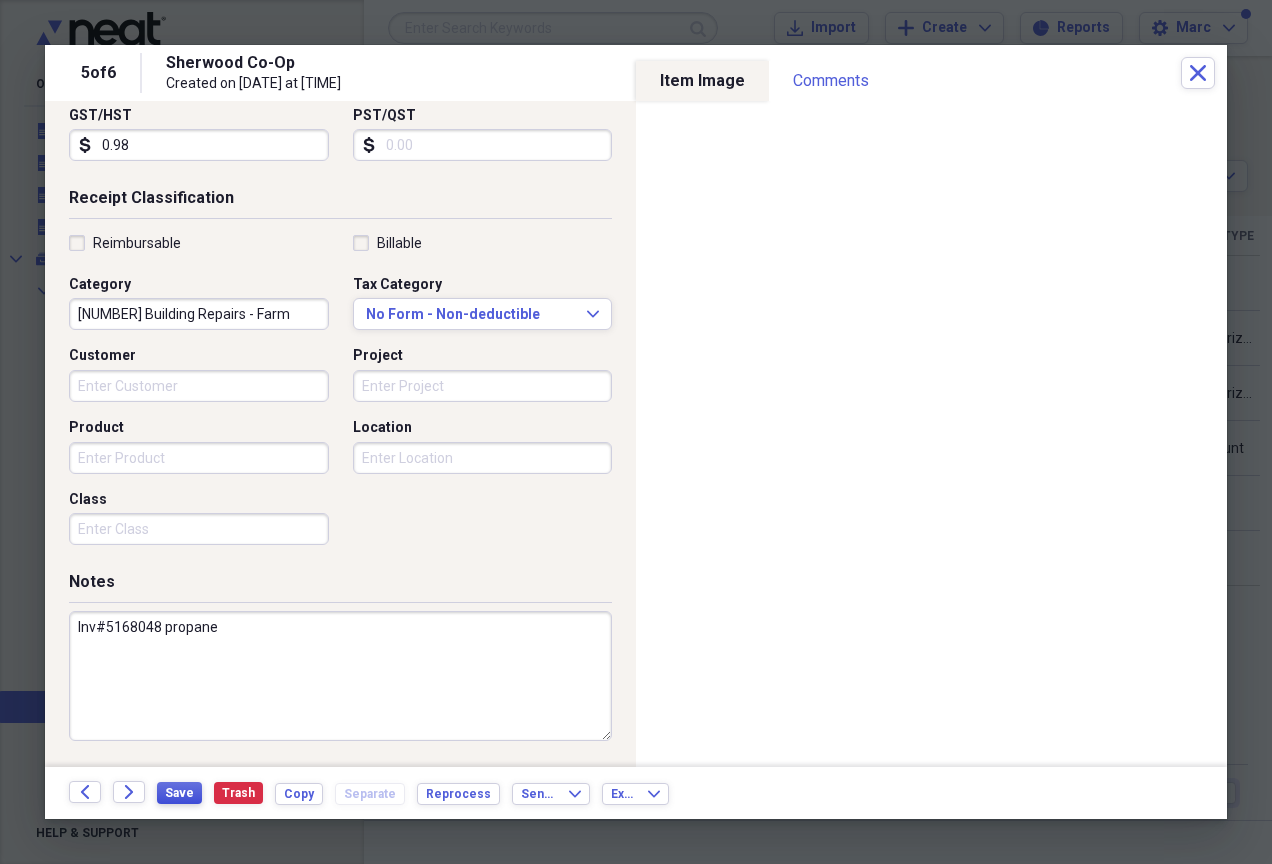 type on "Inv#5168048 propane" 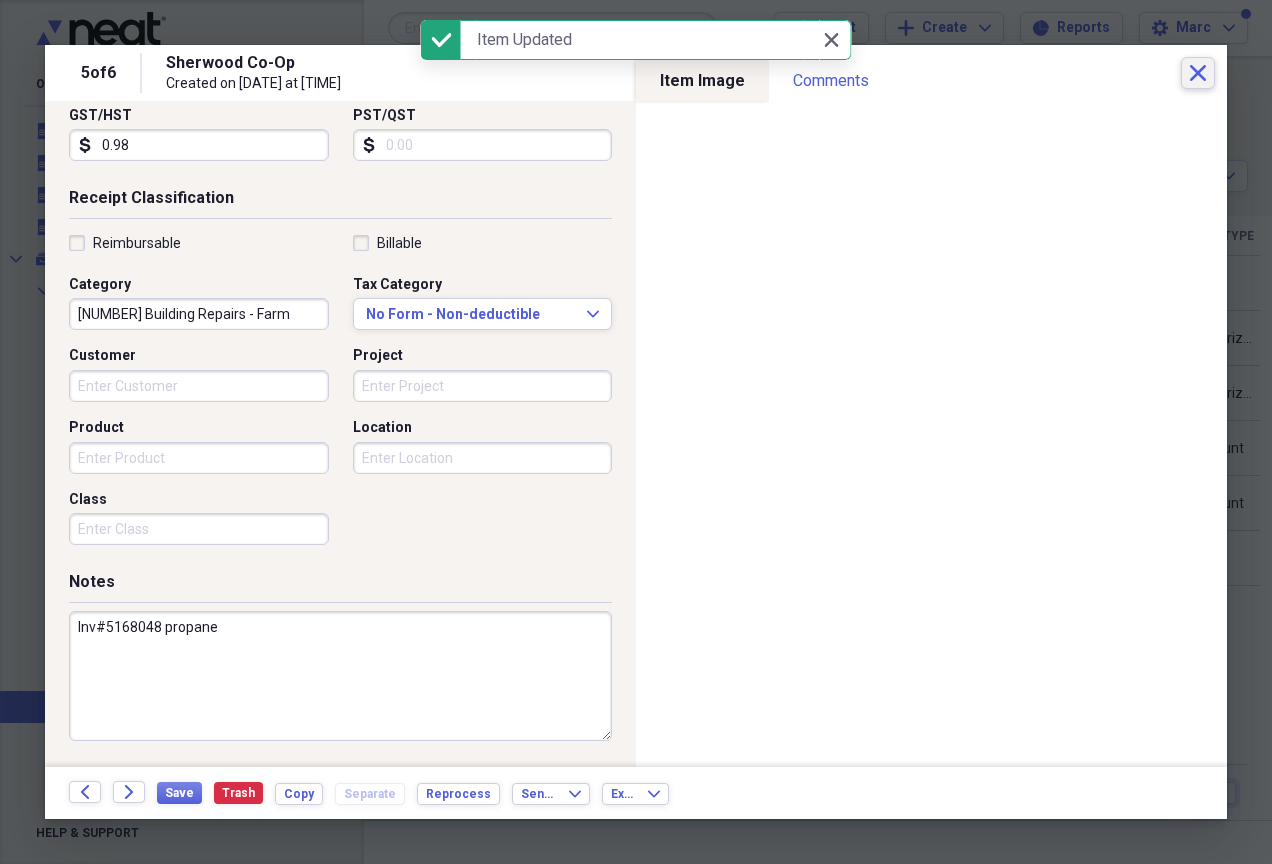 click on "Close" 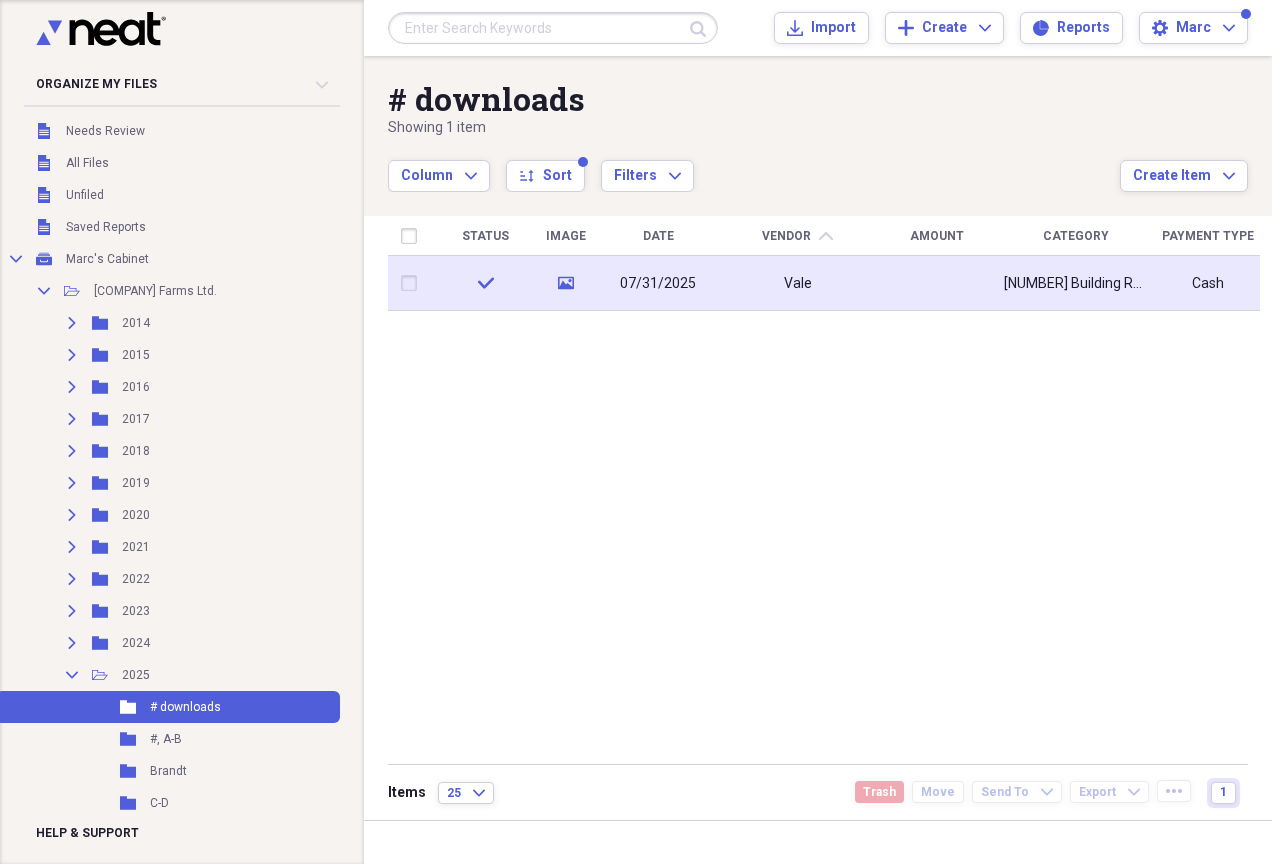 click on "07/31/2025" at bounding box center [658, 284] 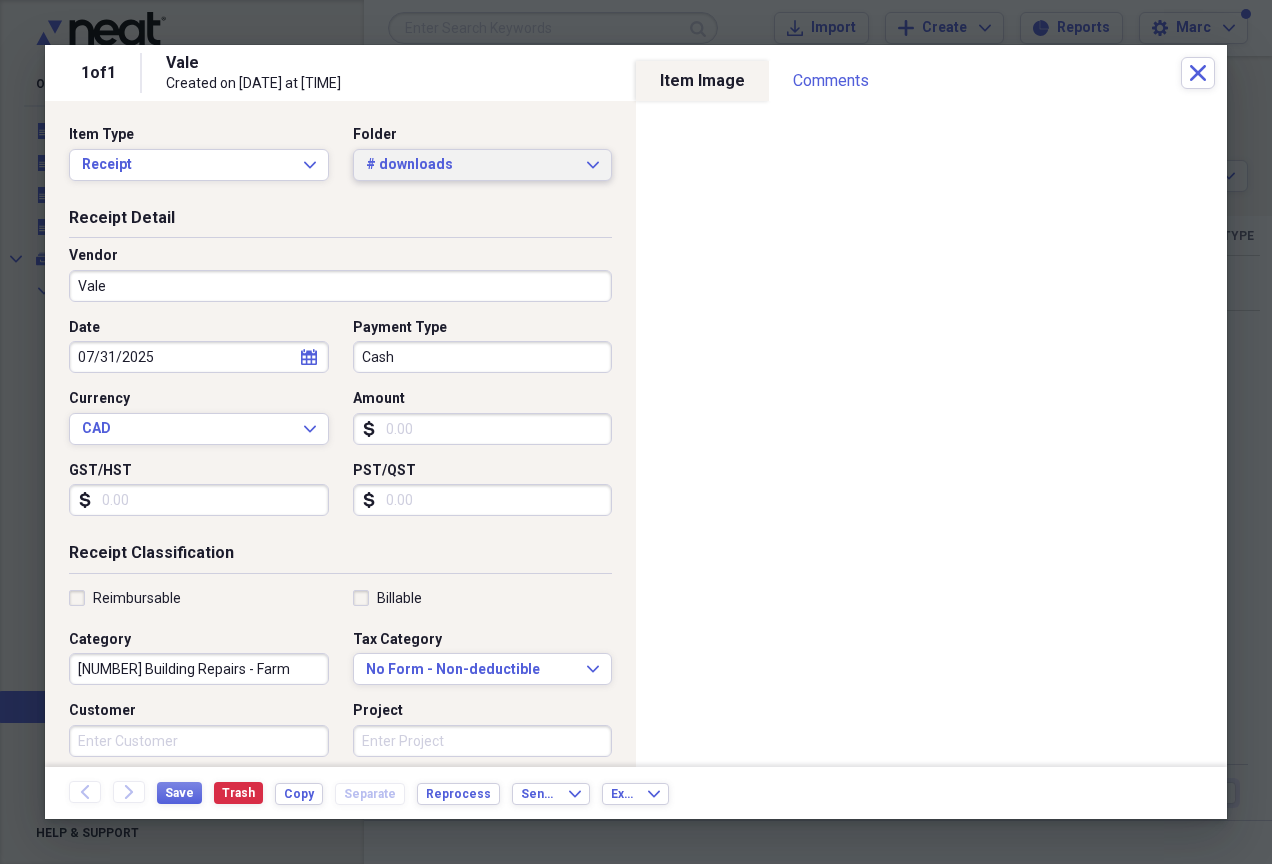 click 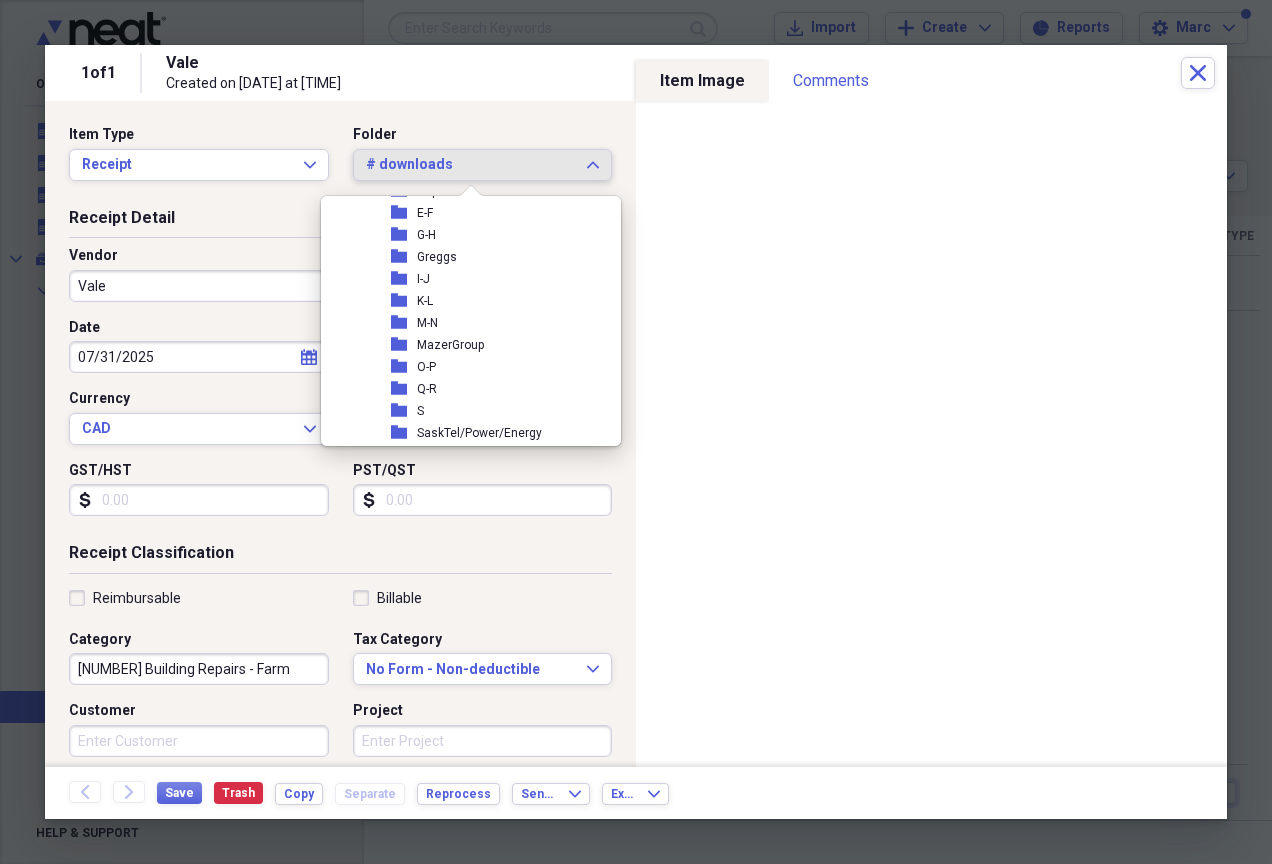 scroll, scrollTop: 667, scrollLeft: 0, axis: vertical 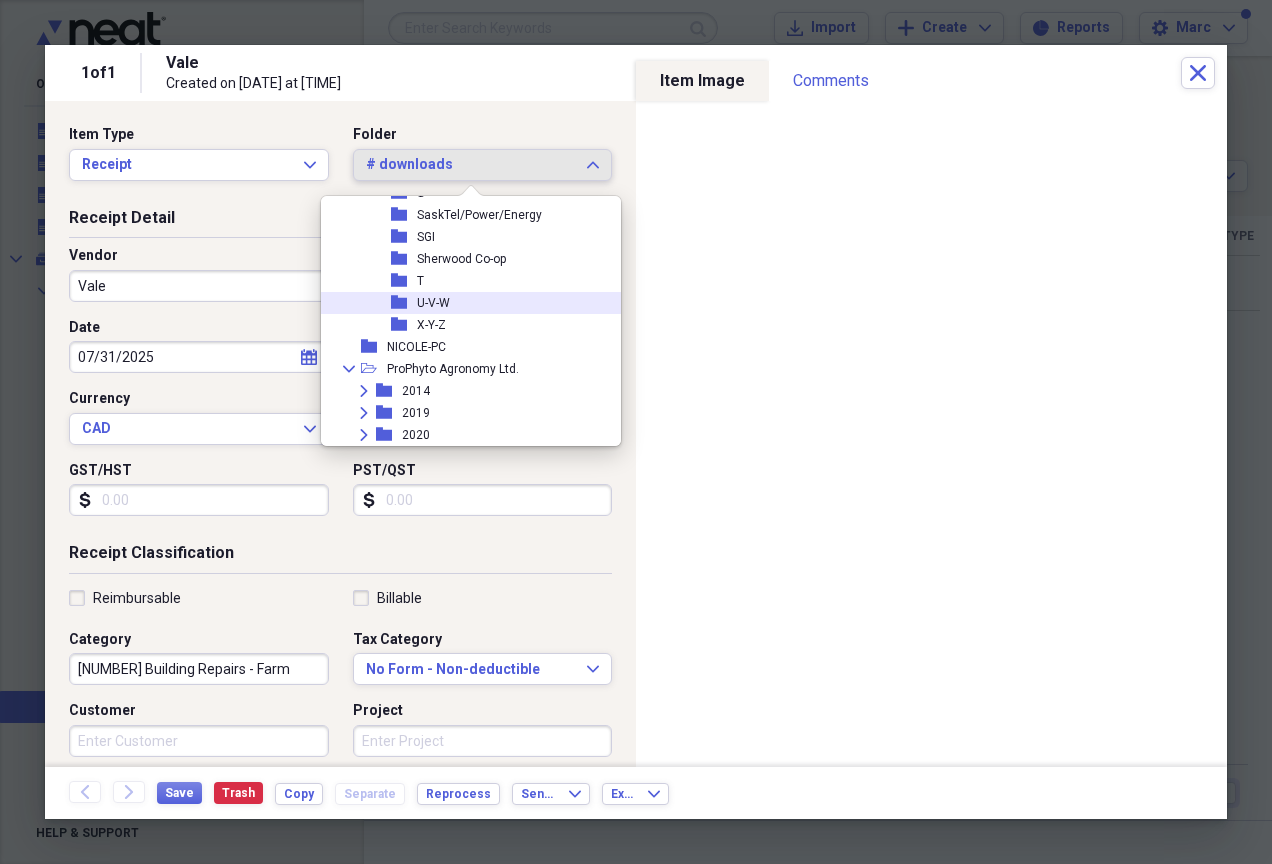 click on "folder U-V-W" at bounding box center [463, 303] 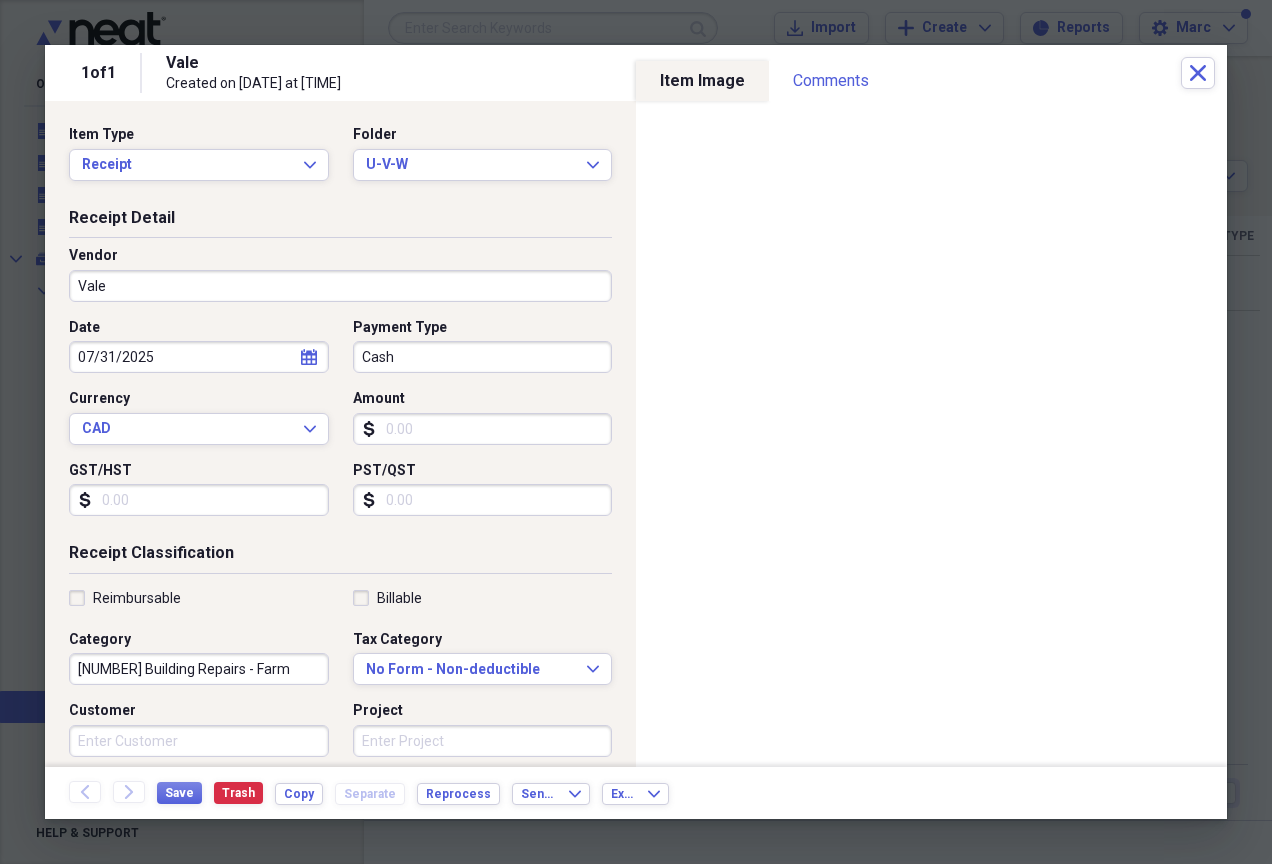 click on "Cash" at bounding box center (483, 357) 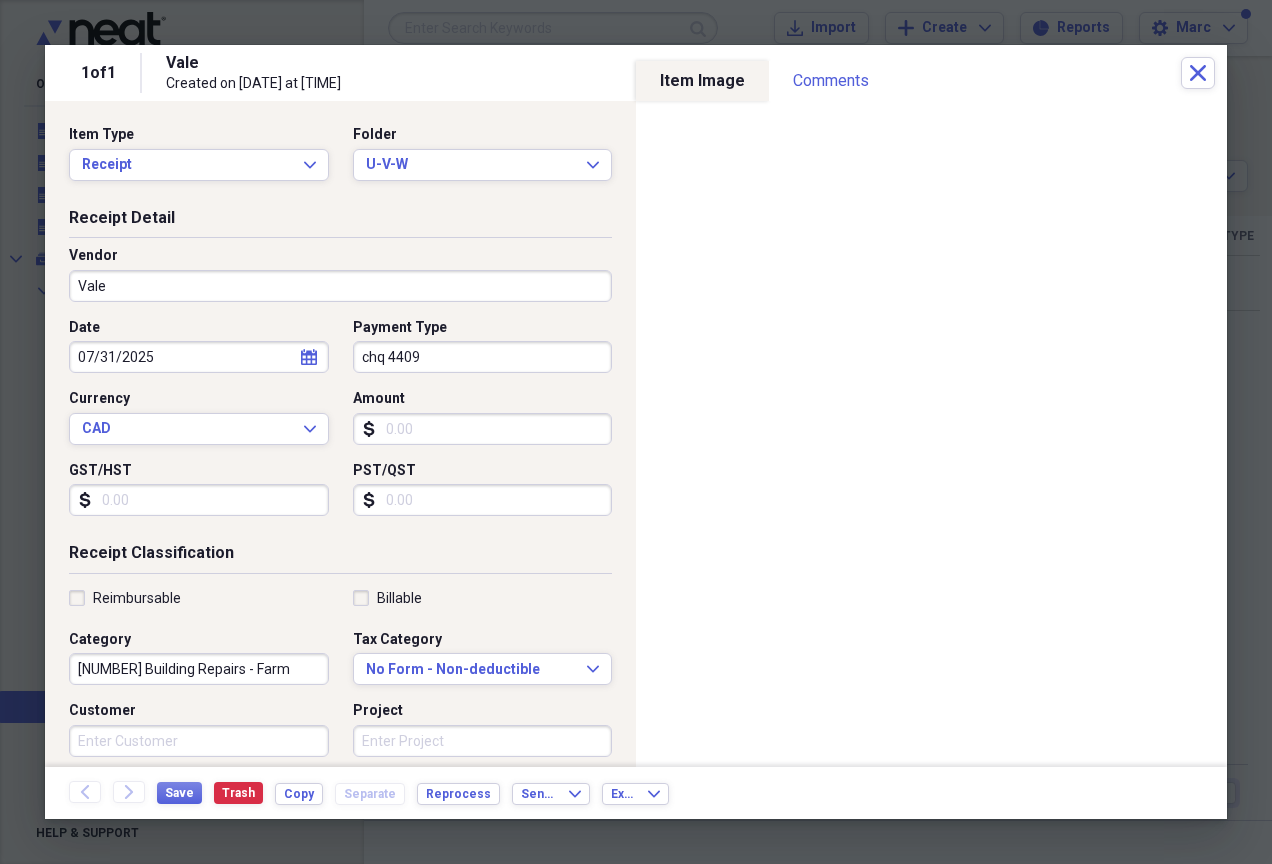 type on "chq 4409" 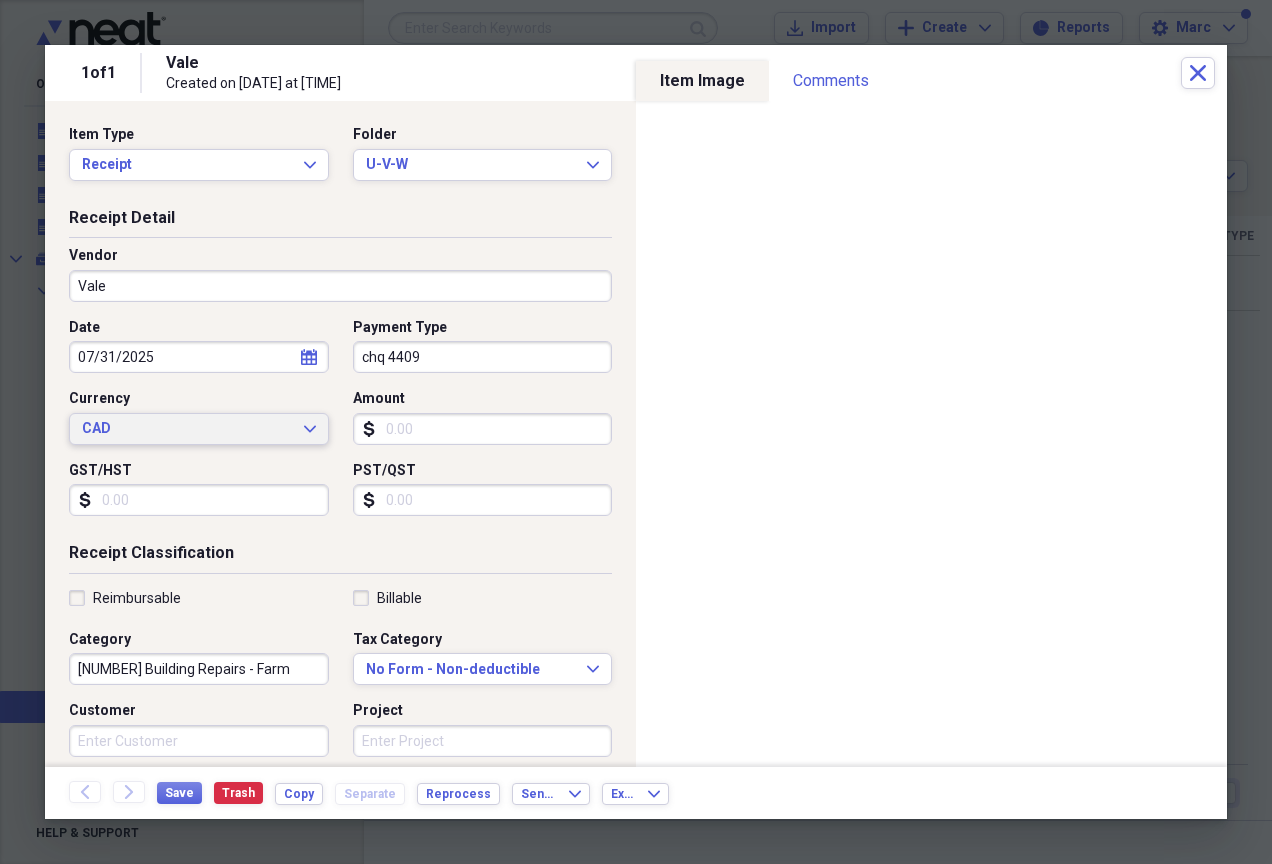type 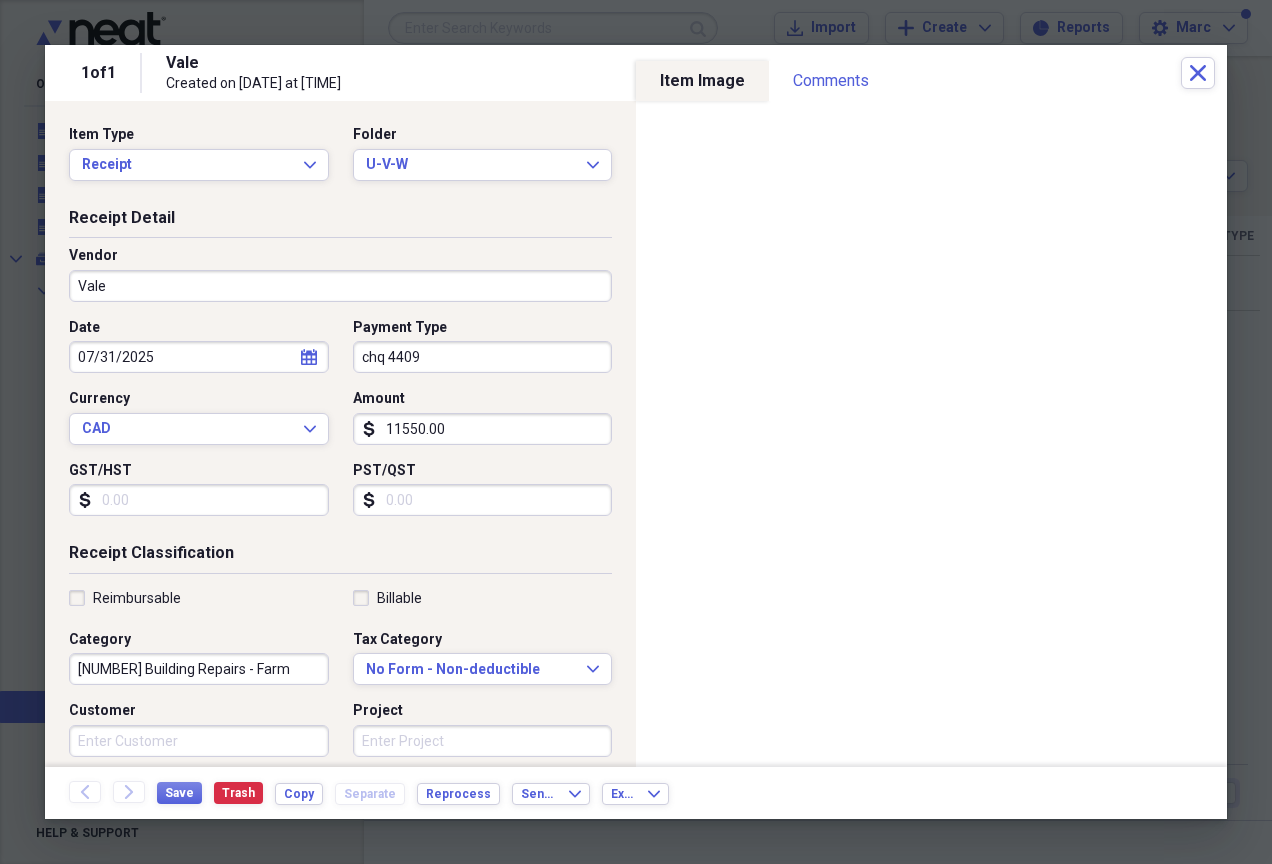 type on "11550.00" 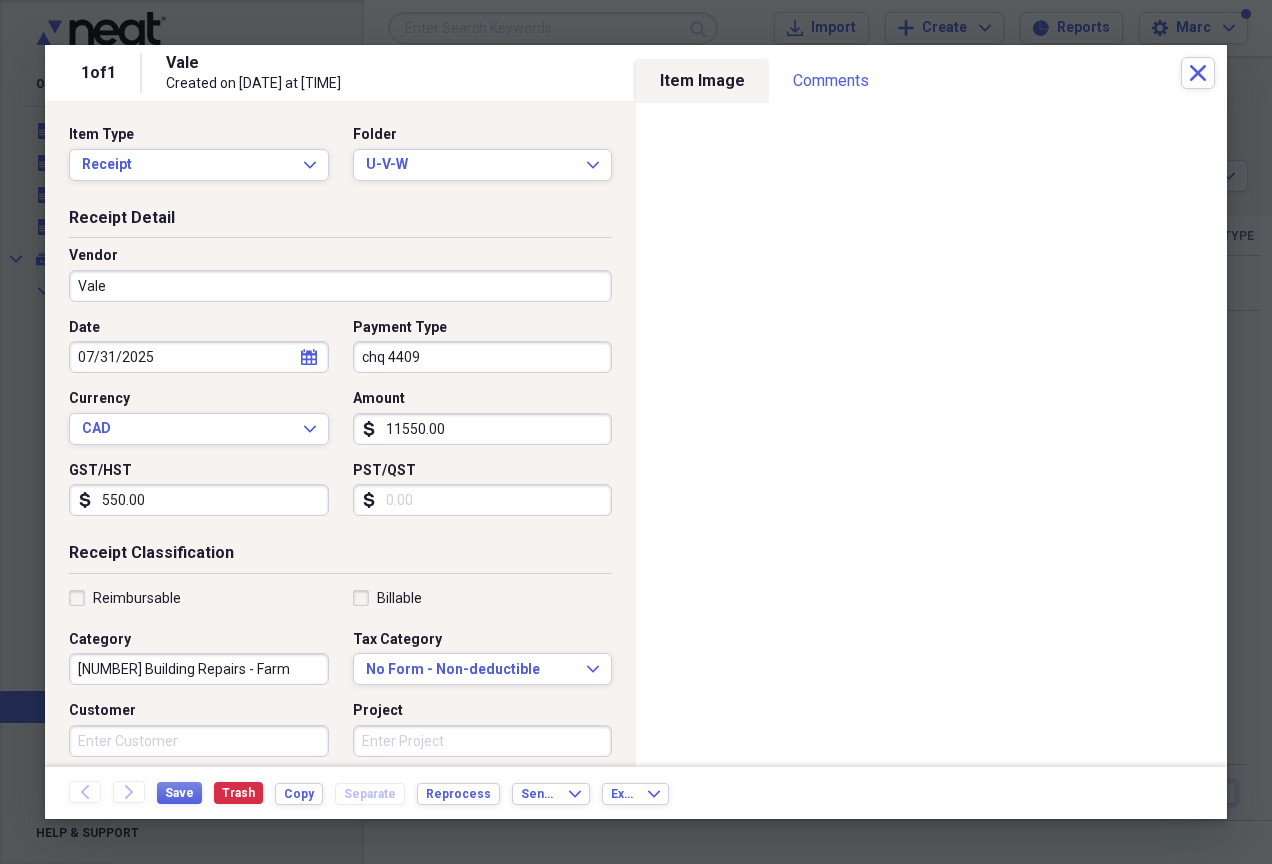 type on "550.00" 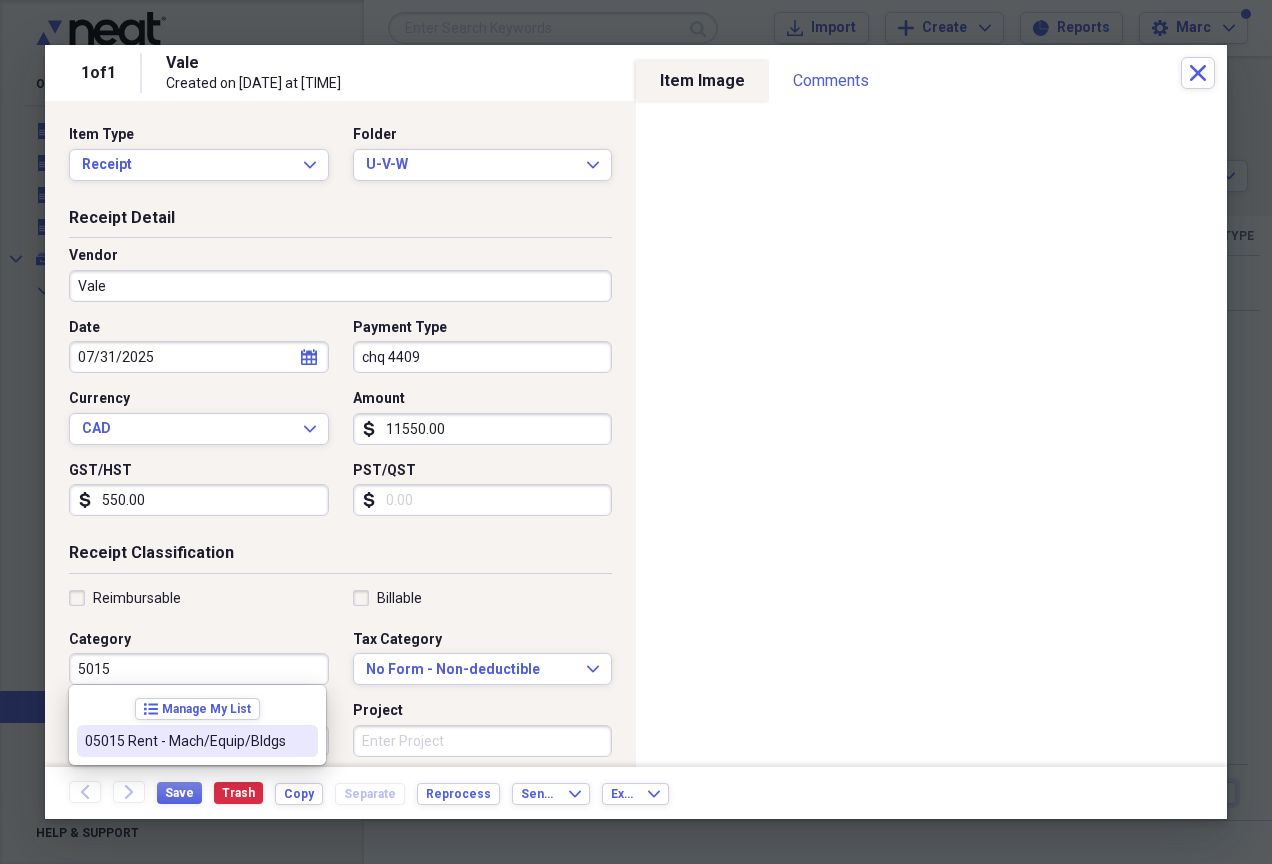 click on "05015 Rent - Mach/Equip/Bldgs" at bounding box center [185, 741] 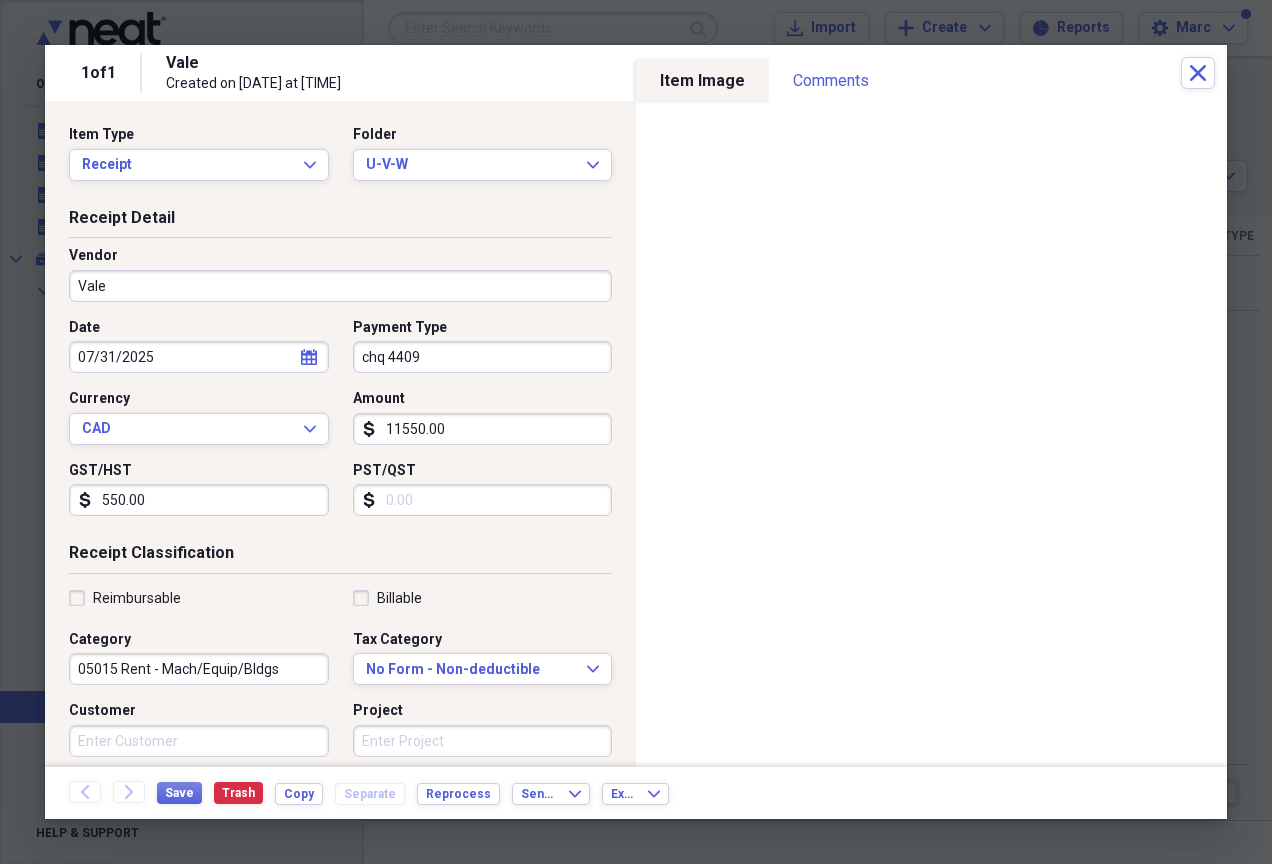 scroll, scrollTop: 355, scrollLeft: 0, axis: vertical 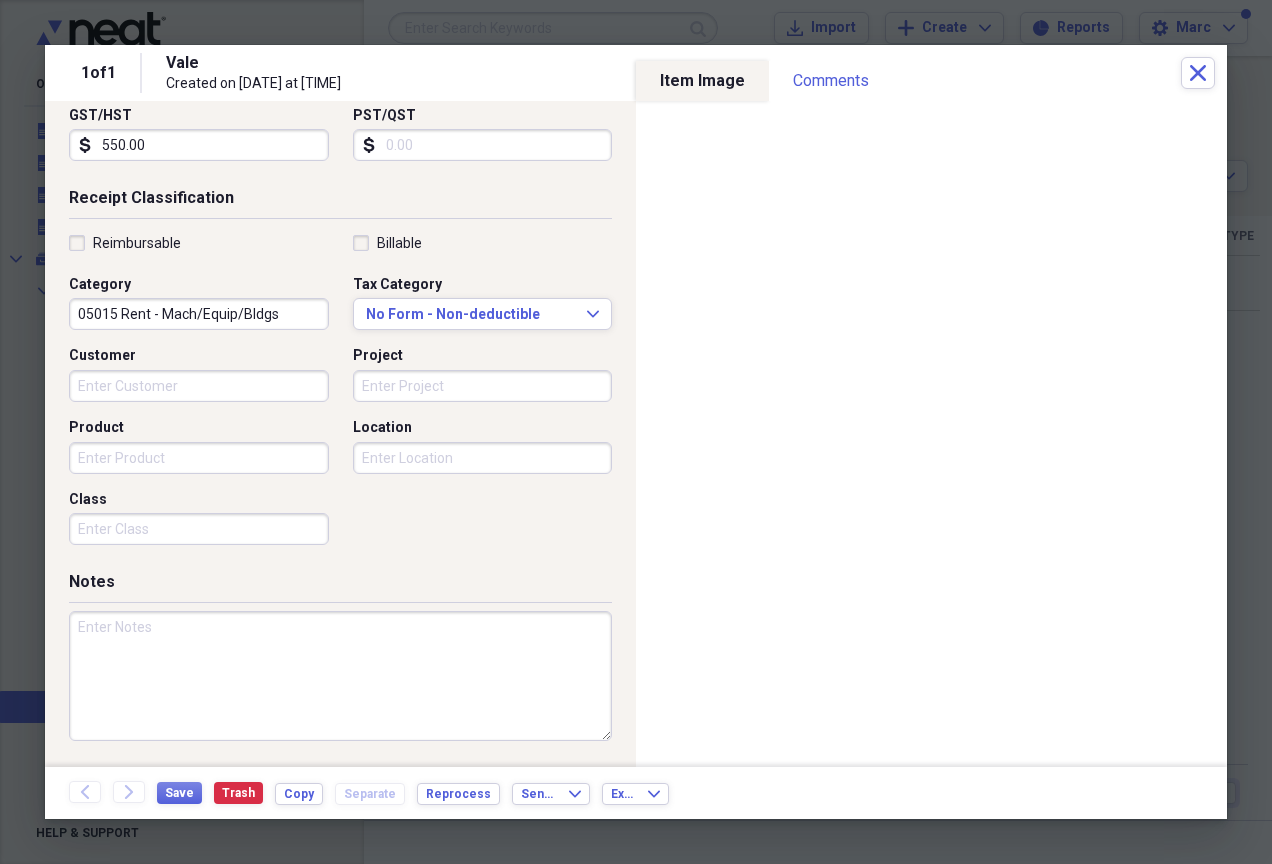 click at bounding box center (340, 676) 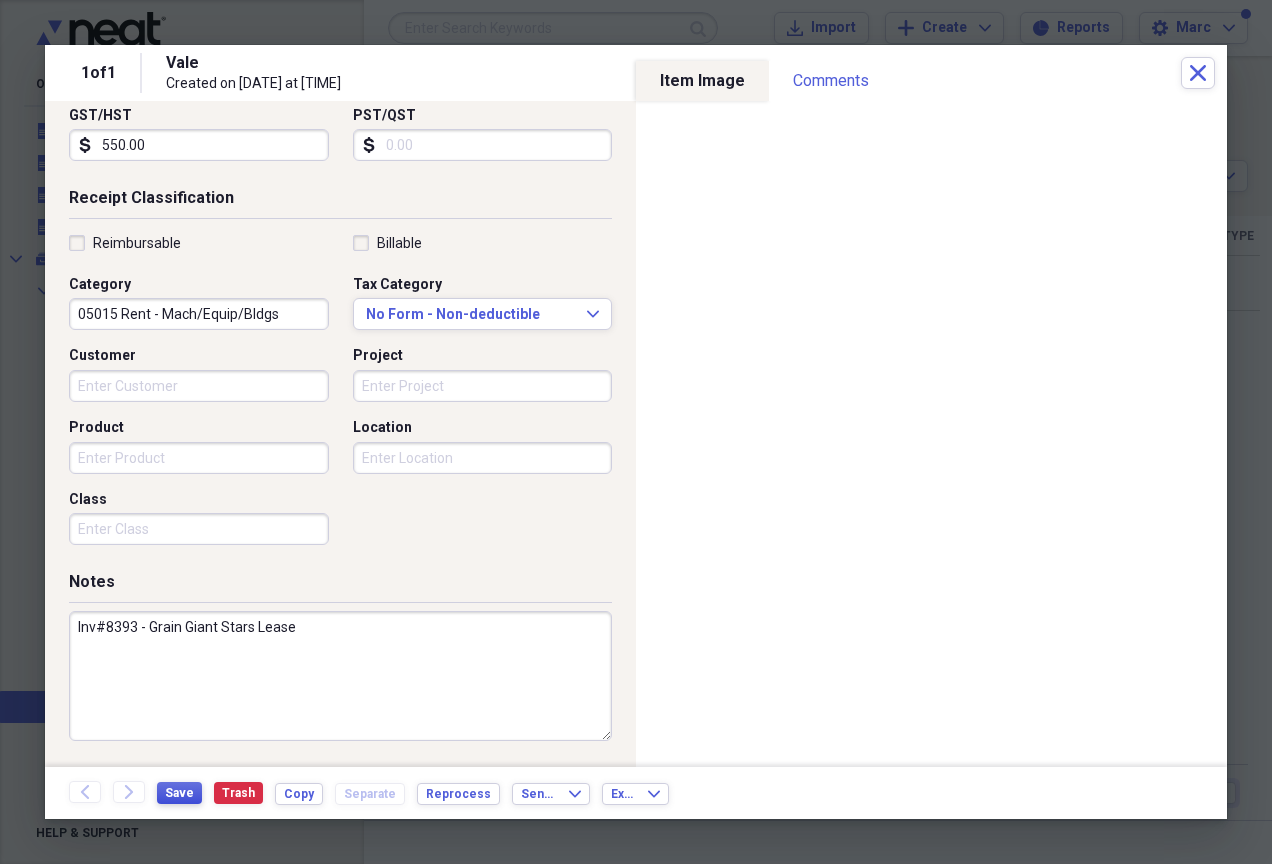 click on "Save" at bounding box center [179, 793] 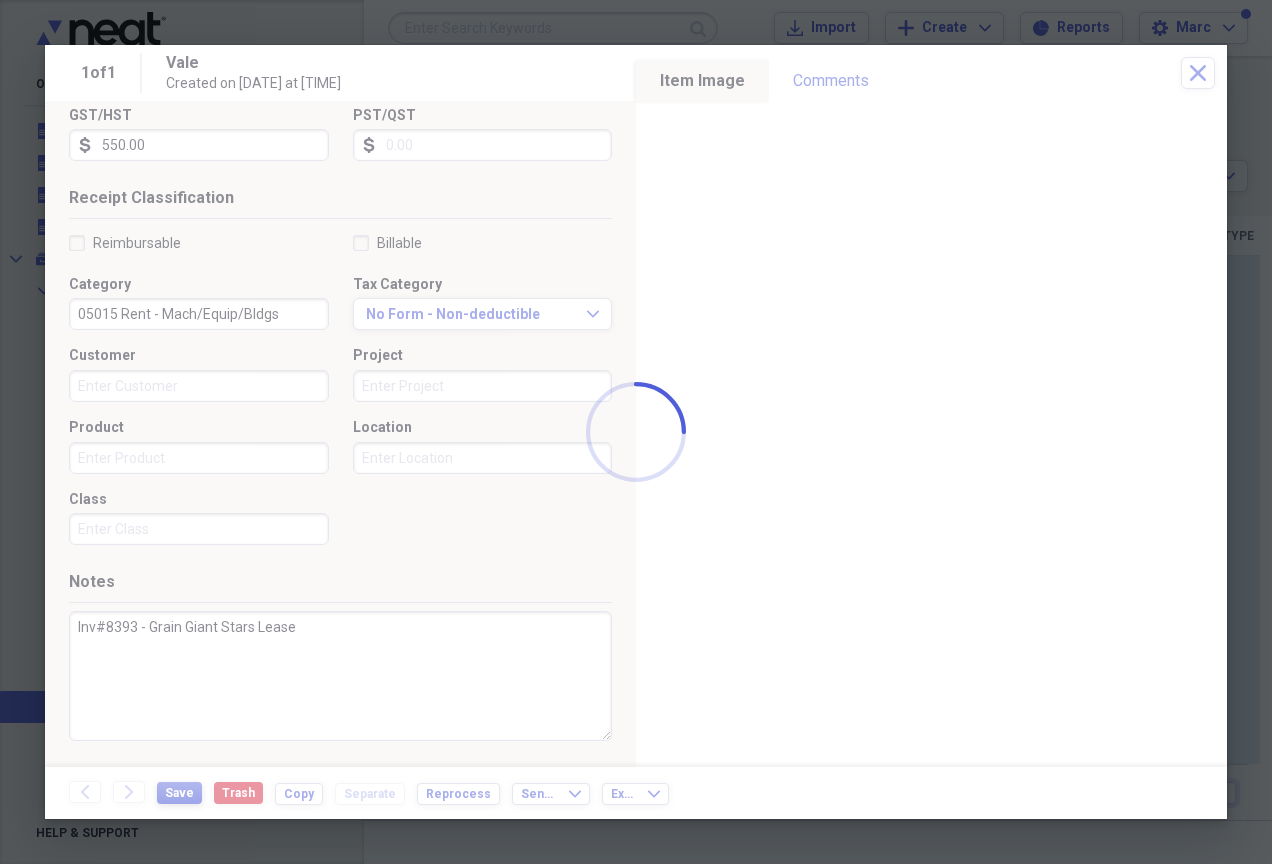 type on "Inv#8393 - Grain Giant Stars Lease" 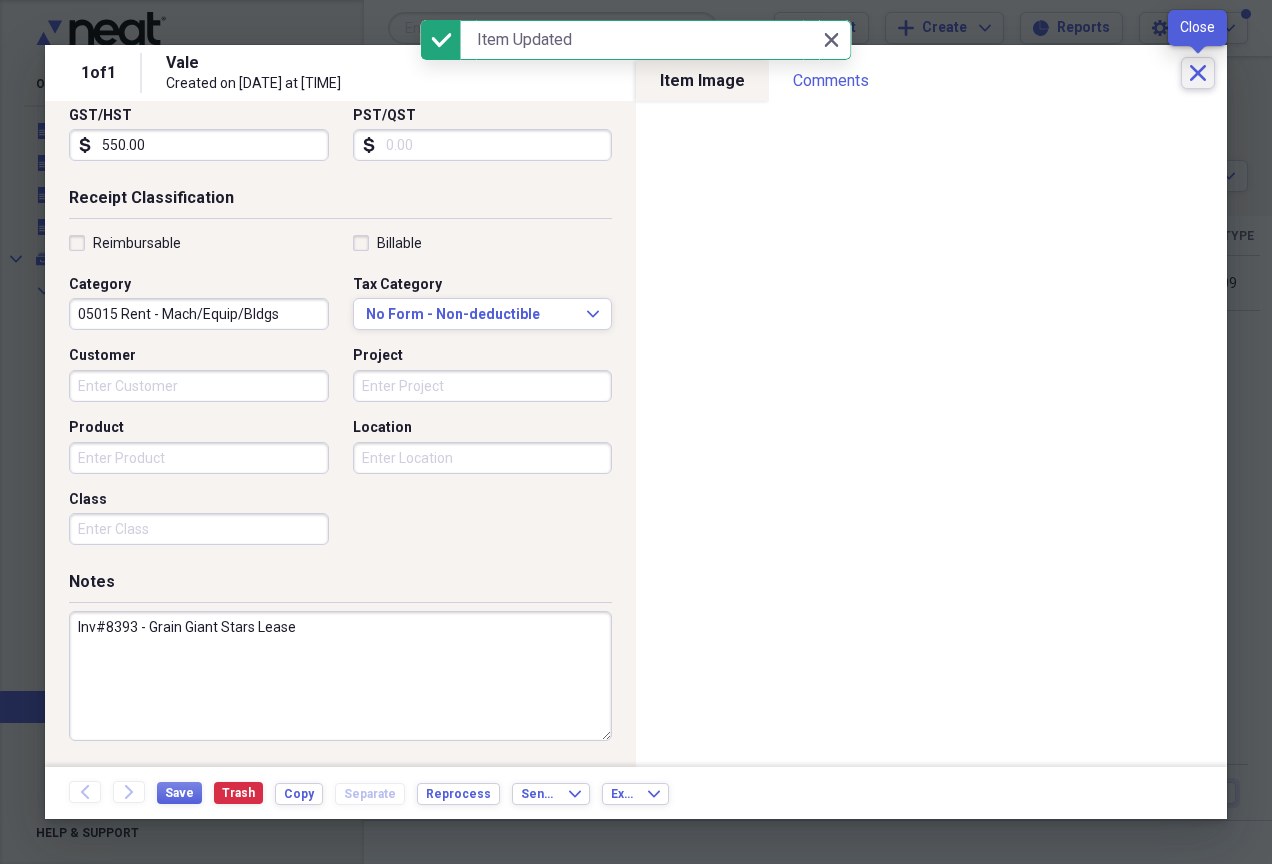 click on "Close" at bounding box center [1198, 73] 